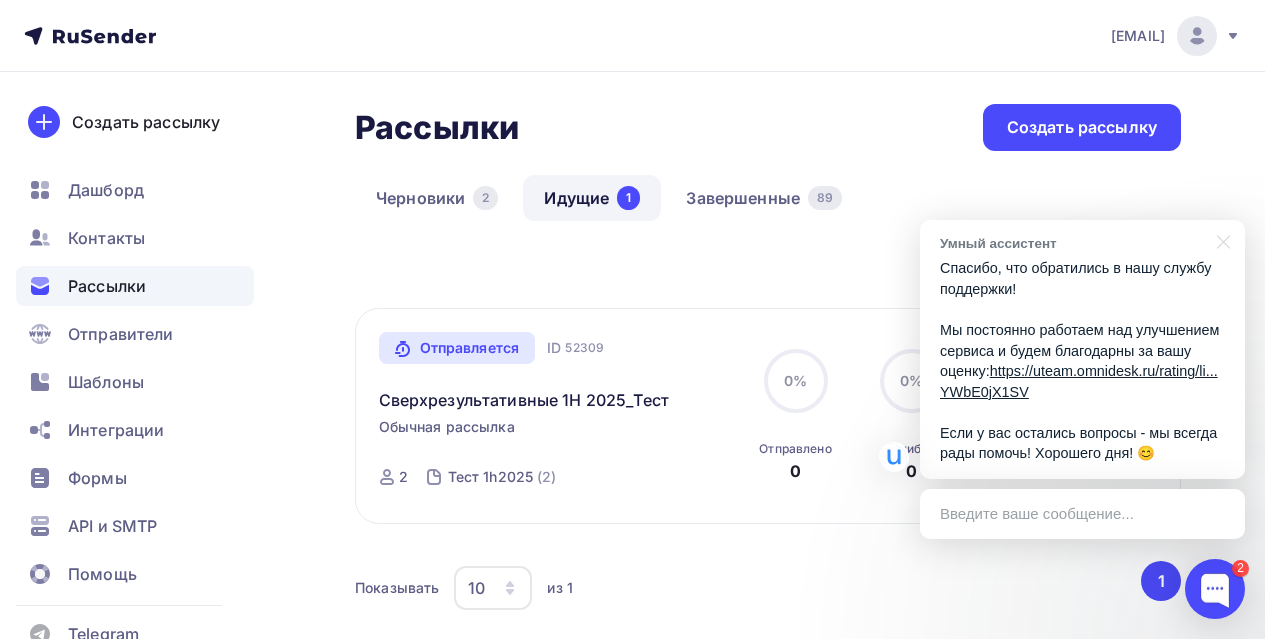 scroll, scrollTop: 176, scrollLeft: 0, axis: vertical 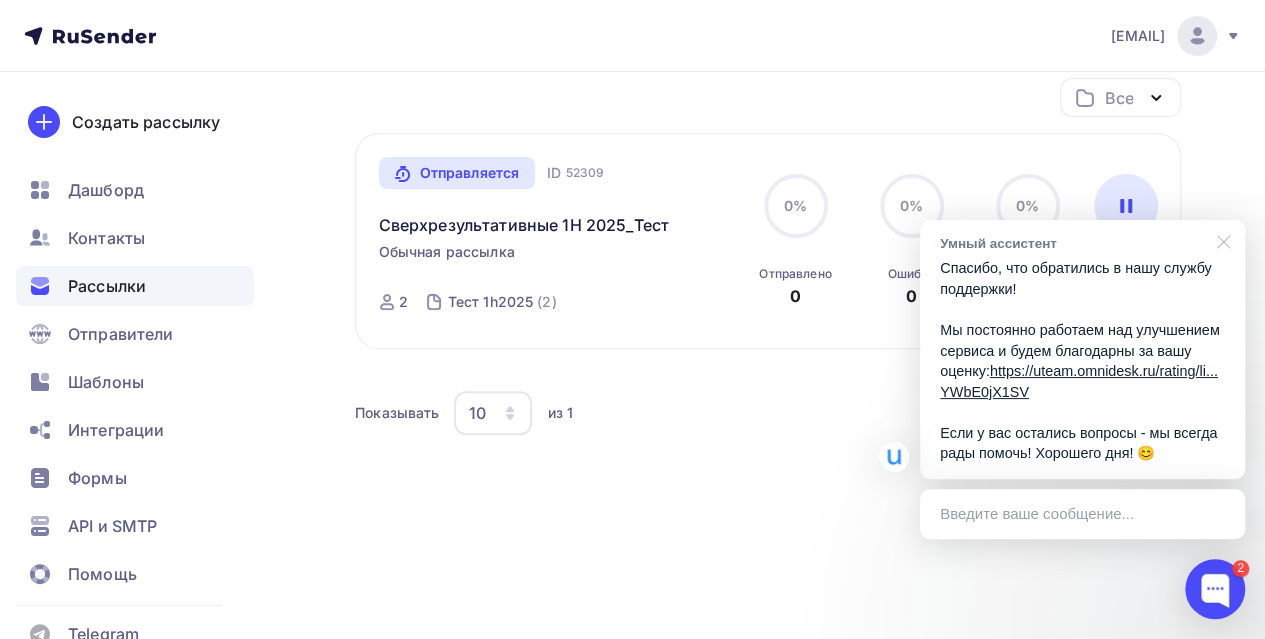 click at bounding box center [1220, 240] 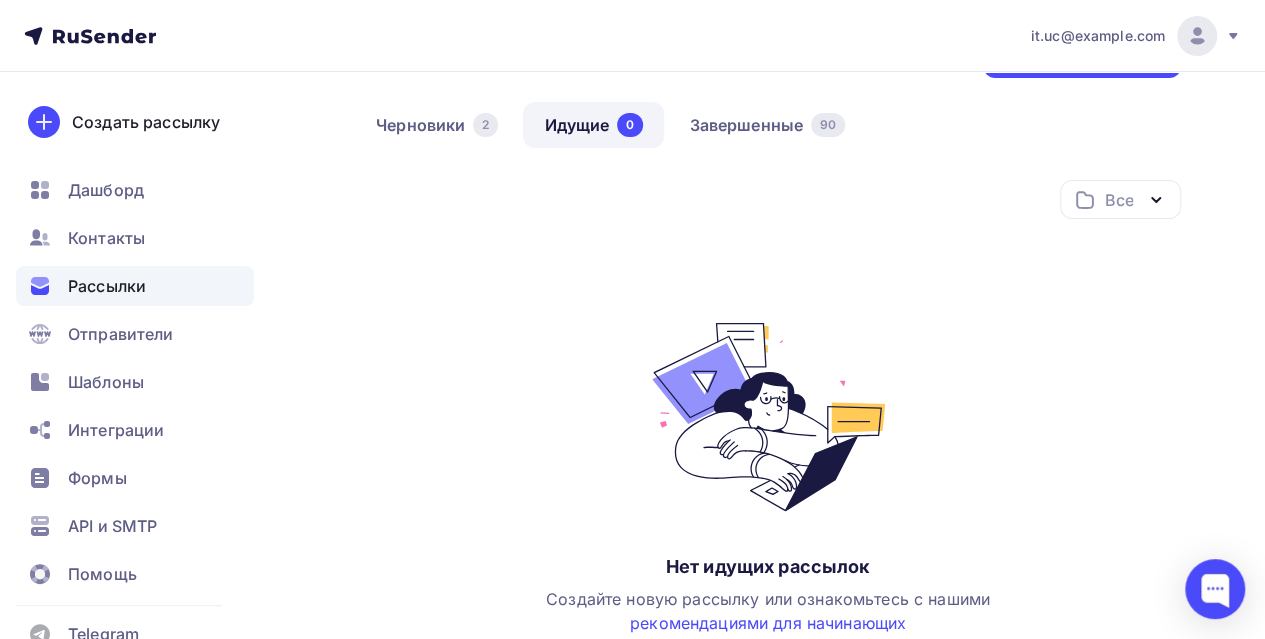 scroll, scrollTop: 0, scrollLeft: 0, axis: both 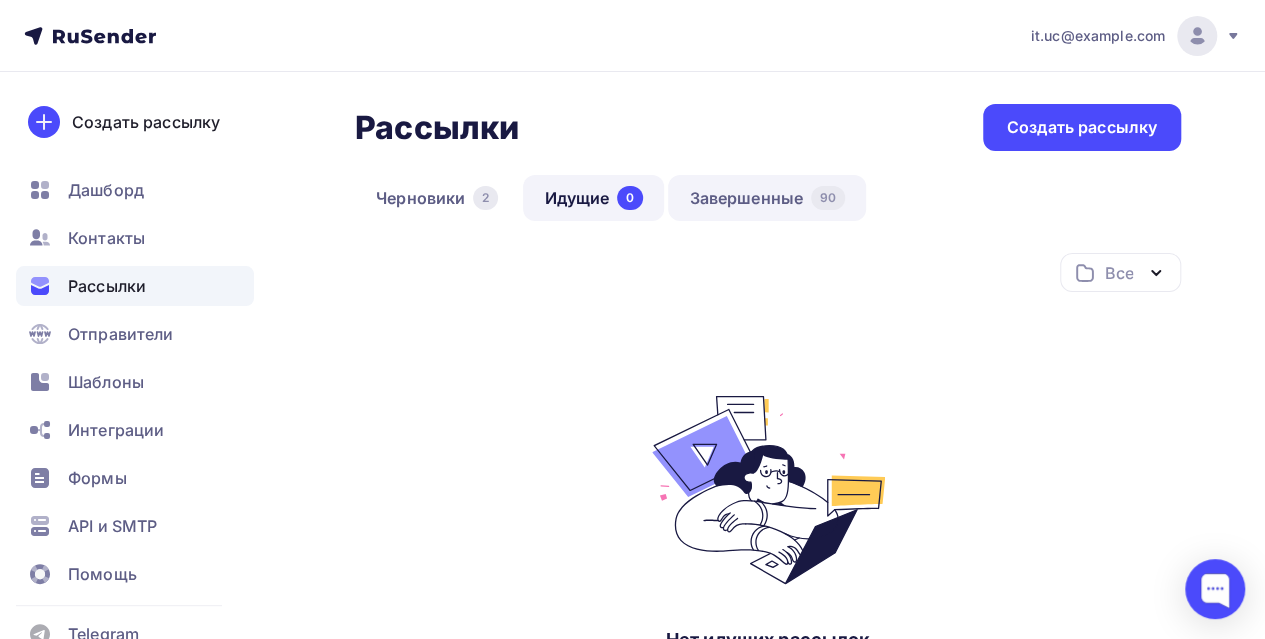 click on "Завершенные
90" at bounding box center [767, 198] 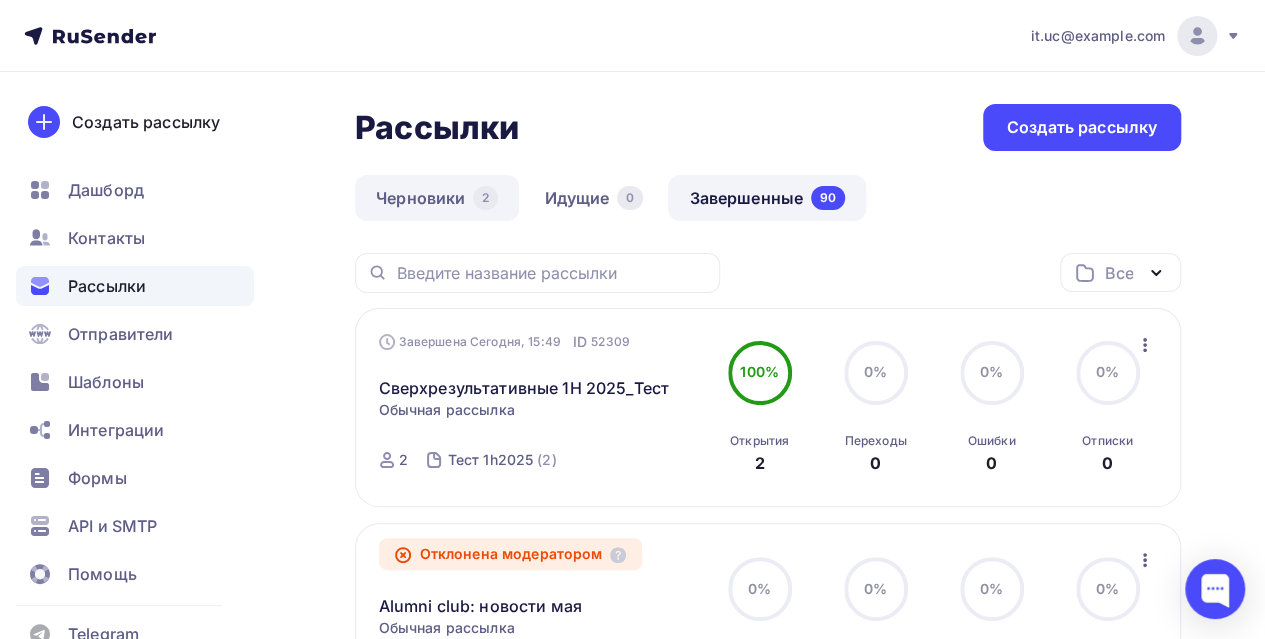 click on "Черновики
2" at bounding box center (437, 198) 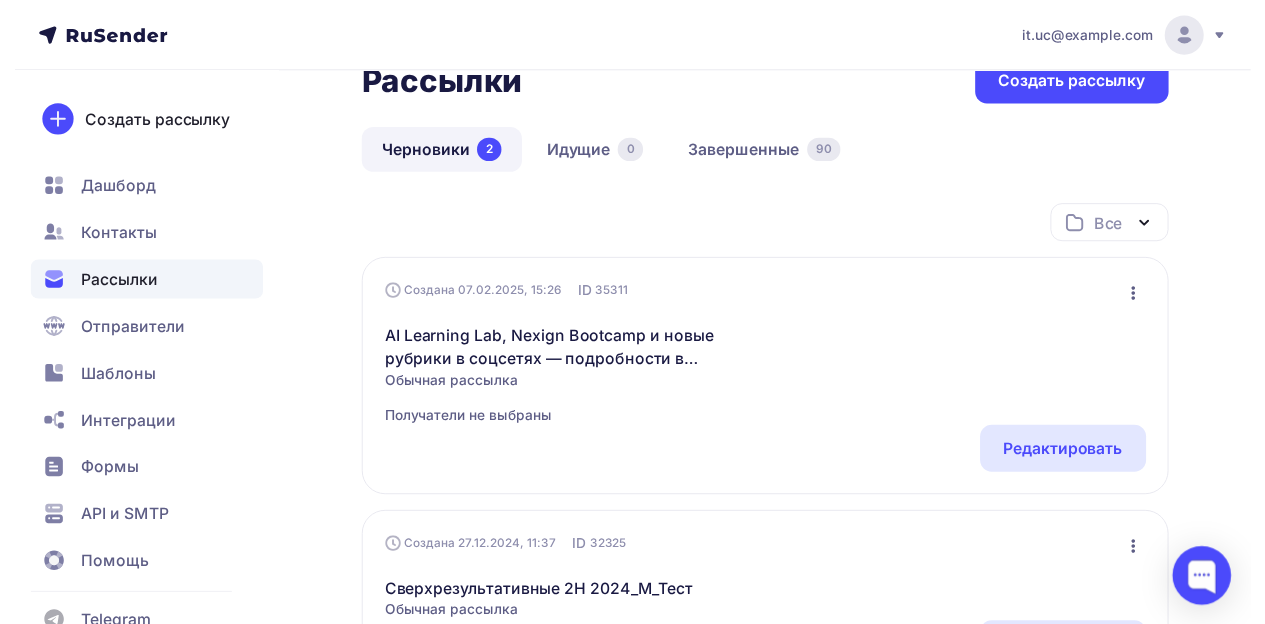 scroll, scrollTop: 0, scrollLeft: 0, axis: both 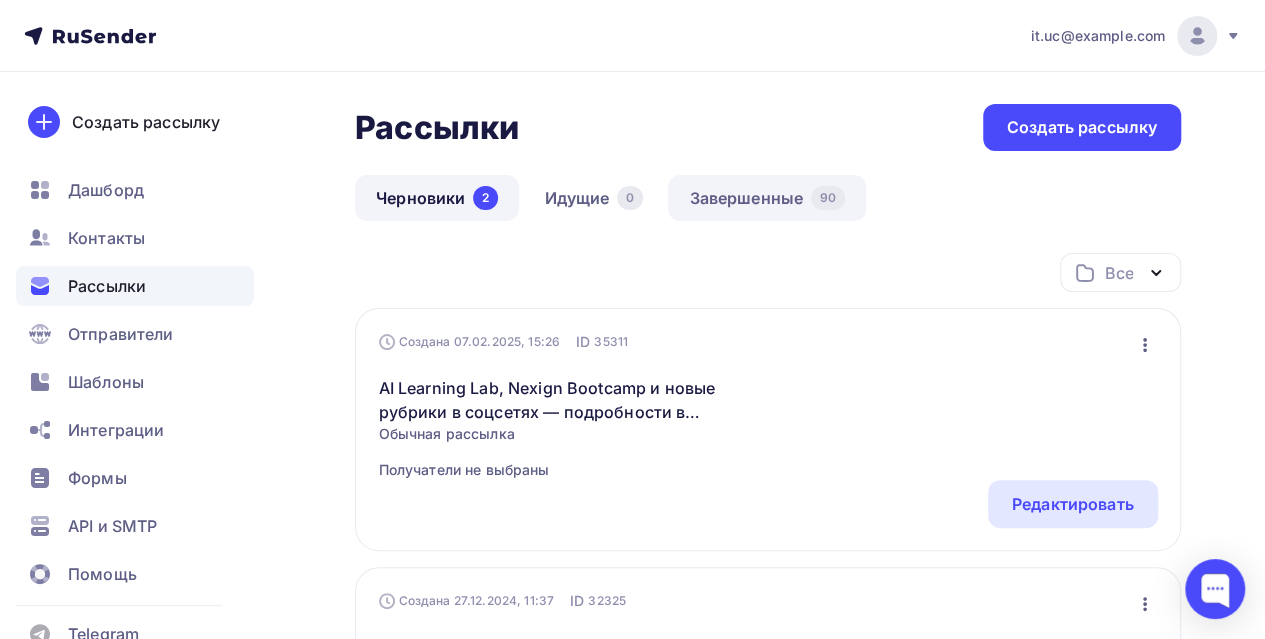 click on "Завершенные
90" at bounding box center (767, 198) 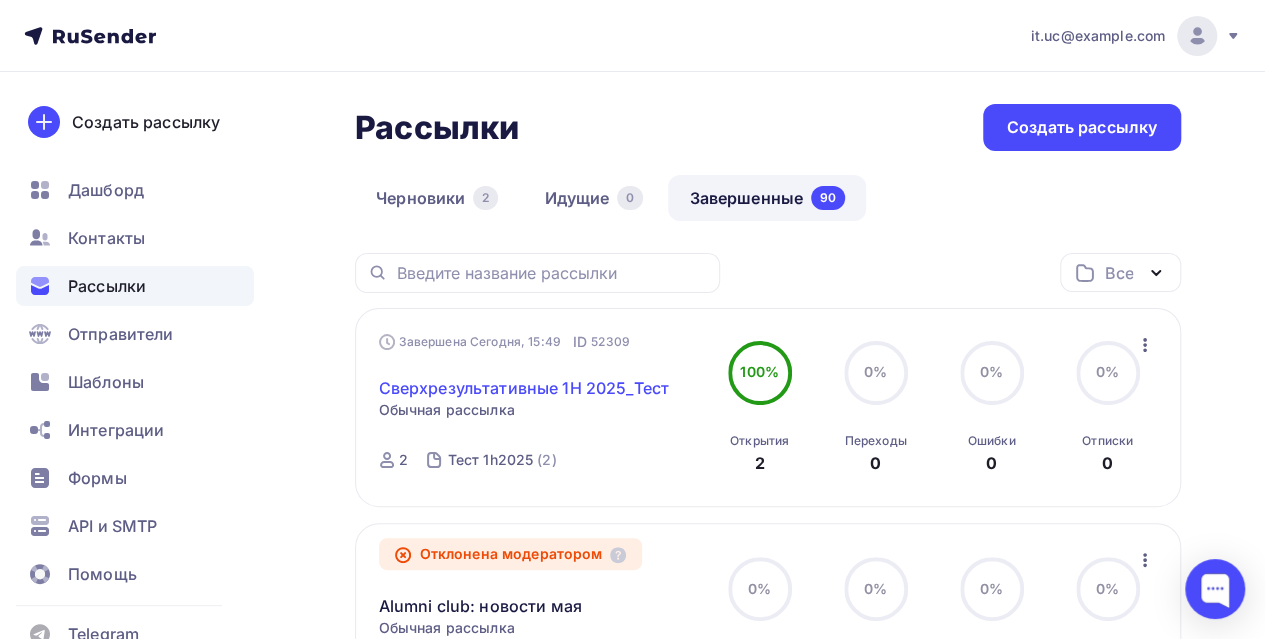 click on "Сверхрезультативные 1H 2025_Тест" at bounding box center [524, 388] 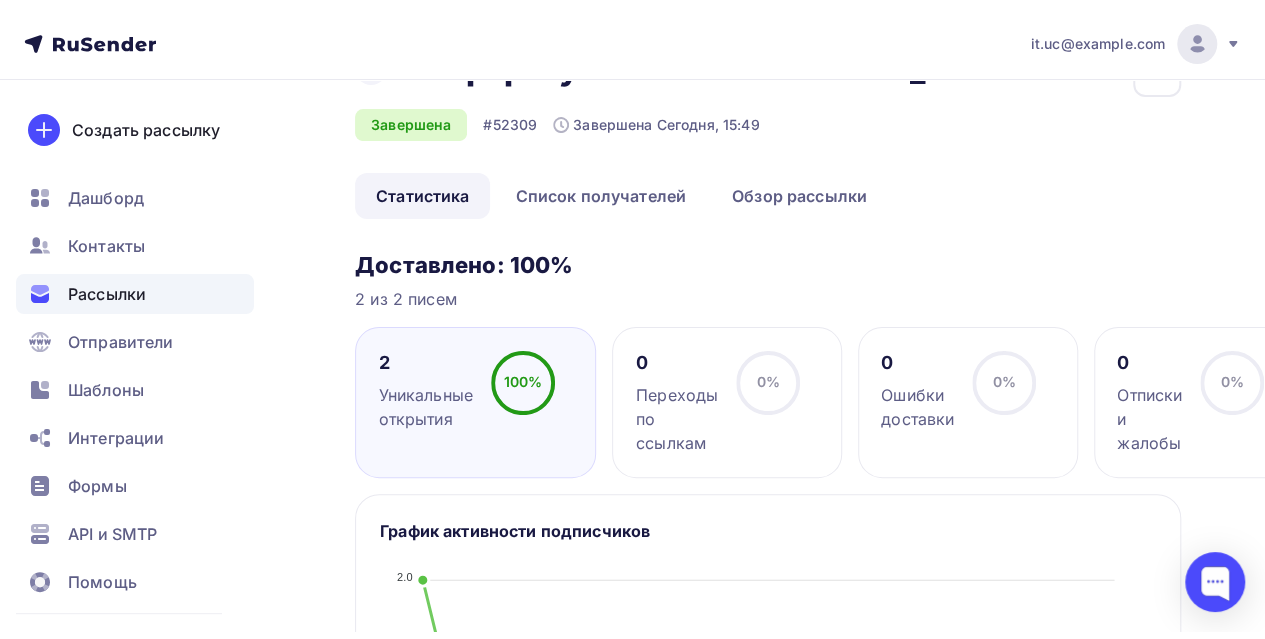 scroll, scrollTop: 0, scrollLeft: 0, axis: both 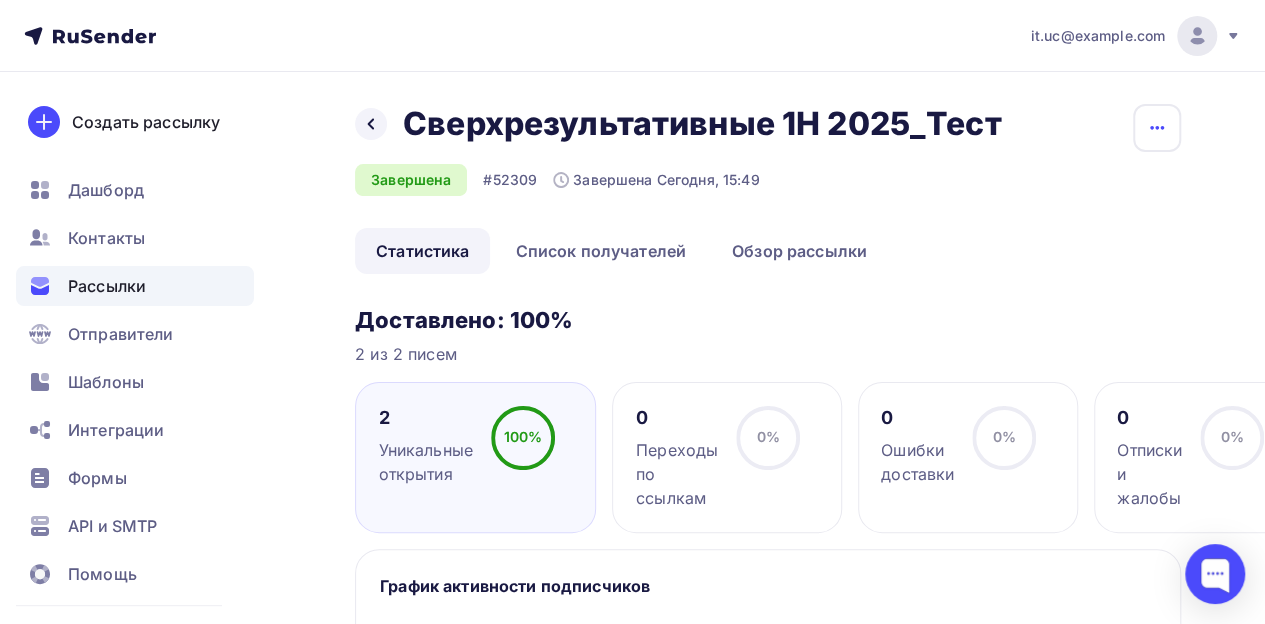 click 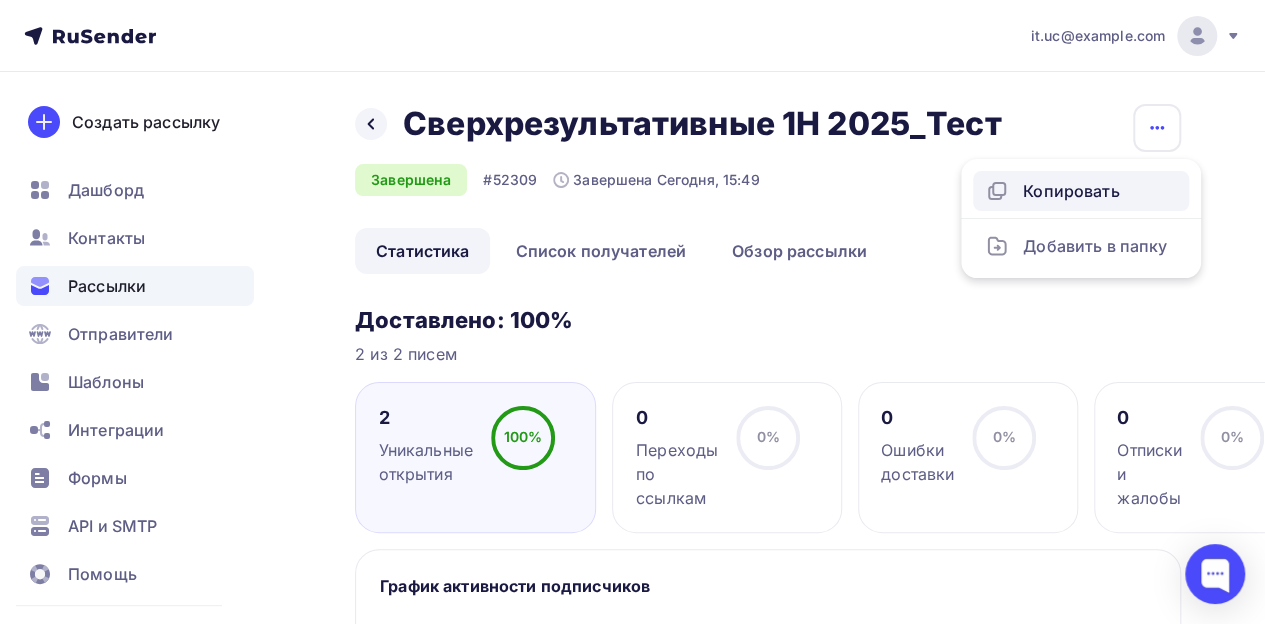 click on "Копировать" at bounding box center (1081, 191) 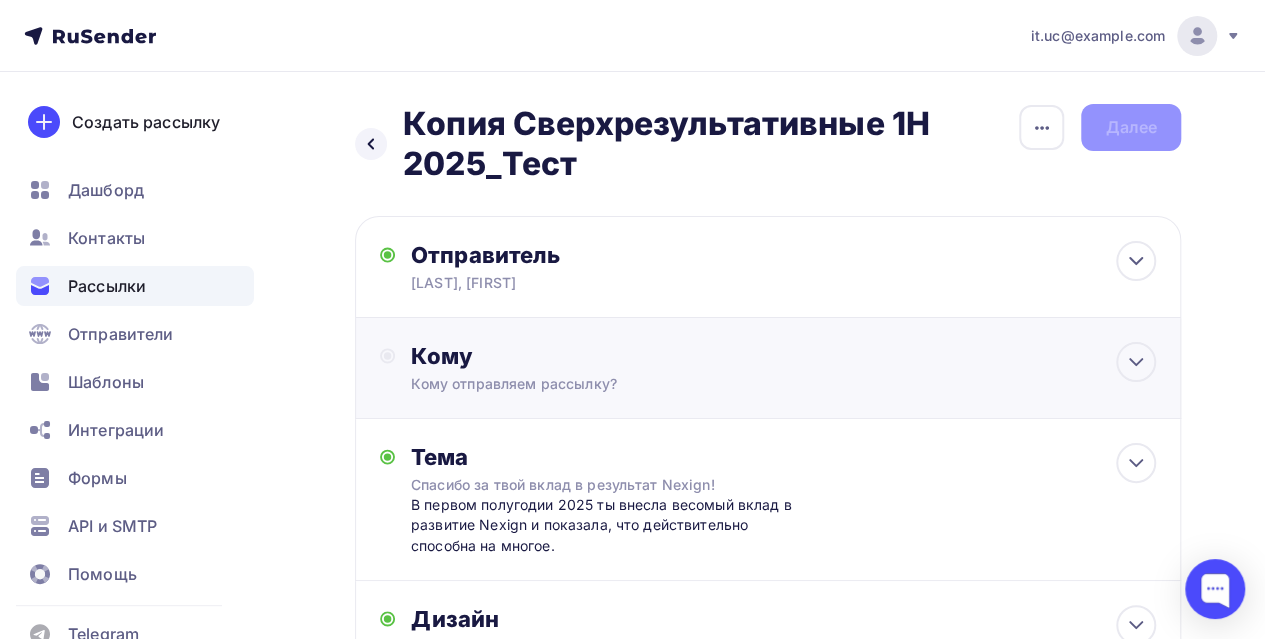 click on "Кому отправляем рассылку?" at bounding box center (746, 384) 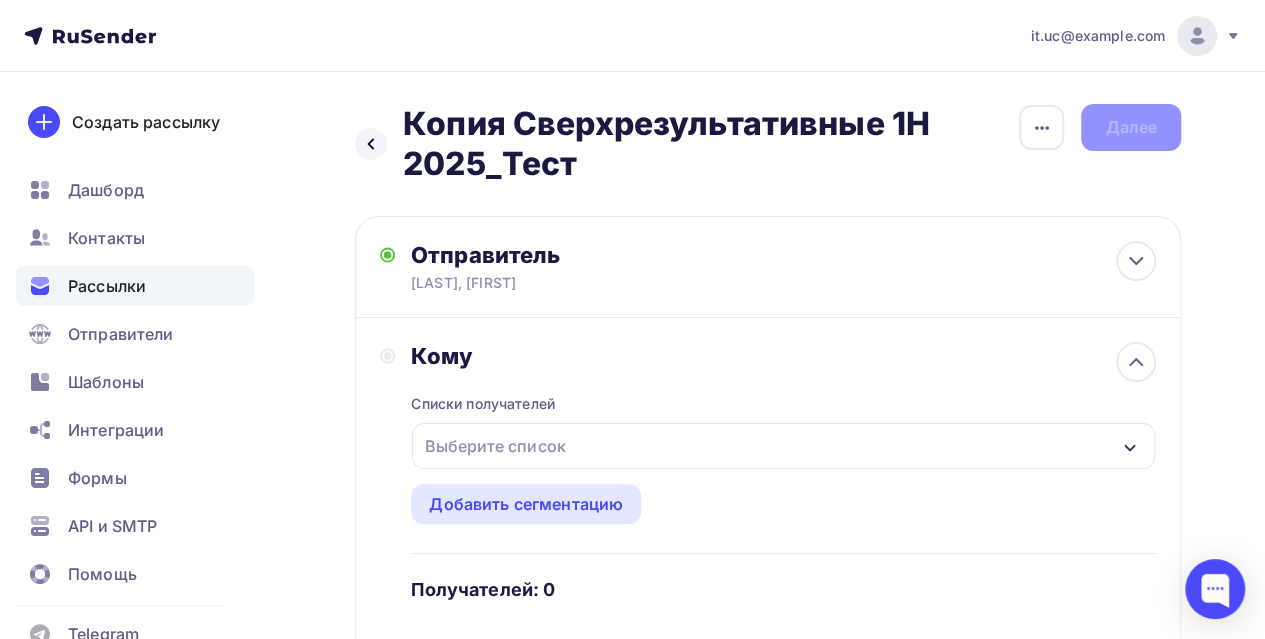 click on "Выберите список" at bounding box center (495, 446) 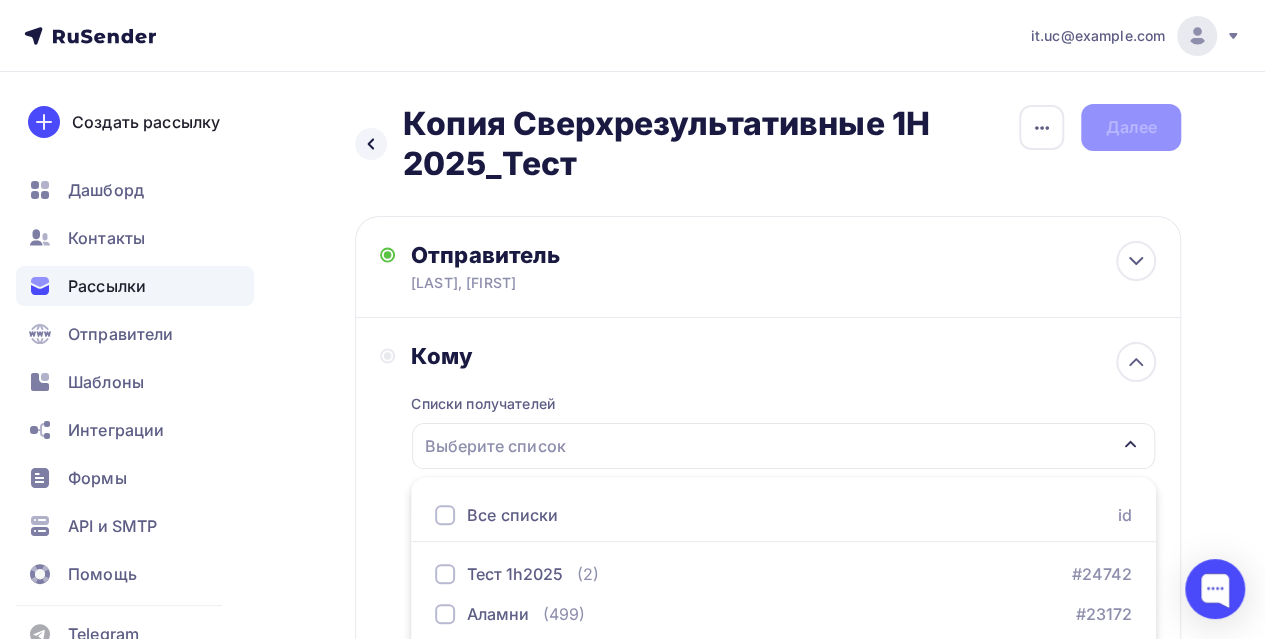 scroll, scrollTop: 356, scrollLeft: 0, axis: vertical 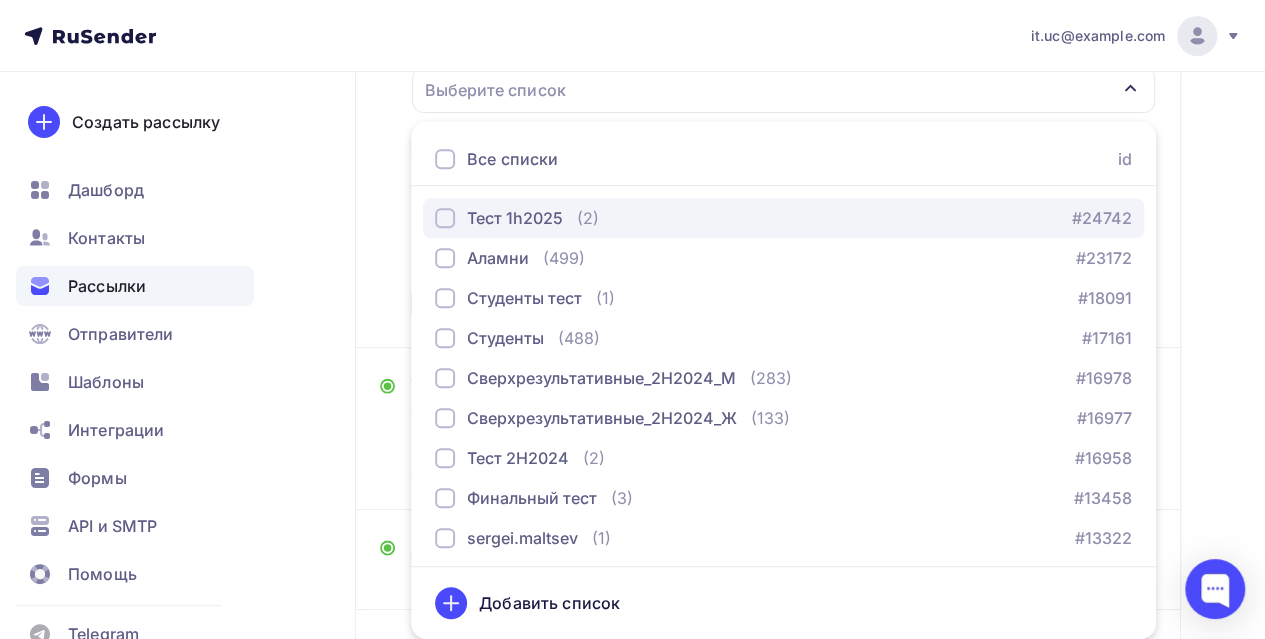 click at bounding box center (445, 218) 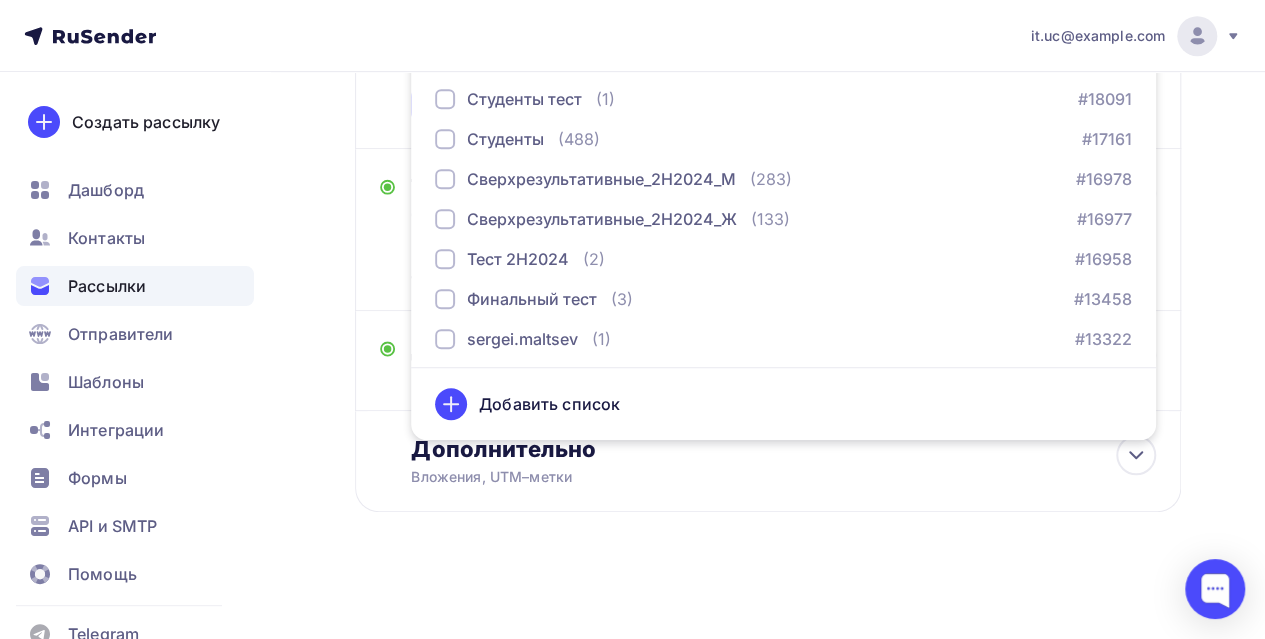 scroll, scrollTop: 558, scrollLeft: 0, axis: vertical 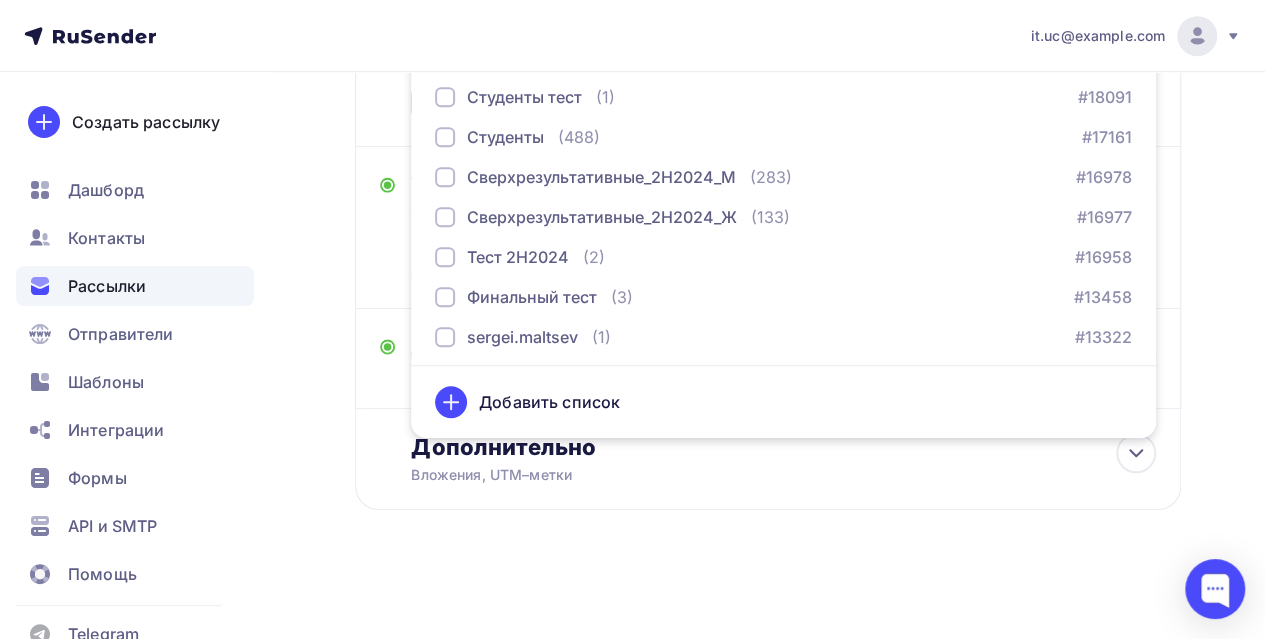click on "Назад
Копия Сверхрезультативные 1H 2025_Тест
Копия Сверхрезультативные 1H 2025_Тест
Закончить позже
Переименовать рассылку
Удалить
Далее
Отправитель
Matyushin, Michael
Email  *
Выберите отправителя
alumniclub@nexign.com           nexignstudents@nexign.com           michael.matyushin@nexign.com           sergei.maltsev@nexign.com               Добавить отправителя
Рекомендуем  добавить почту на домене , чтобы рассылка не попала в «Спам»
Имя" at bounding box center [768, 53] 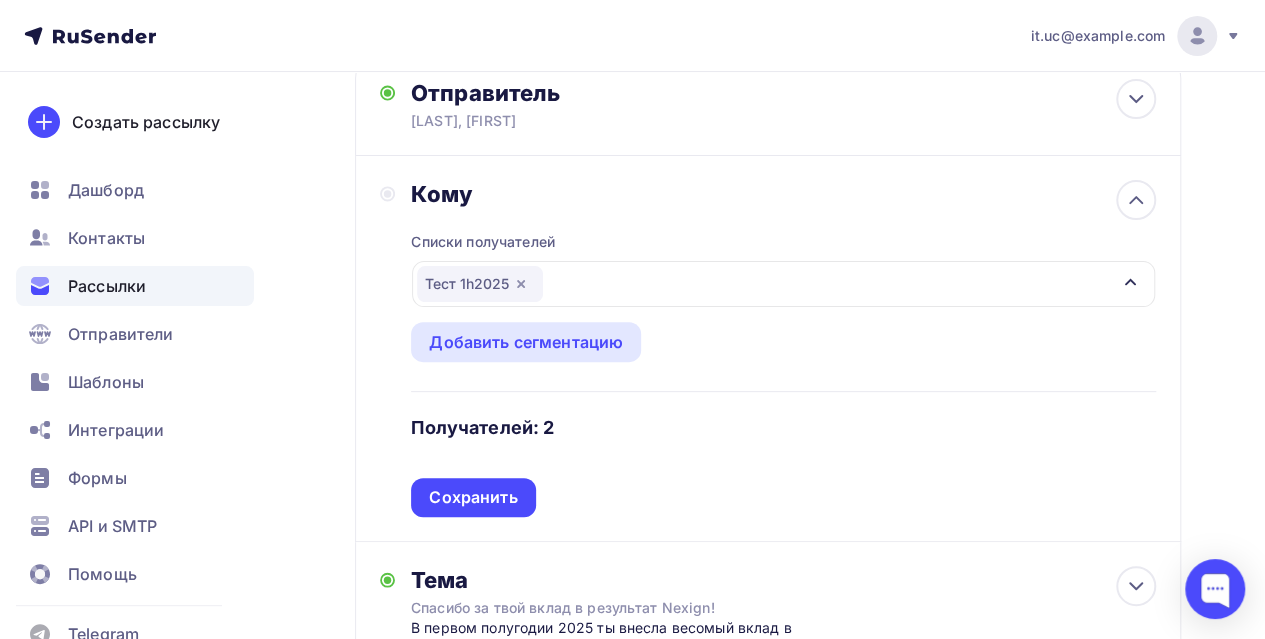 scroll, scrollTop: 158, scrollLeft: 0, axis: vertical 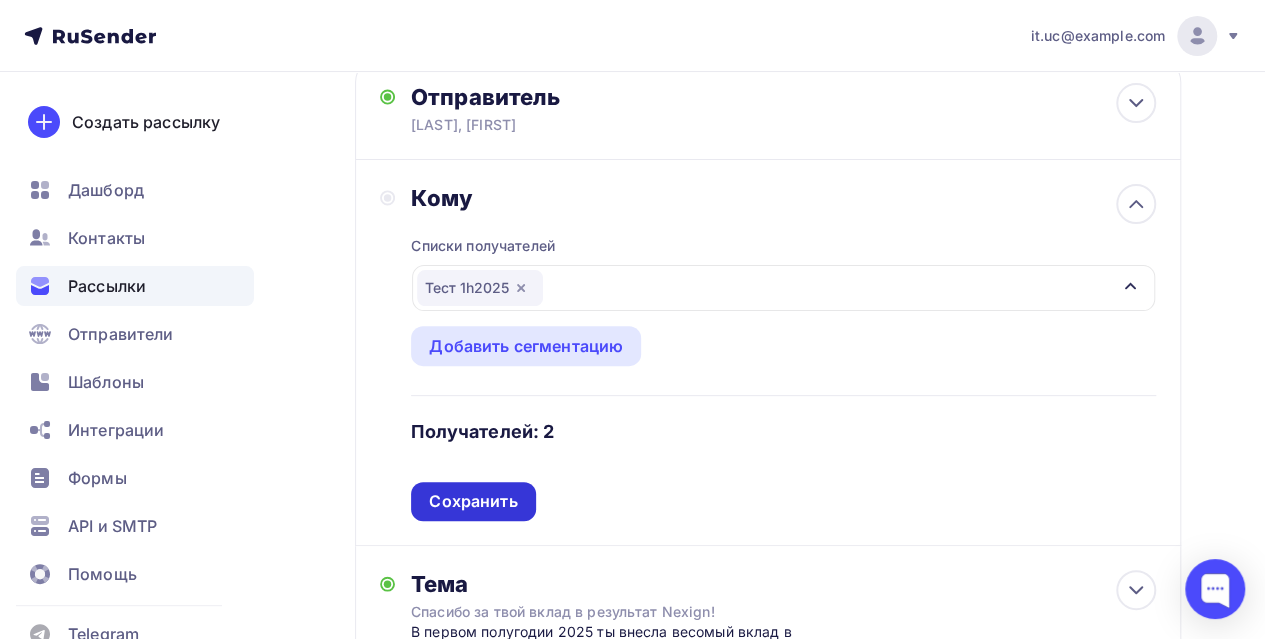 click on "Сохранить" at bounding box center (473, 501) 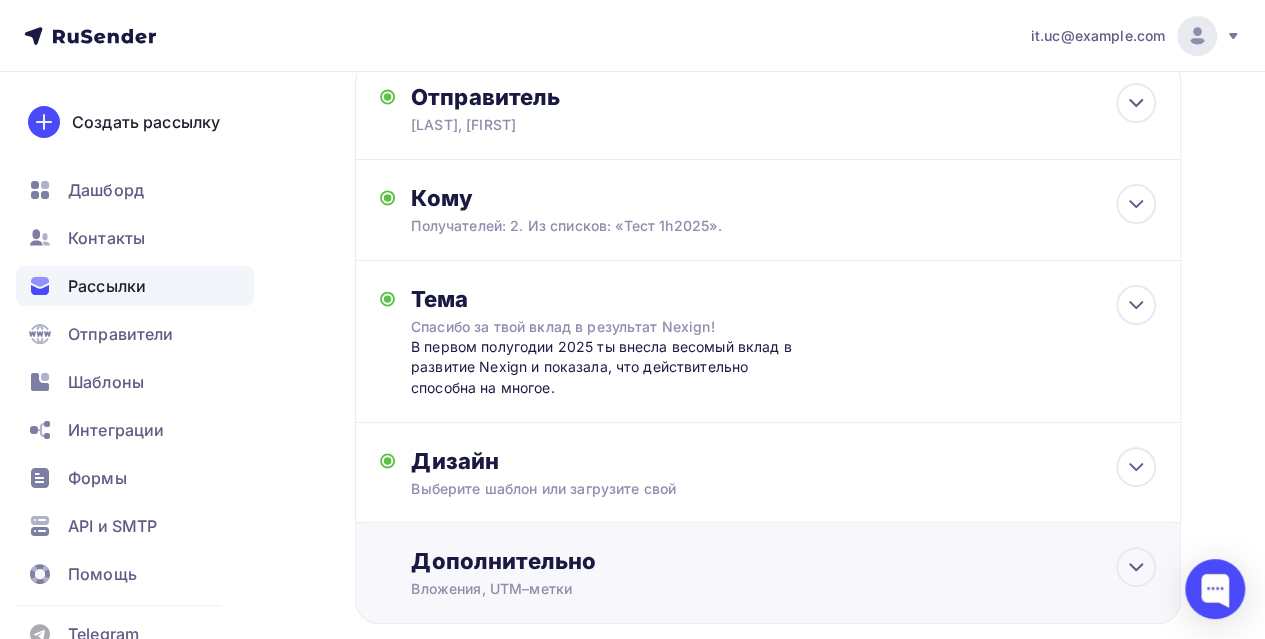 scroll, scrollTop: 258, scrollLeft: 0, axis: vertical 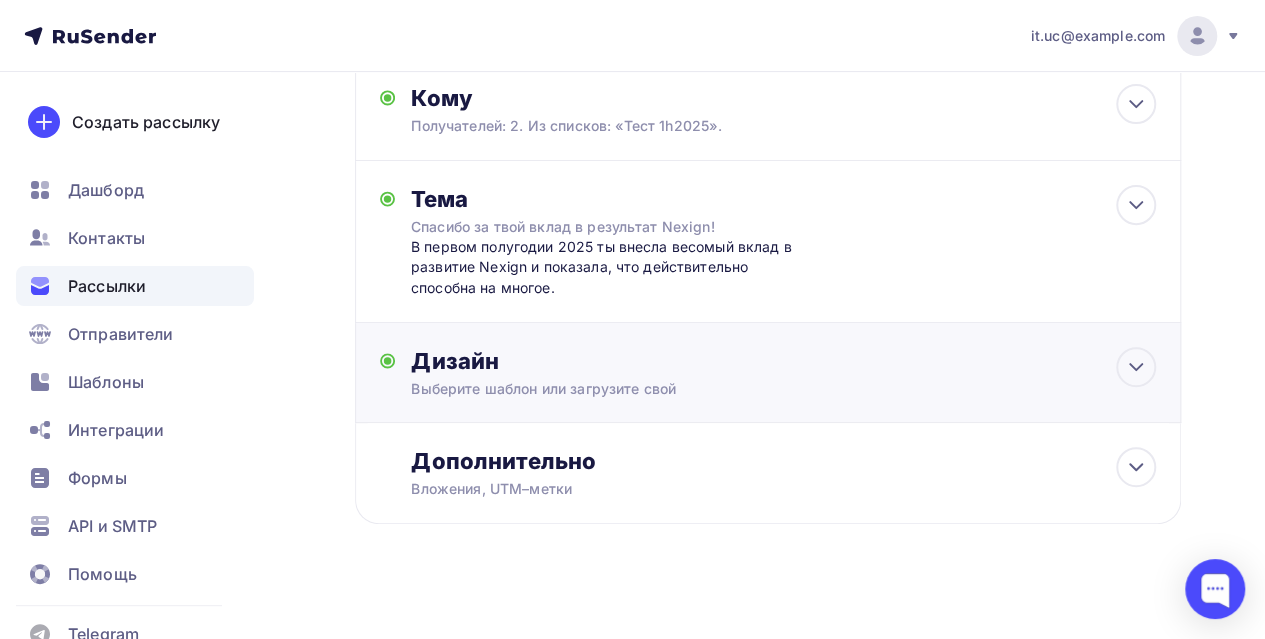 click on "Дизайн   Выберите шаблон или загрузите свой     Размер письма: 122 Kb     Заменить шаблон
Редактировать
HTML шаблон" at bounding box center (783, 373) 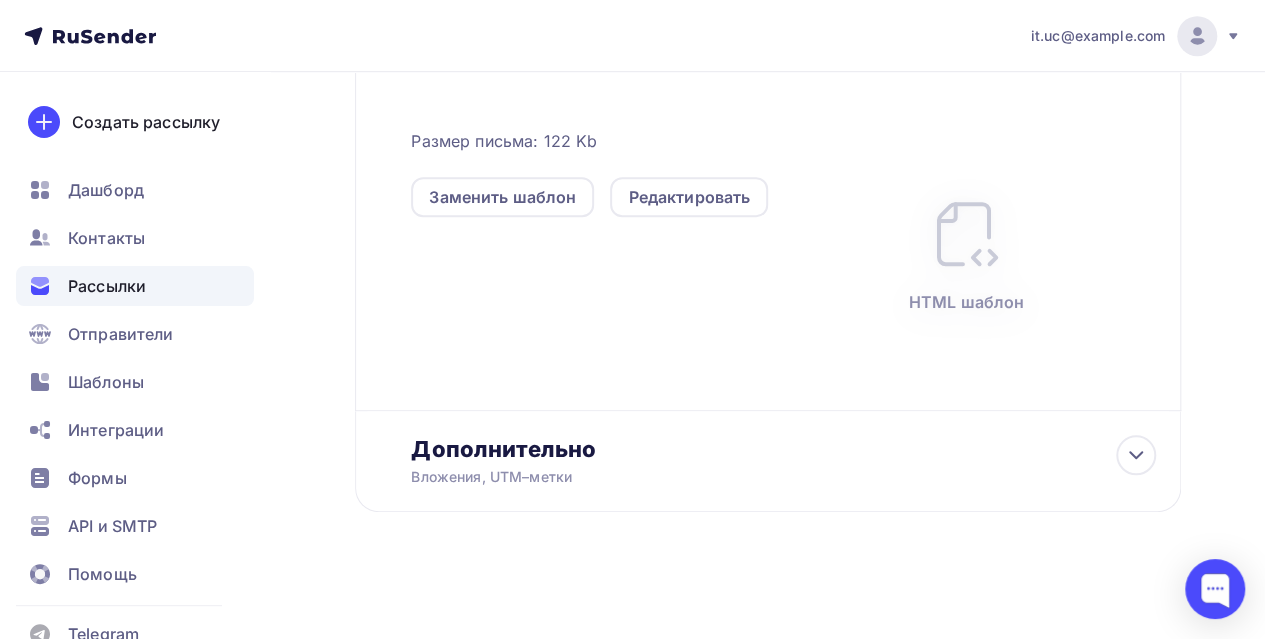scroll, scrollTop: 615, scrollLeft: 0, axis: vertical 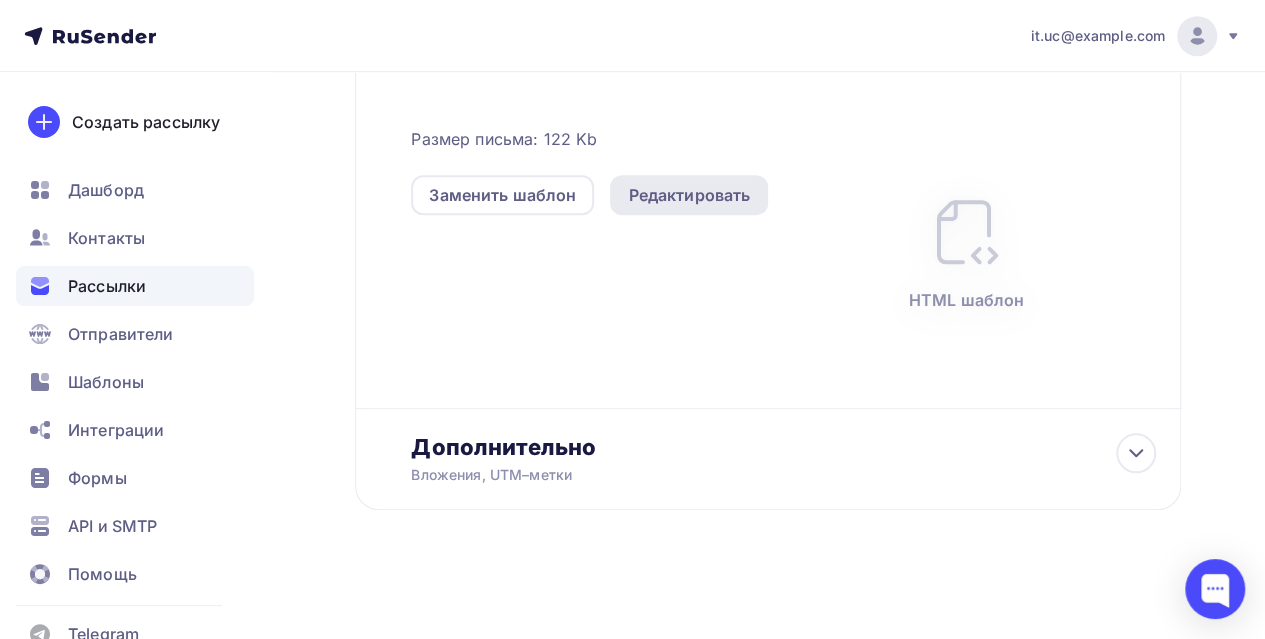 click on "Редактировать" at bounding box center [689, 195] 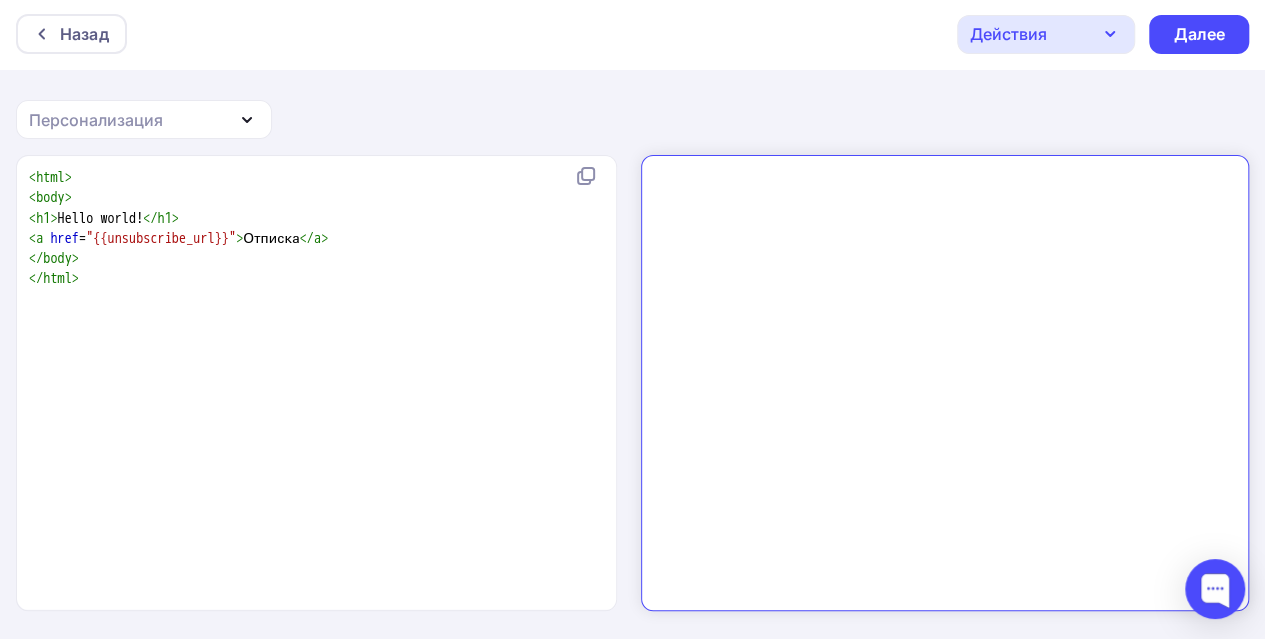 scroll, scrollTop: 0, scrollLeft: 0, axis: both 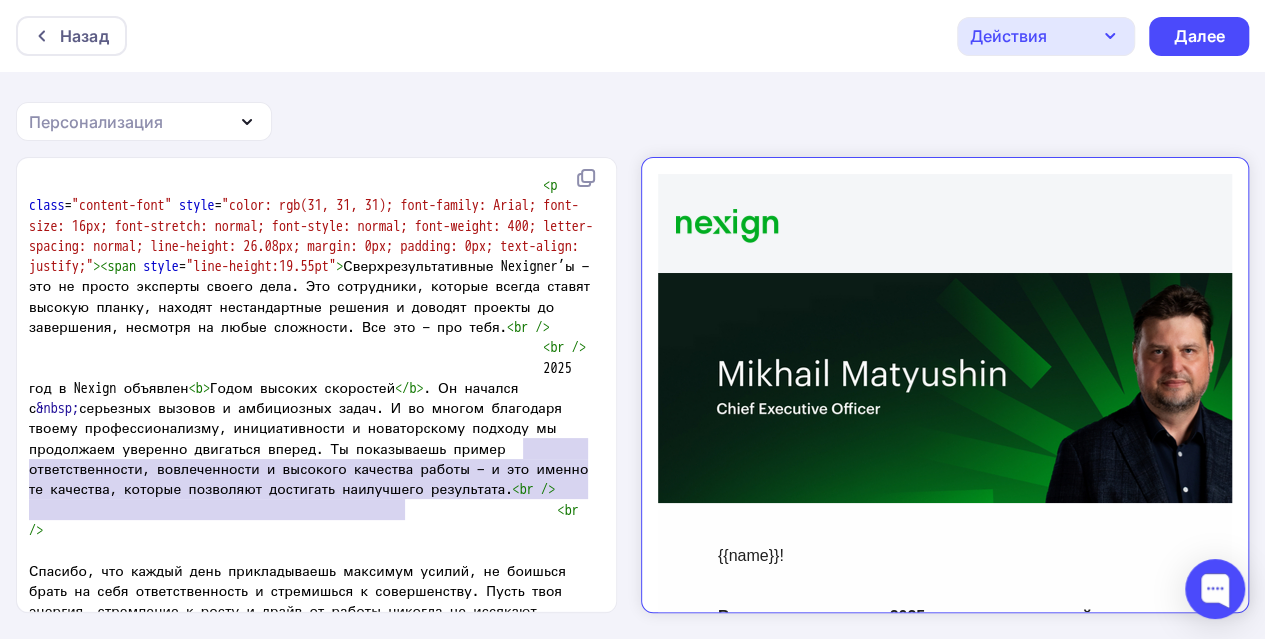type on "В первом полугодии 2025 ты внесла весомый вклад в развитие Nexign и показала, что действительно способна на многое. По итогам полугодия тебе был присвоен рейтинг «Сверхрезультативный»." 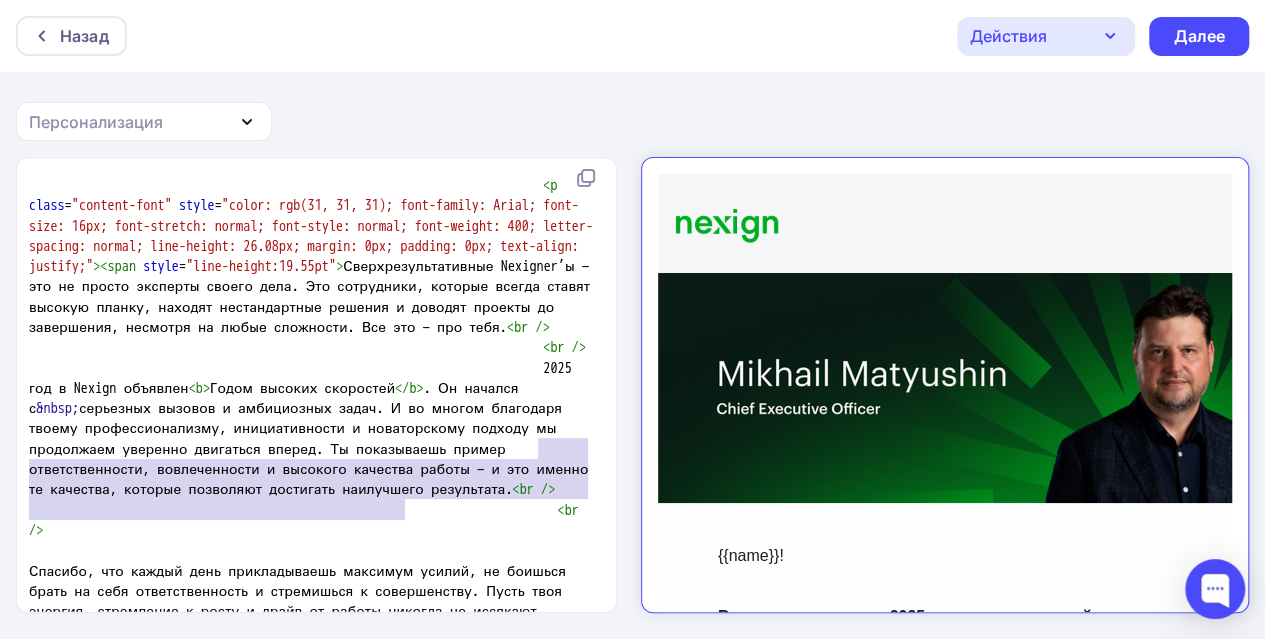 drag, startPoint x: 438, startPoint y: 513, endPoint x: 538, endPoint y: 447, distance: 119.81653 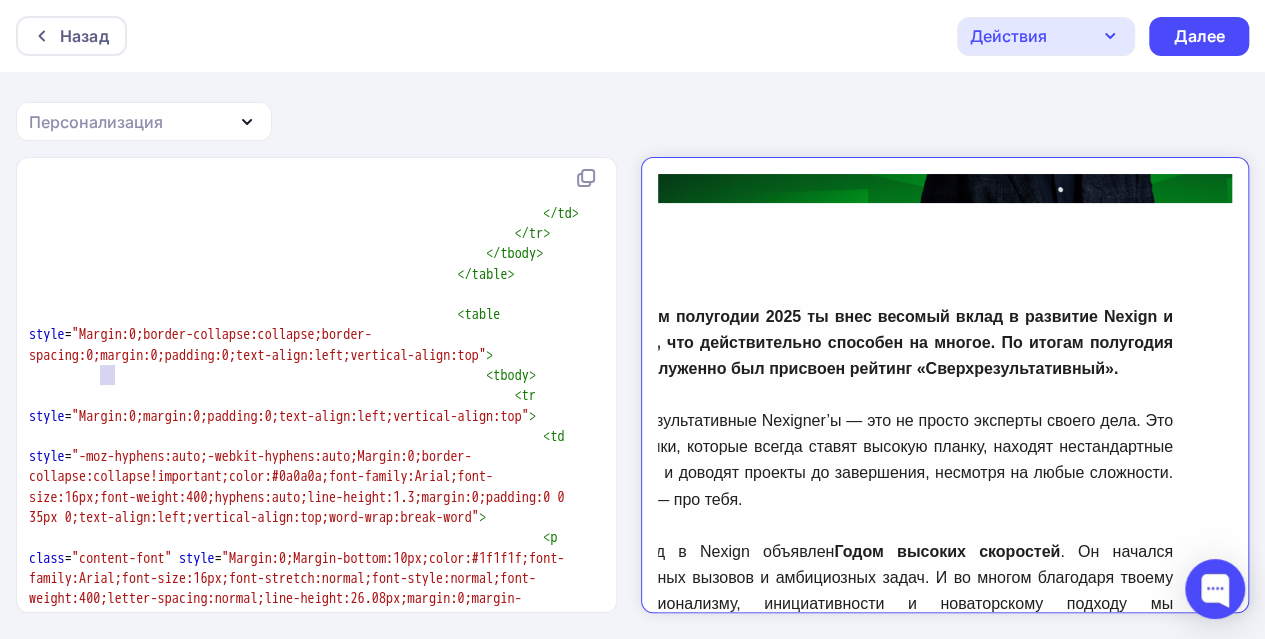 type on "&nbsp;" 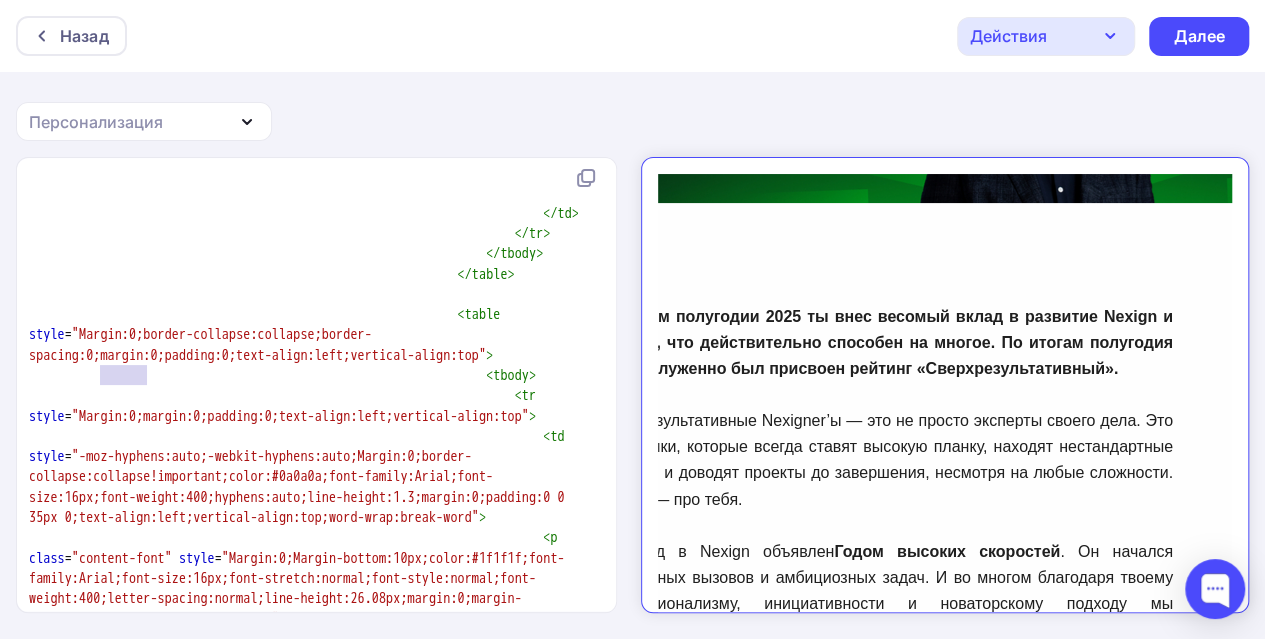 drag, startPoint x: 101, startPoint y: 377, endPoint x: 145, endPoint y: 374, distance: 44.102154 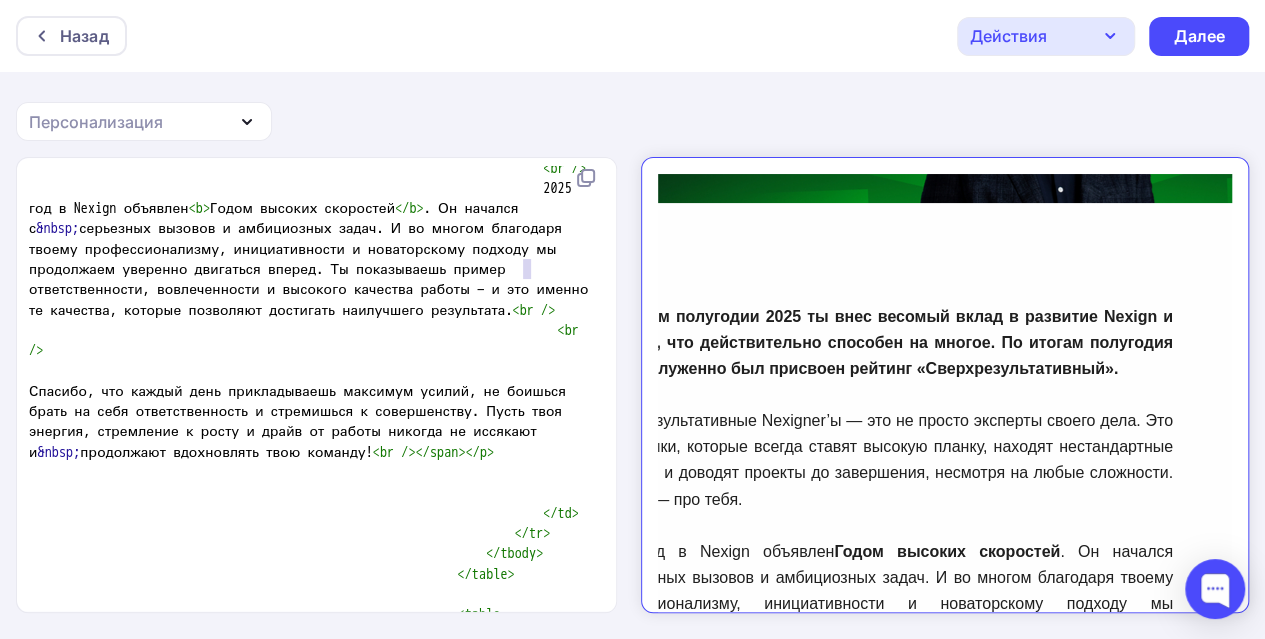 drag, startPoint x: 524, startPoint y: 269, endPoint x: 543, endPoint y: 272, distance: 19.235384 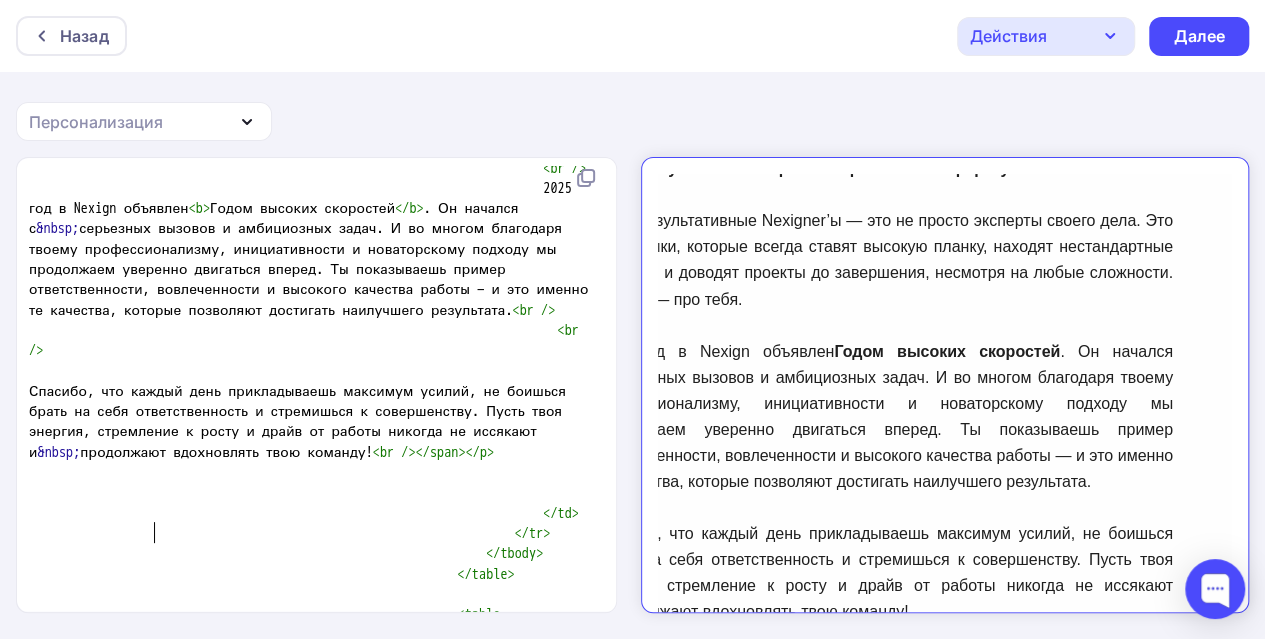 type 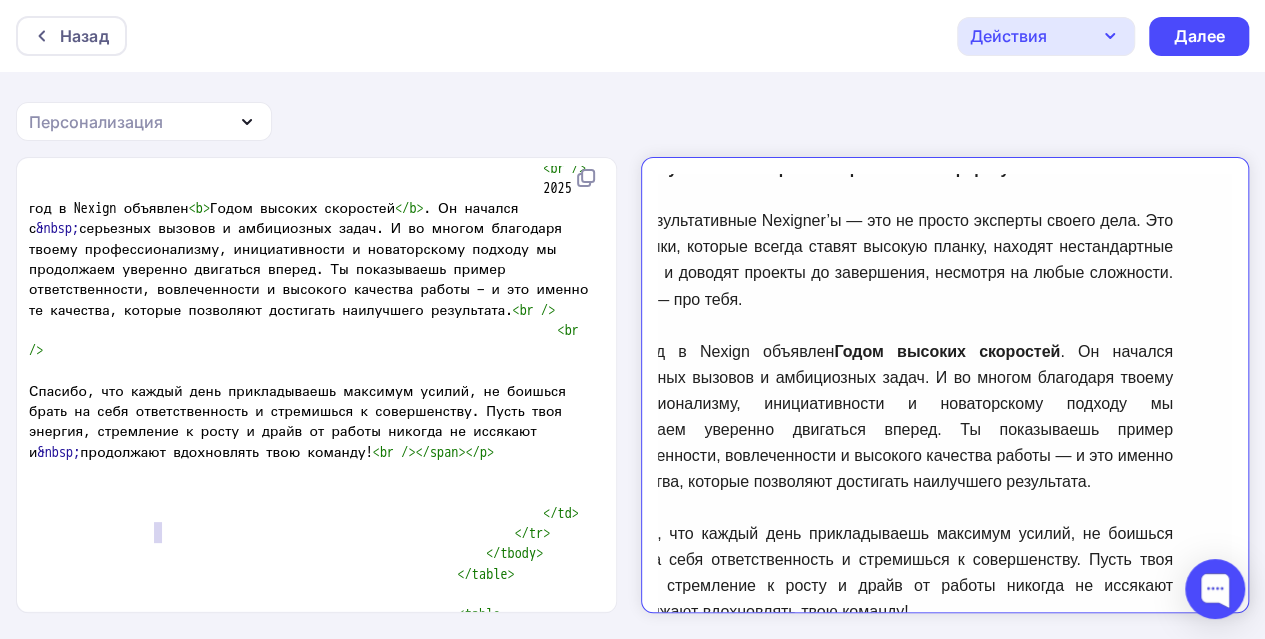 click on "< p   class = "content-font"   style = "color: rgb(31, 31, 31); font-family: Arial; font-size: 16px; font-stretch: normal; font-style: normal; font-weight: 400; letter-spacing: normal; line-height: 26.08px; margin: 0px; padding: 0px; text-align: justify;" >< span   style = "line-height:19.55pt" > Сверхрезультативные Nexigner’ы — это не просто эксперты своего дела. Это сотрудники, которые всегда ставят высокую планку, находят нестандартные решения и доводят проекты до завершения, несмотря на любые сложности. Все это — про тебя. < br   />" at bounding box center (313, 76) 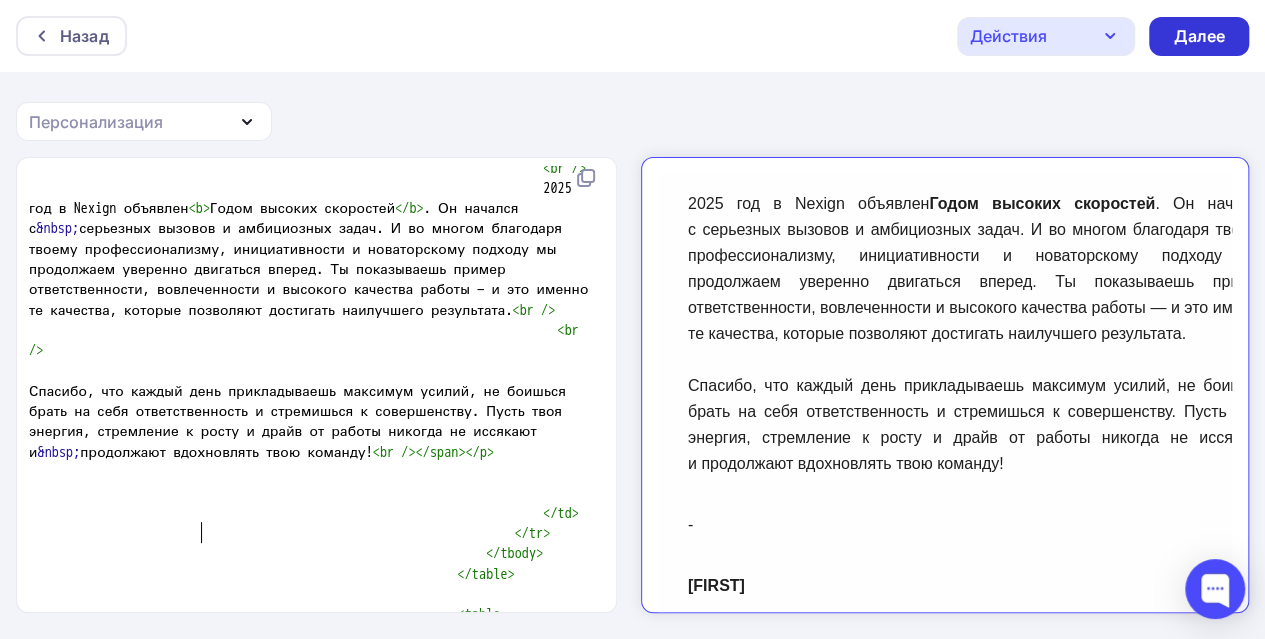 click on "Далее" at bounding box center (1199, 36) 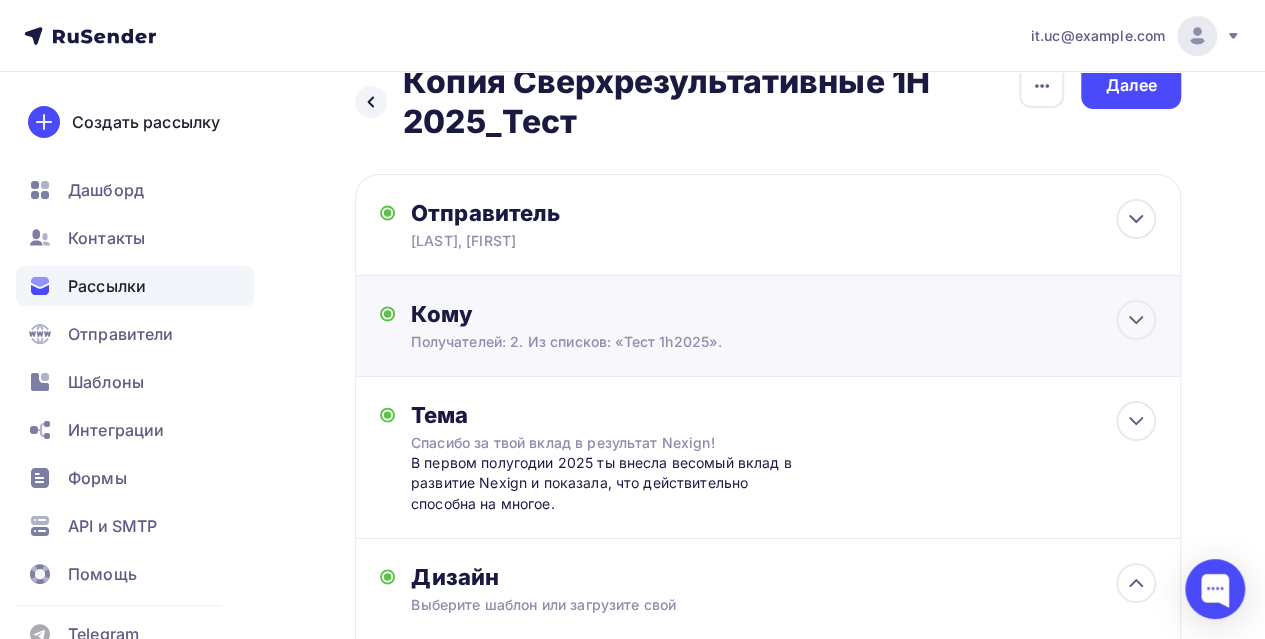 scroll, scrollTop: 0, scrollLeft: 0, axis: both 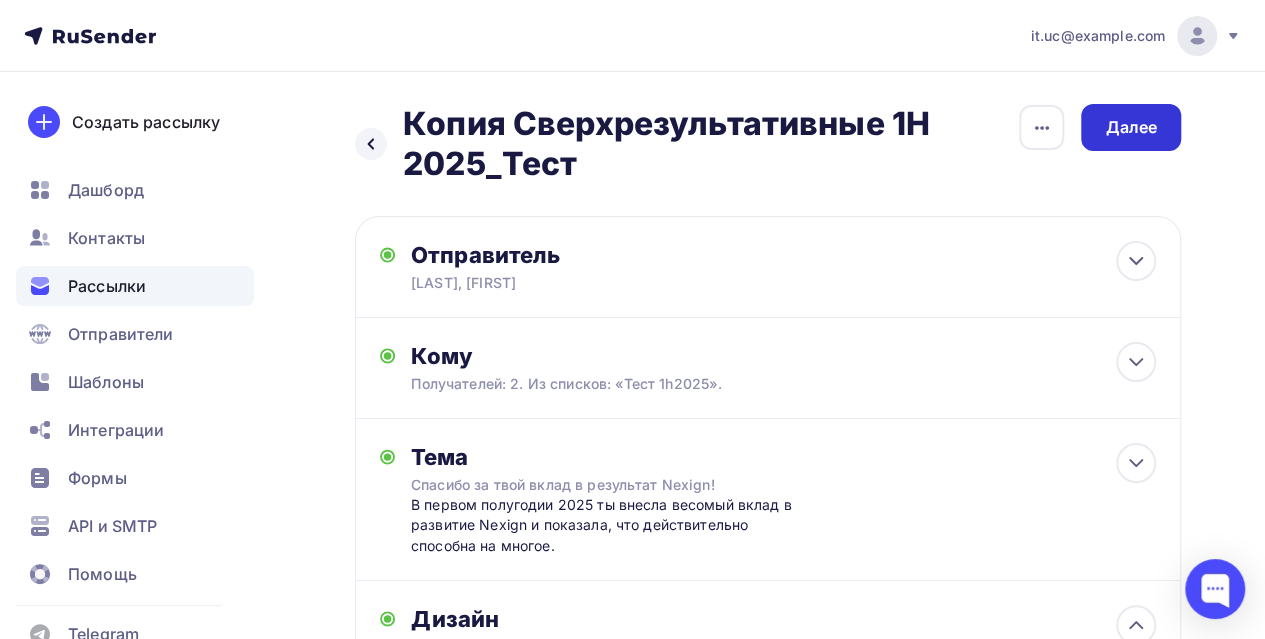 click on "Далее" at bounding box center [1131, 127] 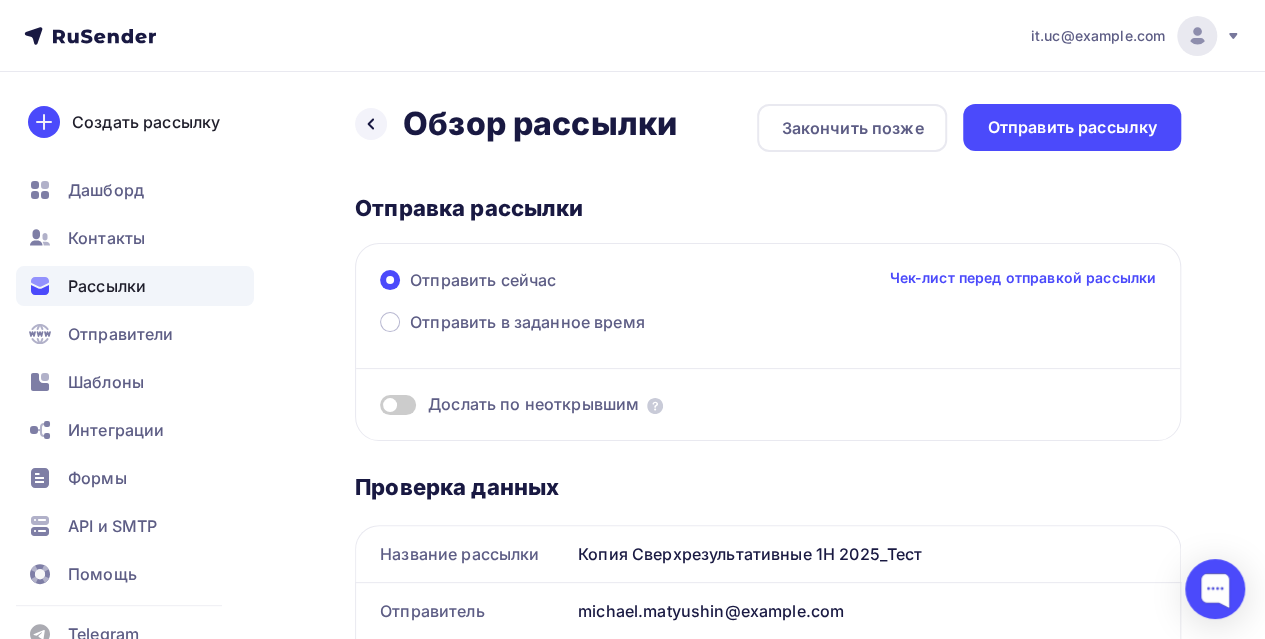 scroll, scrollTop: 0, scrollLeft: 0, axis: both 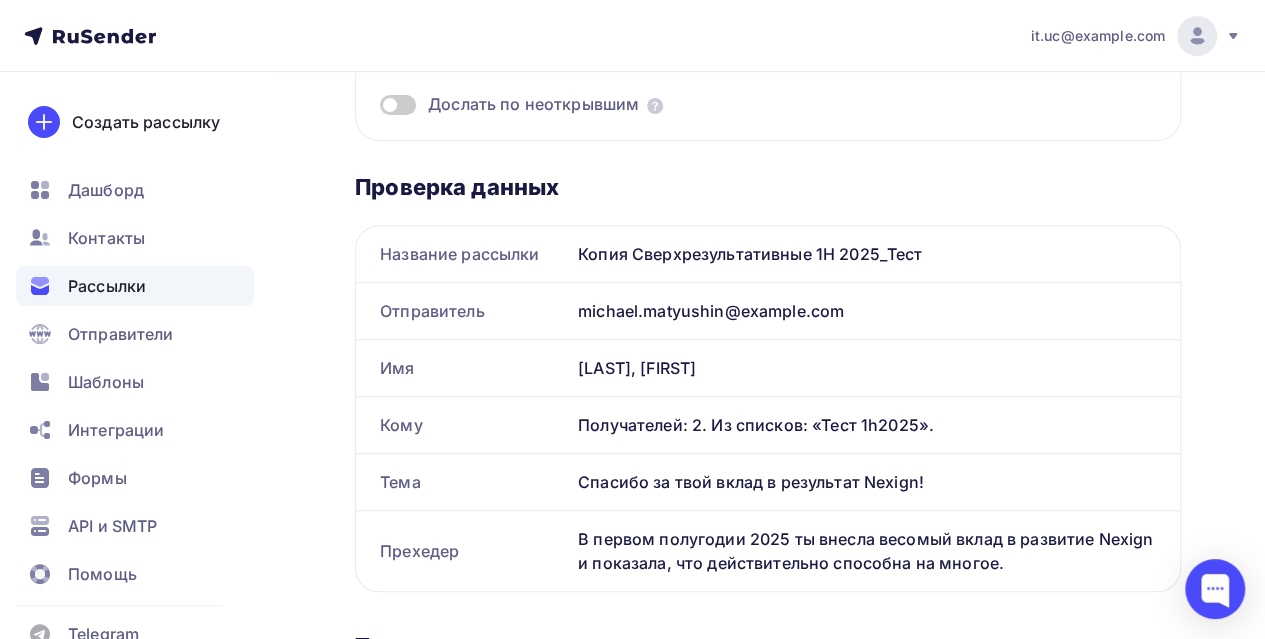 click on "michael.matyushin@[EXAMPLE.COM]" at bounding box center (875, 311) 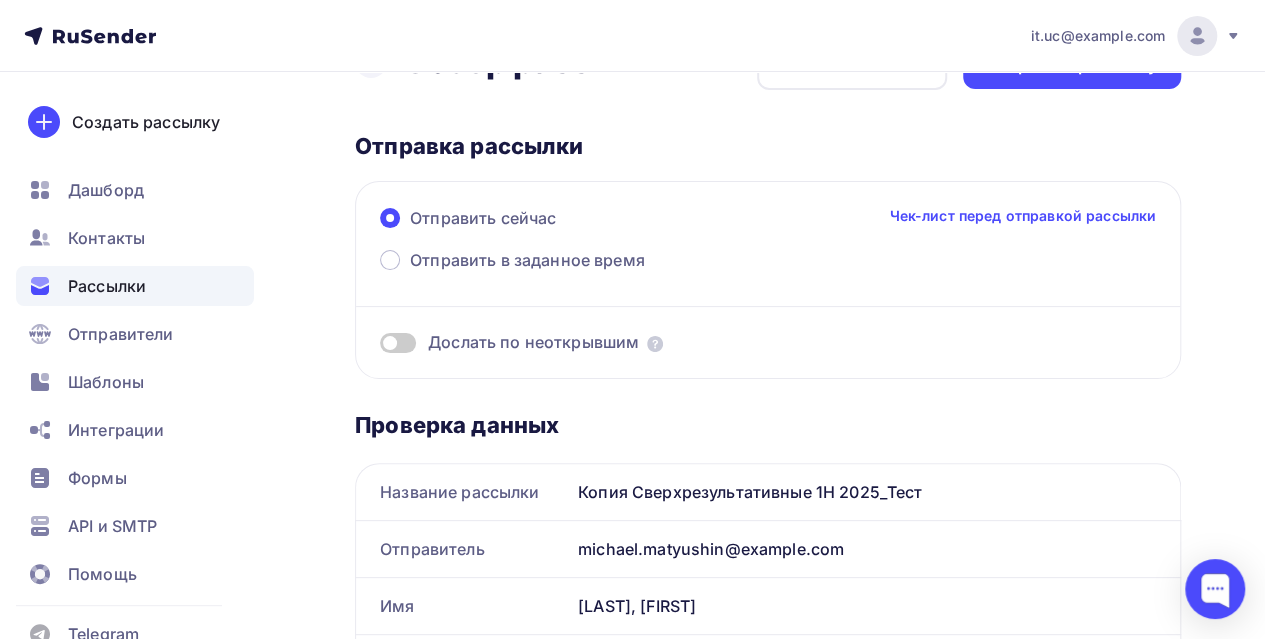 scroll, scrollTop: 0, scrollLeft: 0, axis: both 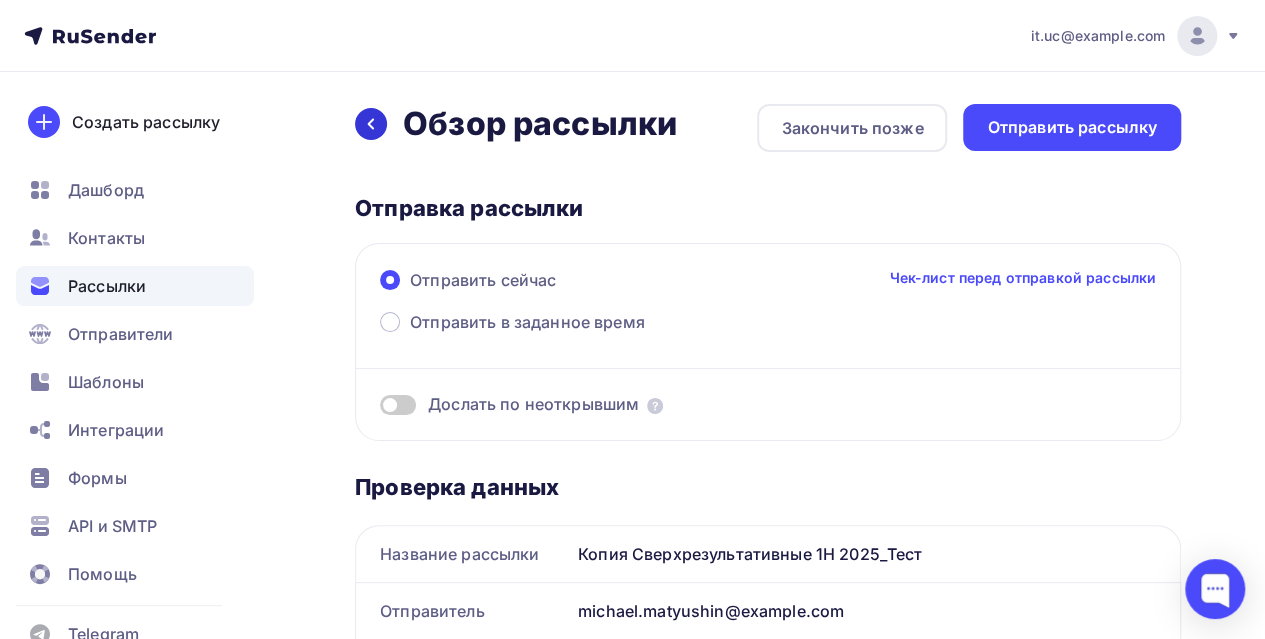 click 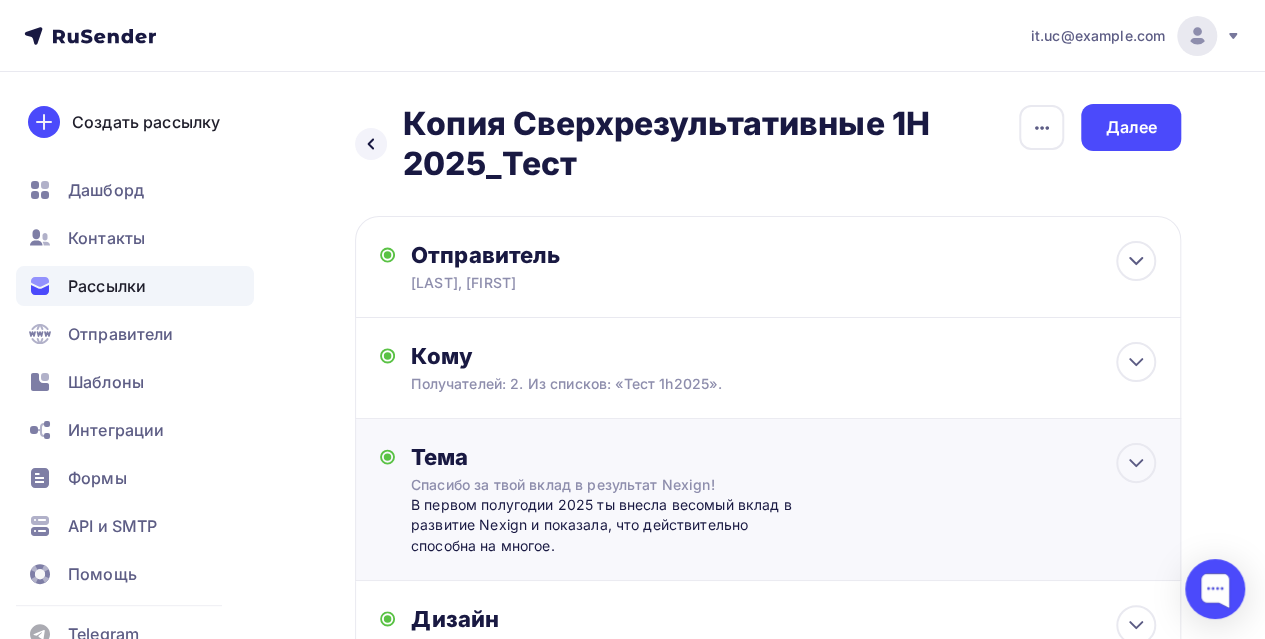 click on "В первом полугодии 2025 ты внесла весомый вклад в развитие Nexign и показала, что действительно способна на многое." at bounding box center (608, 525) 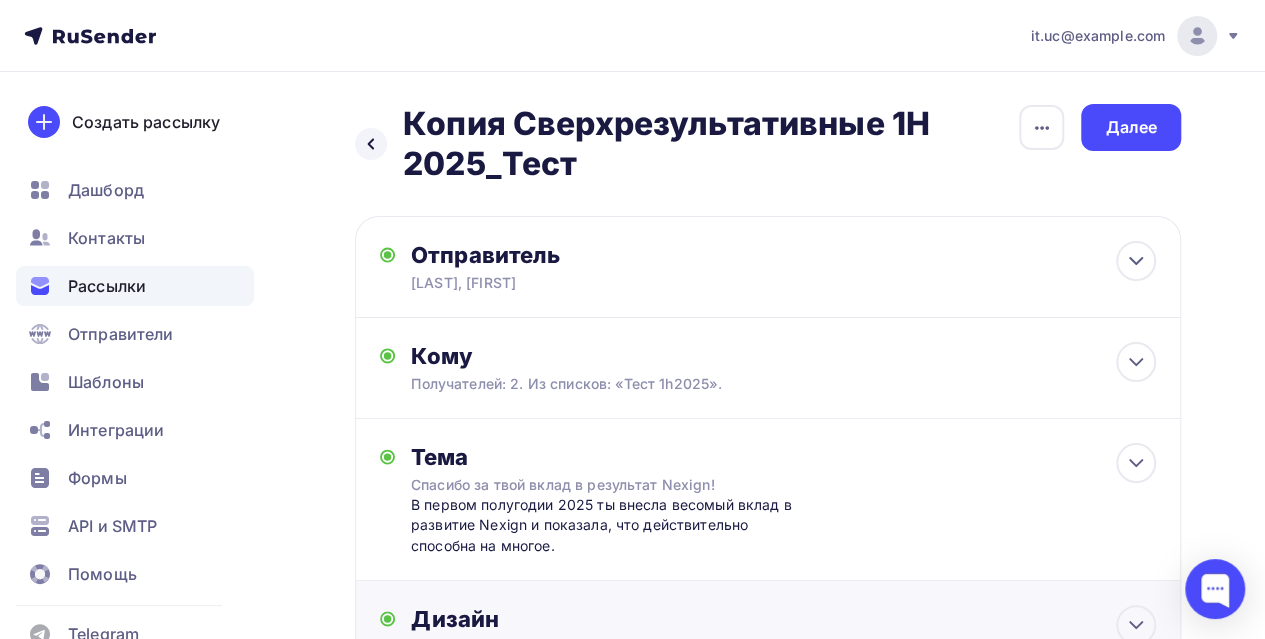 scroll, scrollTop: 72, scrollLeft: 0, axis: vertical 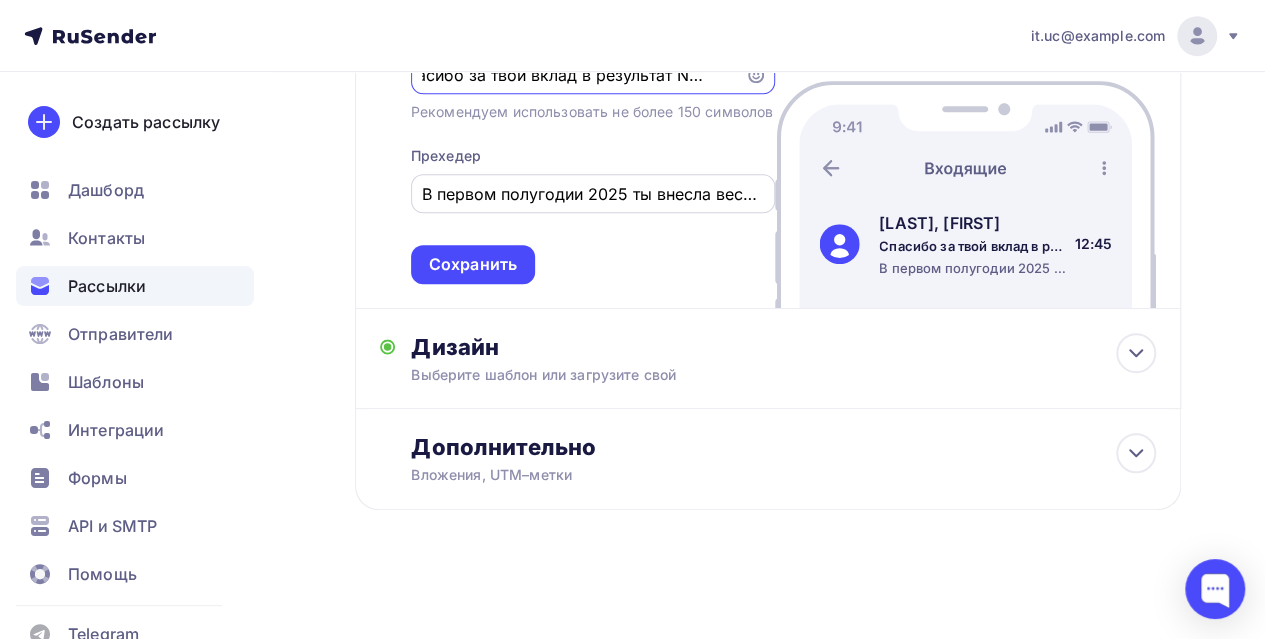 click on "В первом полугодии 2025 ты внесла весомый вклад в развитие Nexign и показала, что действительно способна на многое." at bounding box center (592, 194) 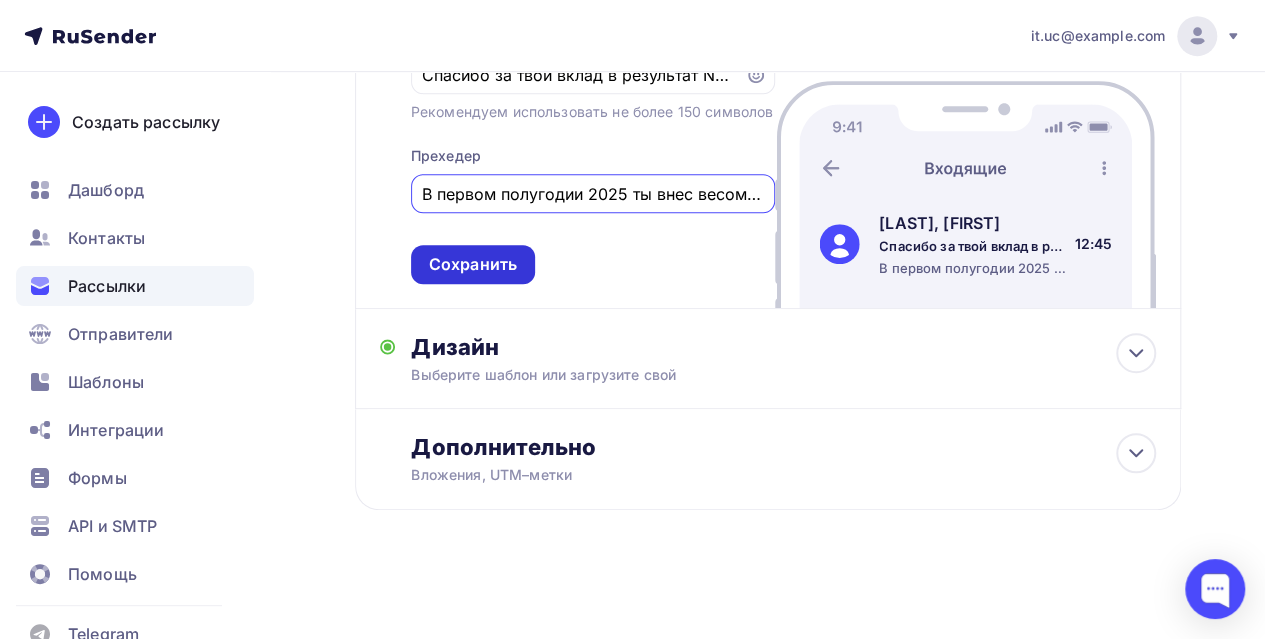 click on "Сохранить" at bounding box center (473, 264) 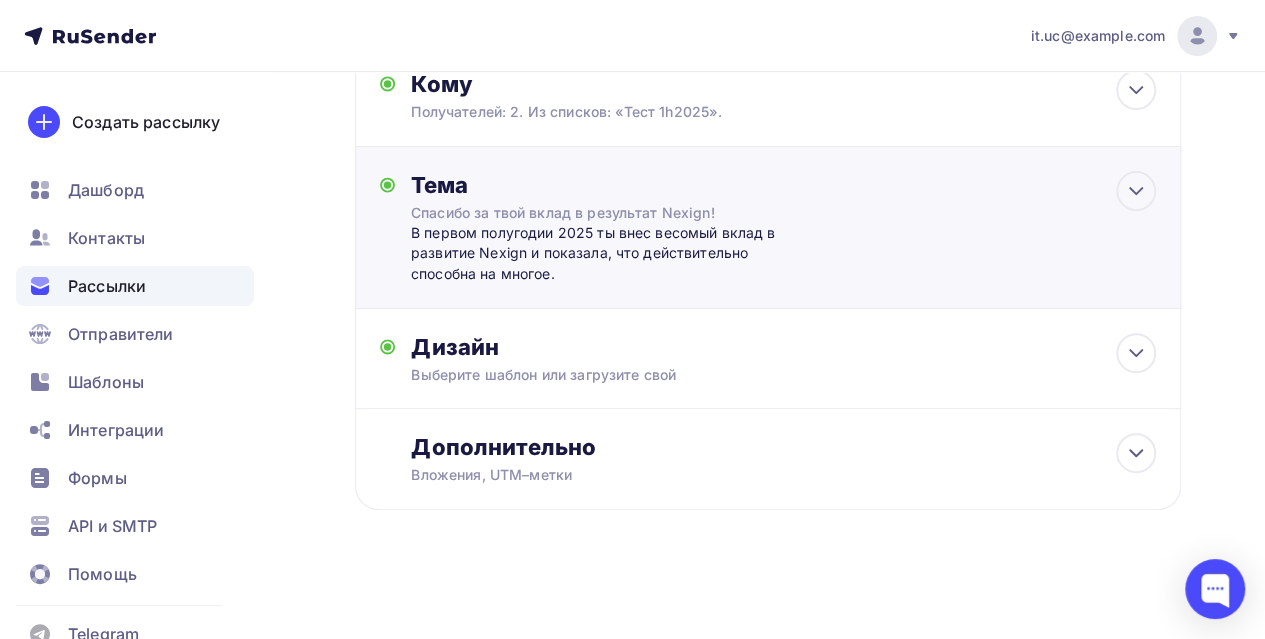 scroll, scrollTop: 0, scrollLeft: 0, axis: both 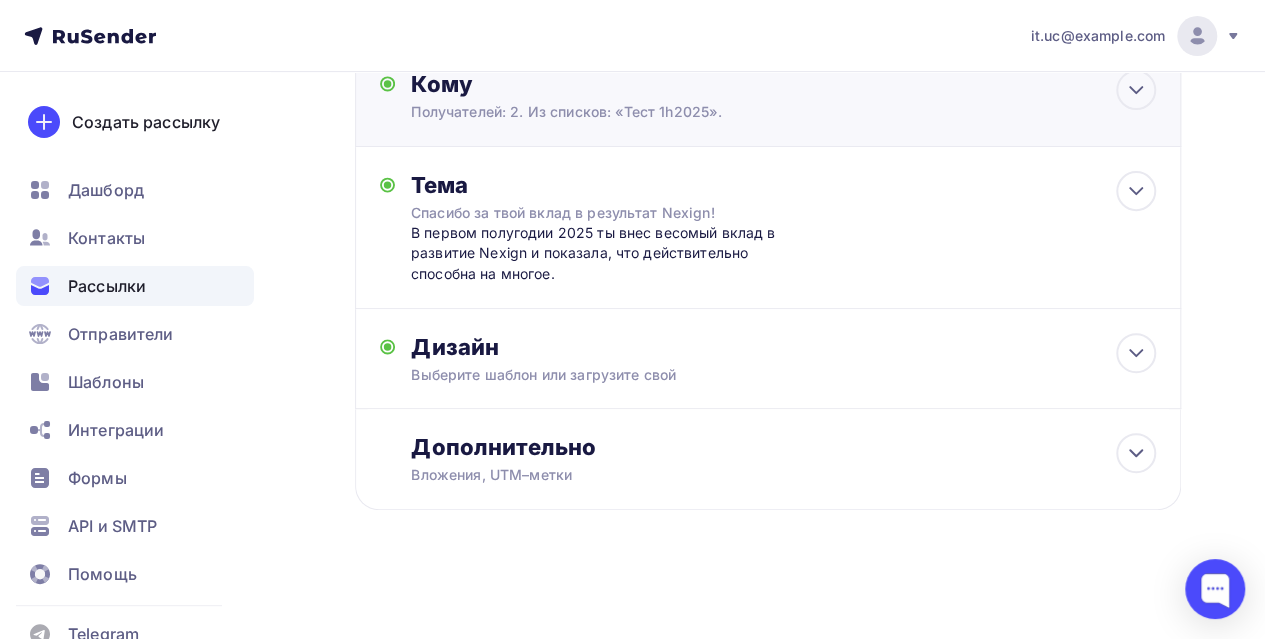 click 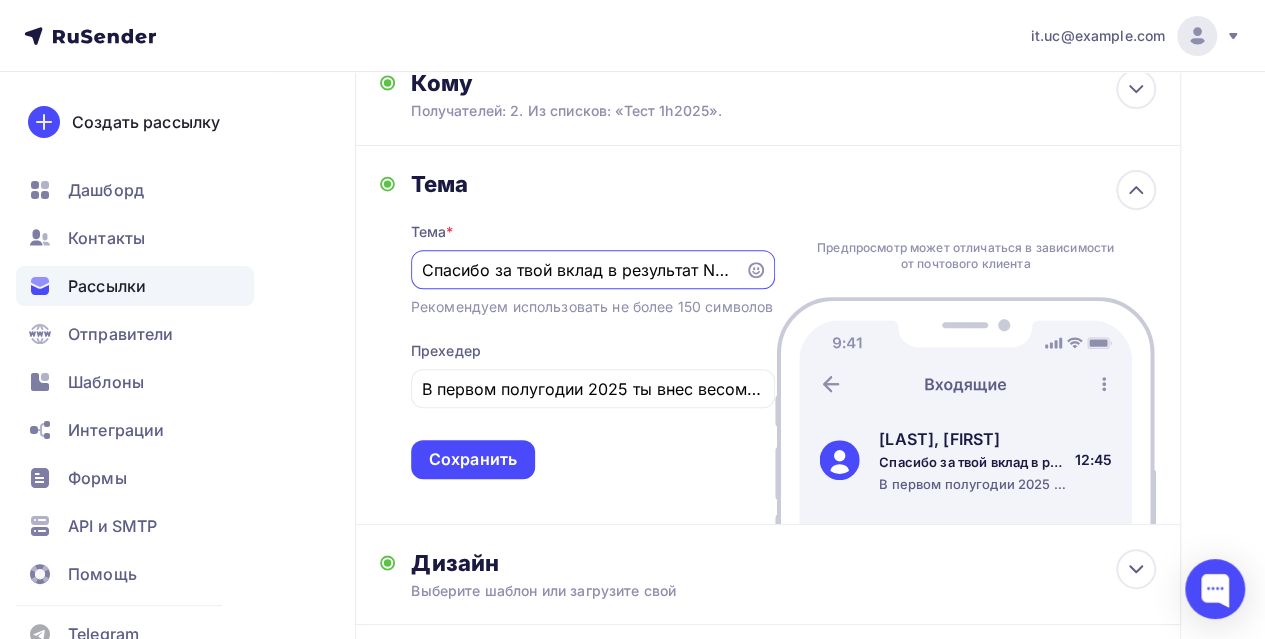 scroll, scrollTop: 211, scrollLeft: 0, axis: vertical 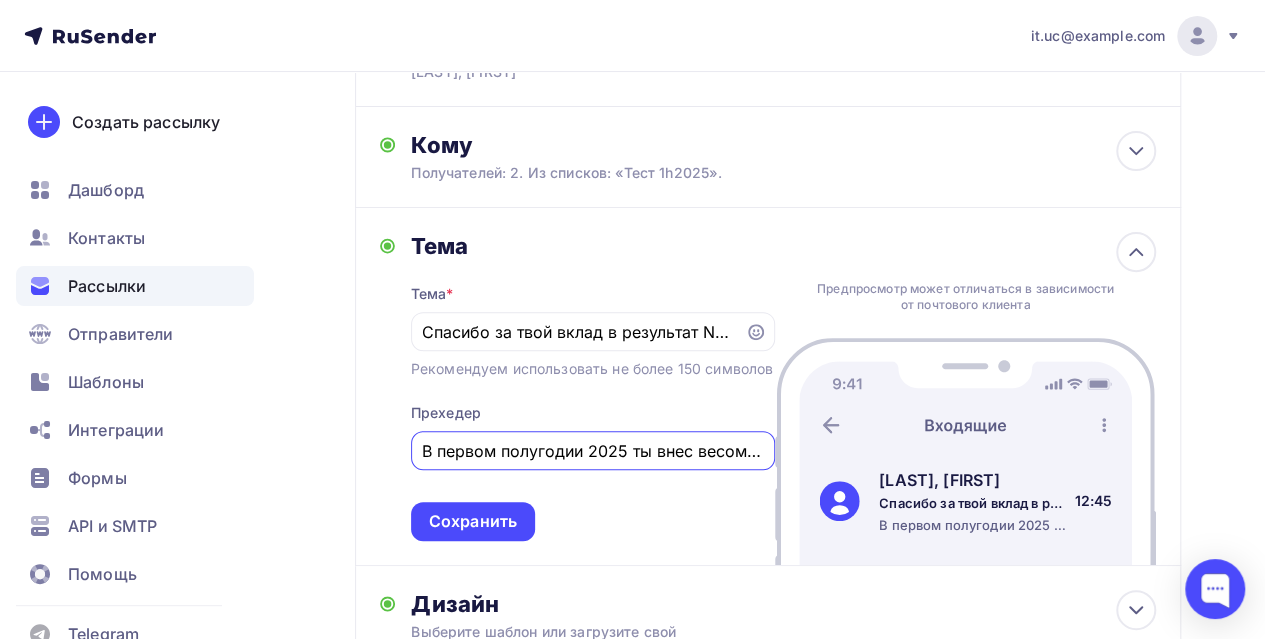 drag, startPoint x: 510, startPoint y: 467, endPoint x: 741, endPoint y: 472, distance: 231.05411 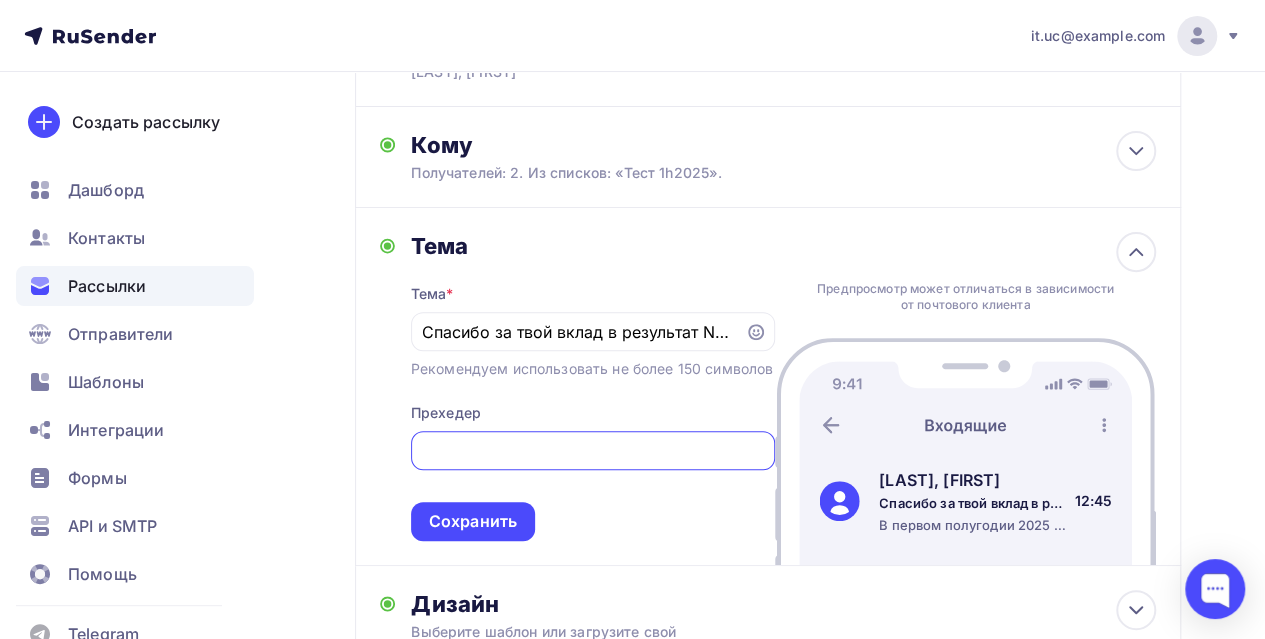 scroll, scrollTop: 0, scrollLeft: 570, axis: horizontal 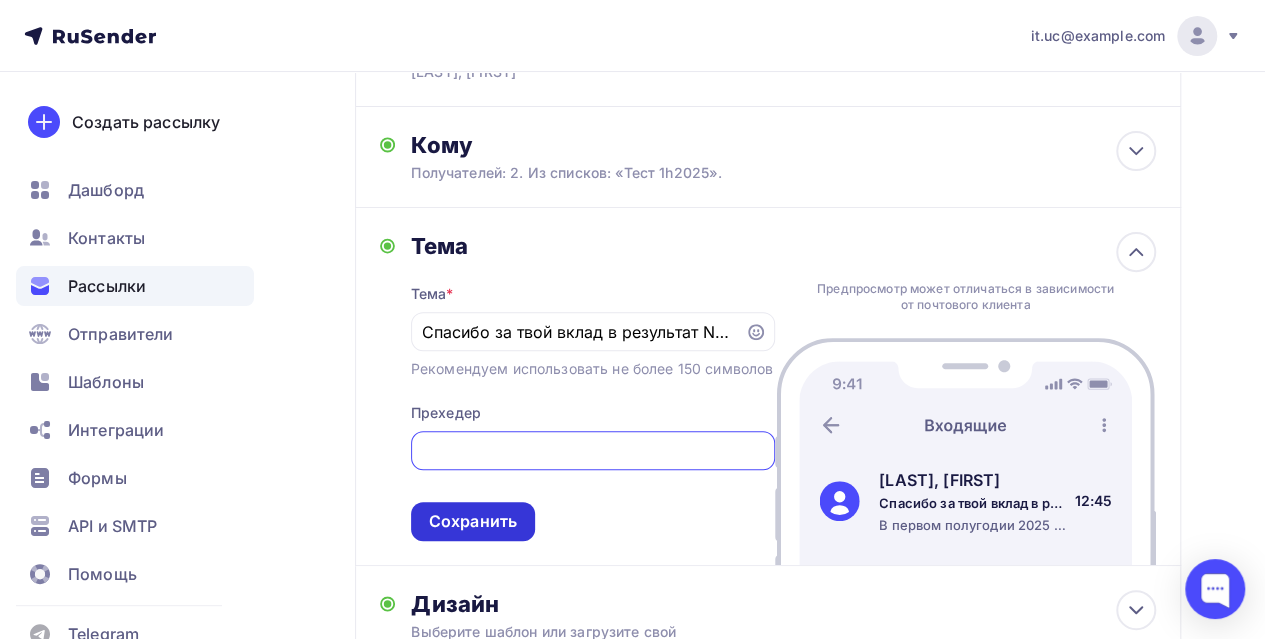 type on "В первом полугодии 2025 ты внес весомый вклад в развитие Nexign и показал, что действительно способен на многое." 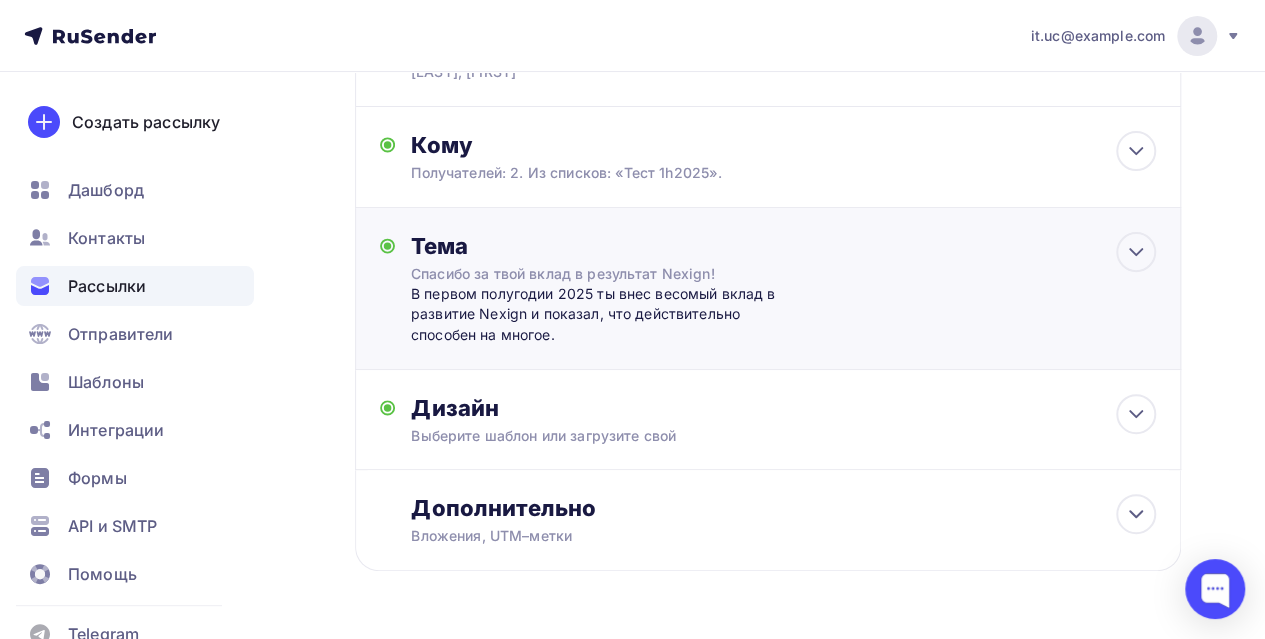 scroll, scrollTop: 0, scrollLeft: 0, axis: both 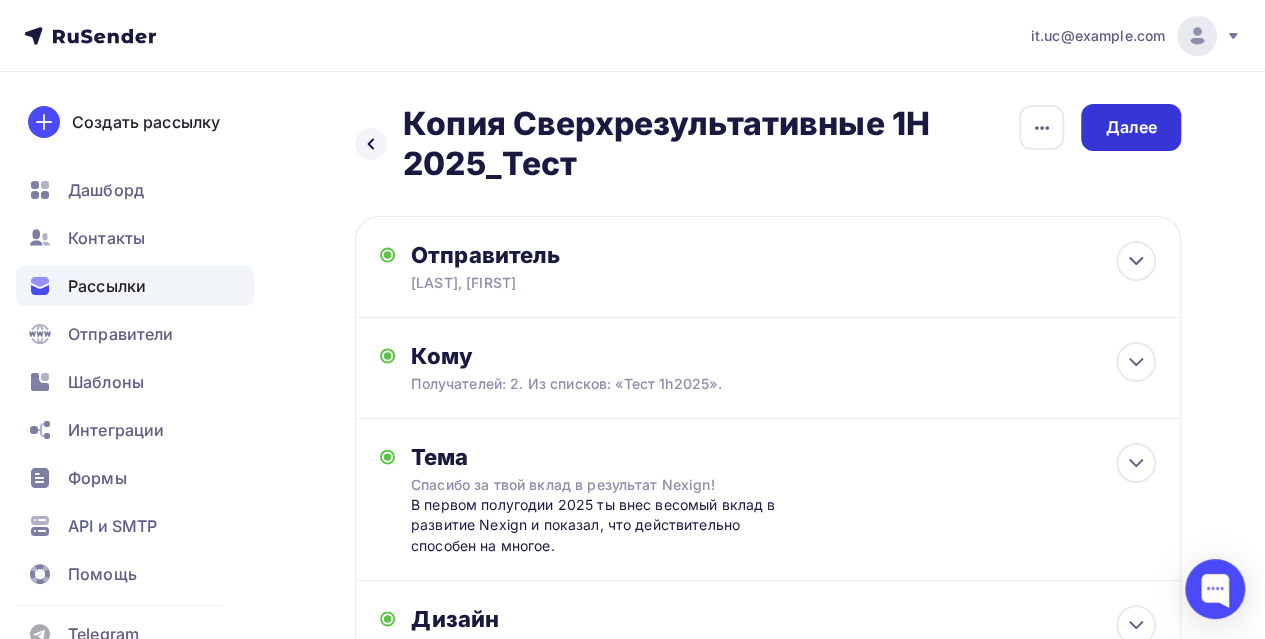 click on "Далее" at bounding box center (1131, 127) 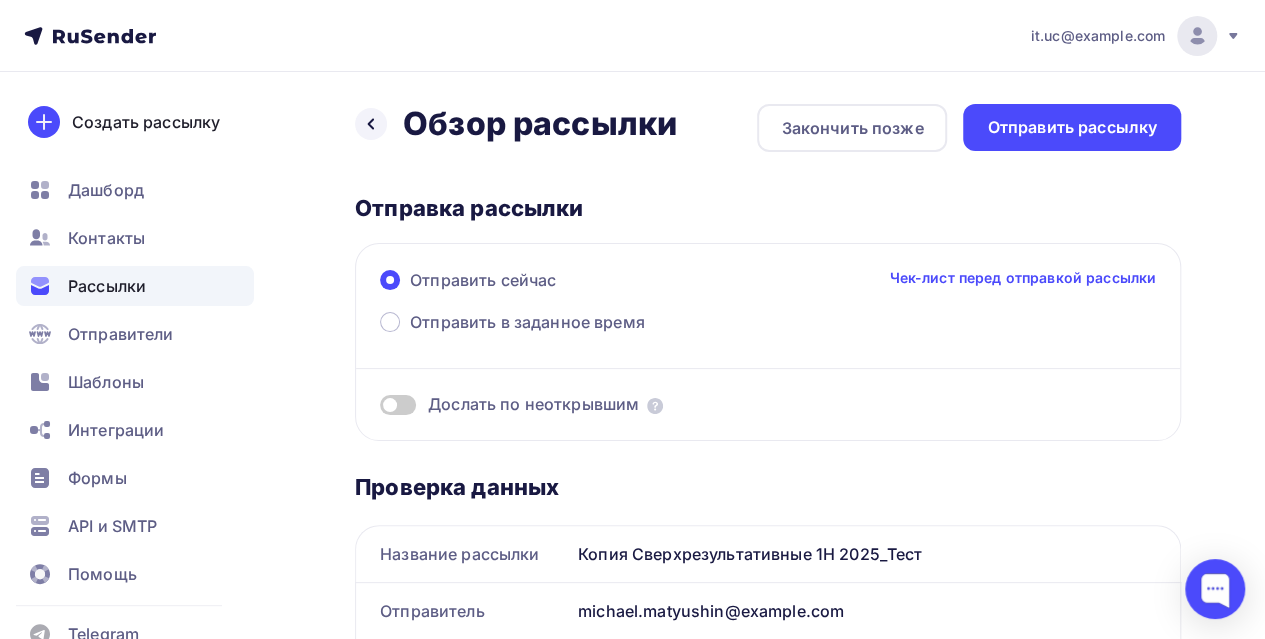 scroll, scrollTop: 0, scrollLeft: 0, axis: both 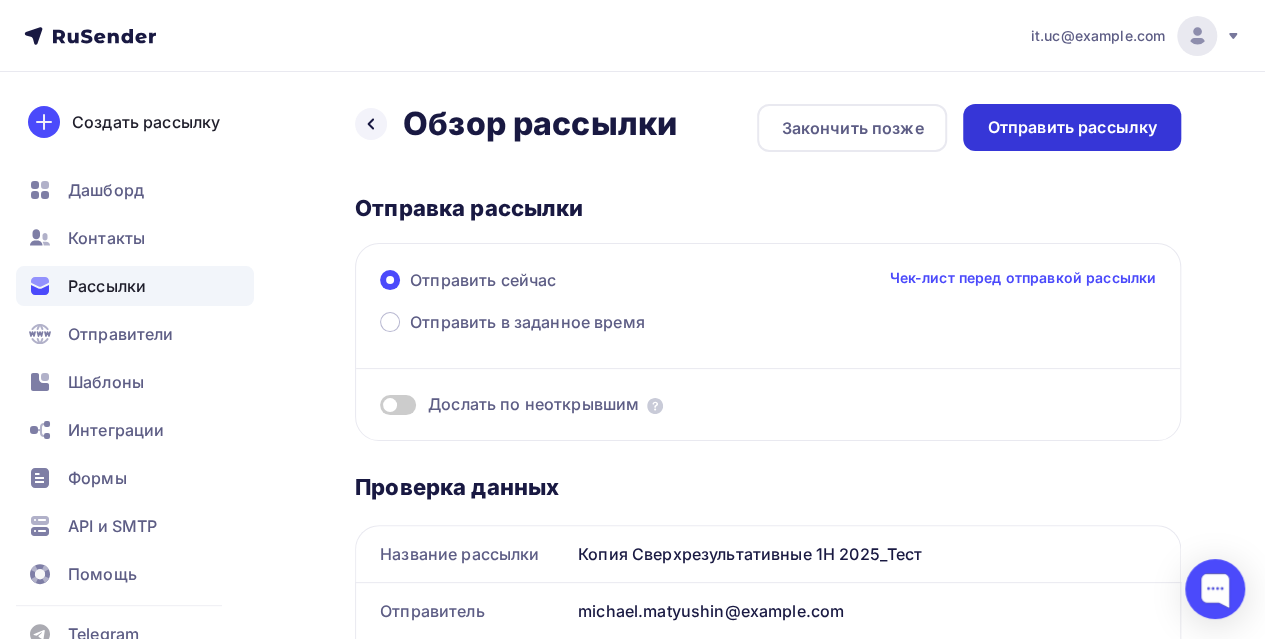 click on "Отправить рассылку" at bounding box center (1072, 127) 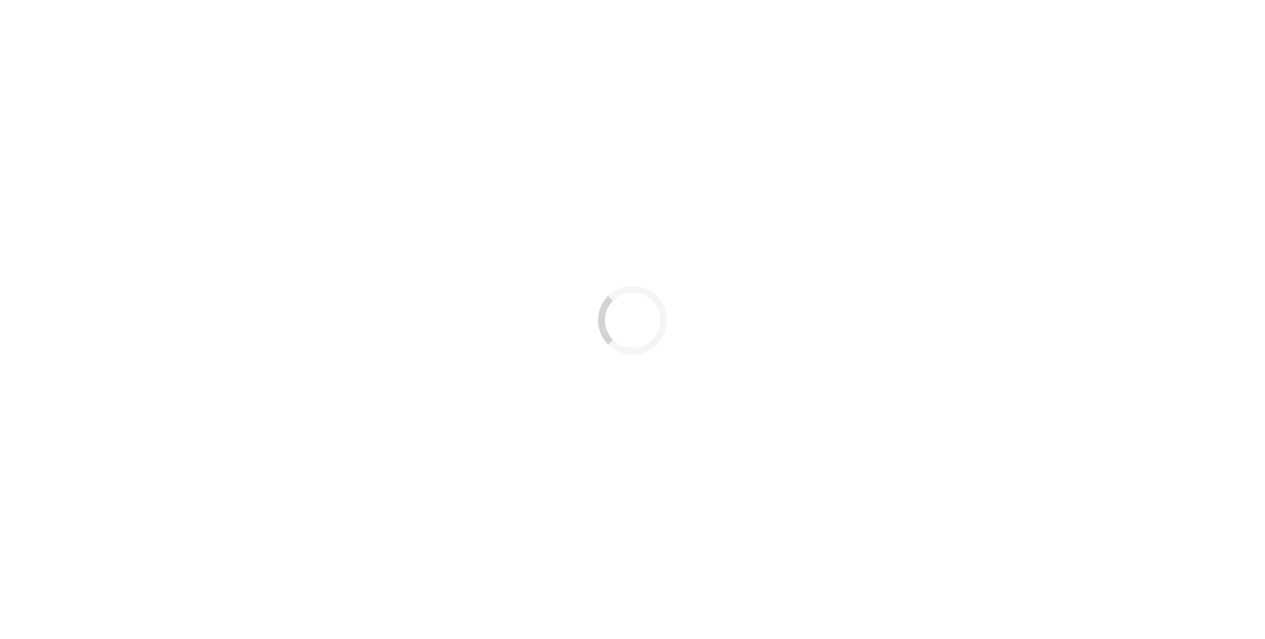 scroll, scrollTop: 0, scrollLeft: 0, axis: both 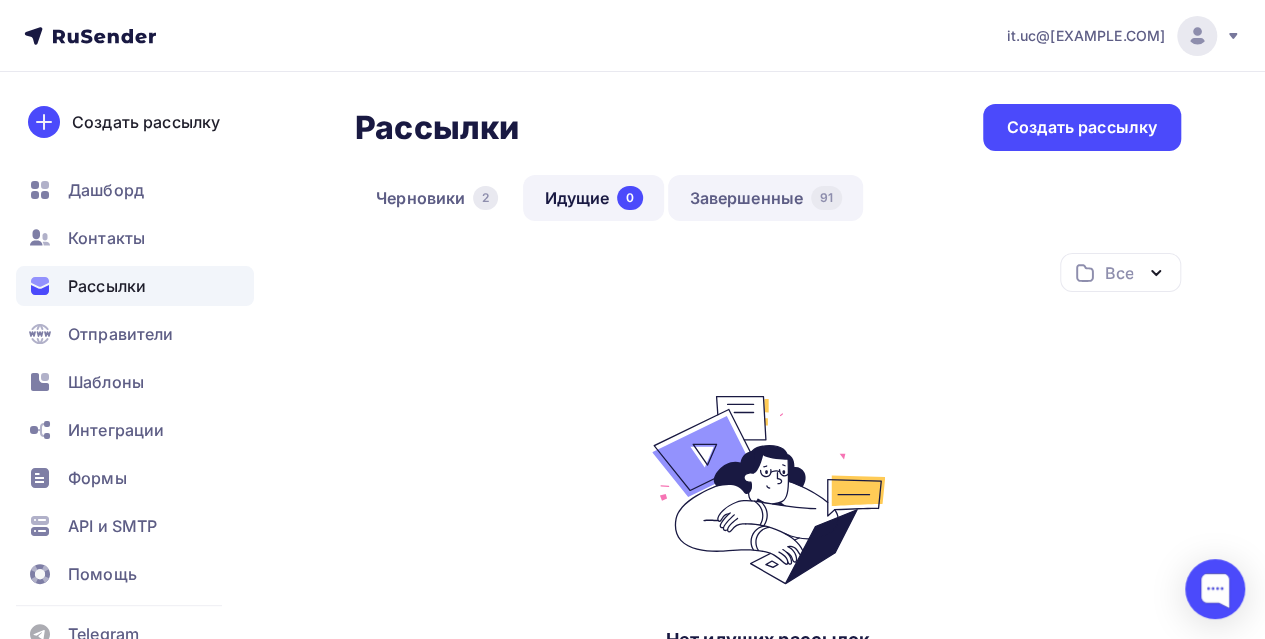 click on "Завершенные
91" at bounding box center (765, 198) 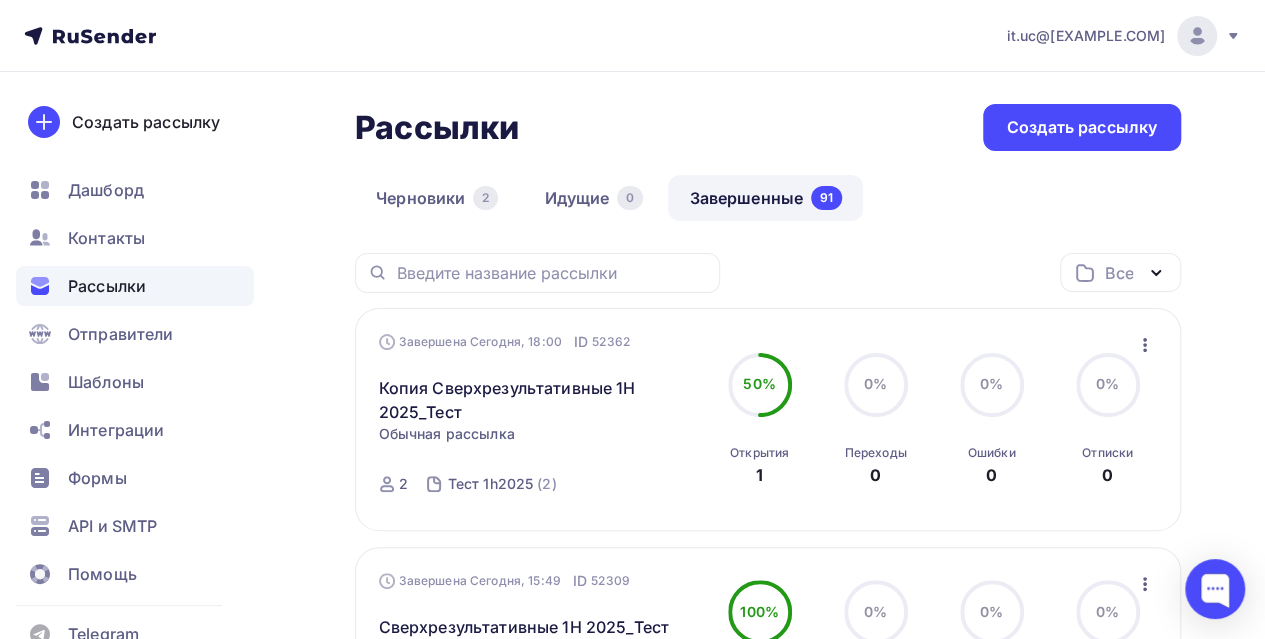click on "Рассылки" at bounding box center (135, 286) 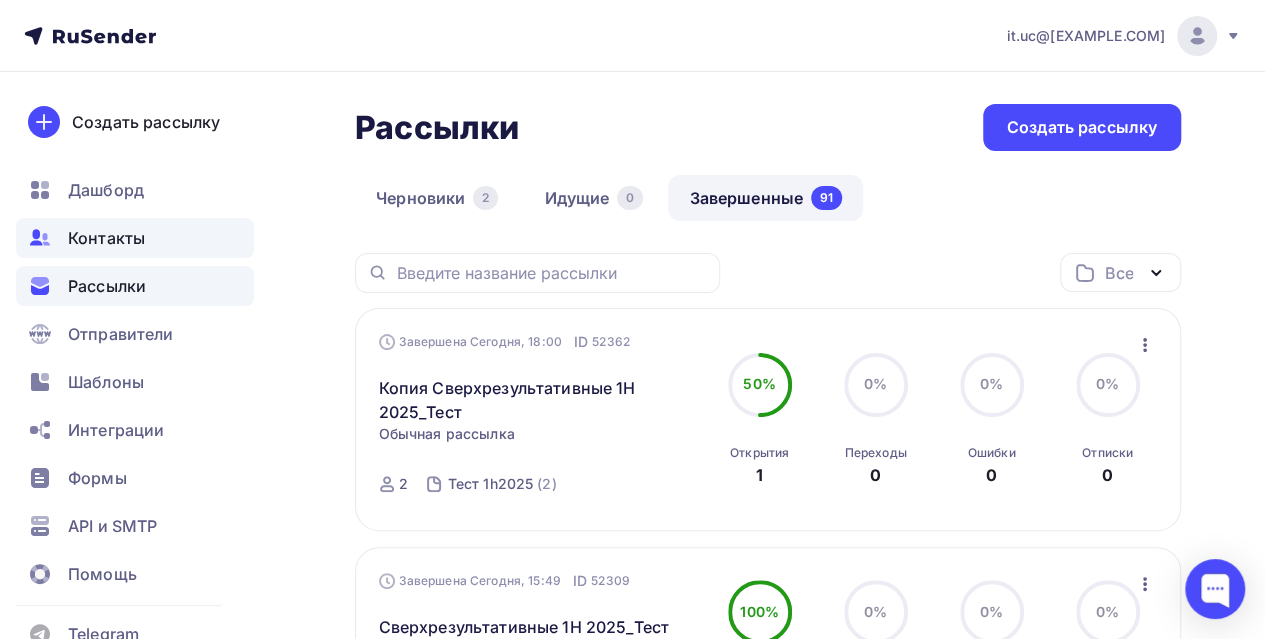click on "Контакты" at bounding box center [106, 238] 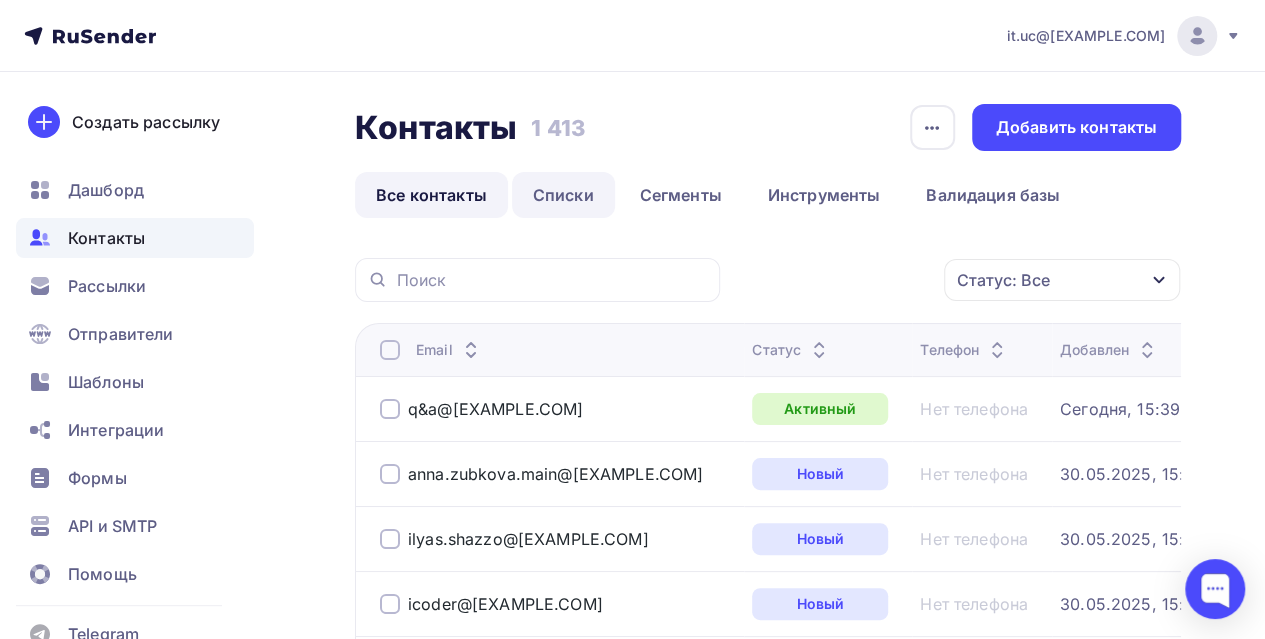 click on "Списки" at bounding box center (563, 195) 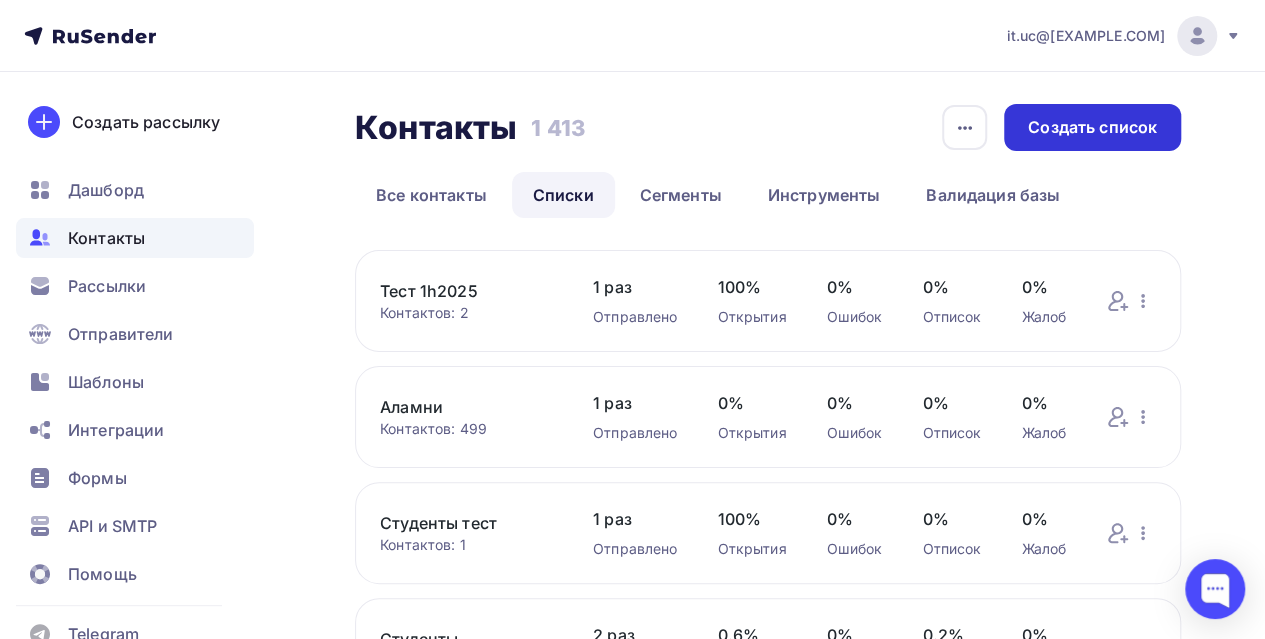 click on "Создать список" at bounding box center [1092, 127] 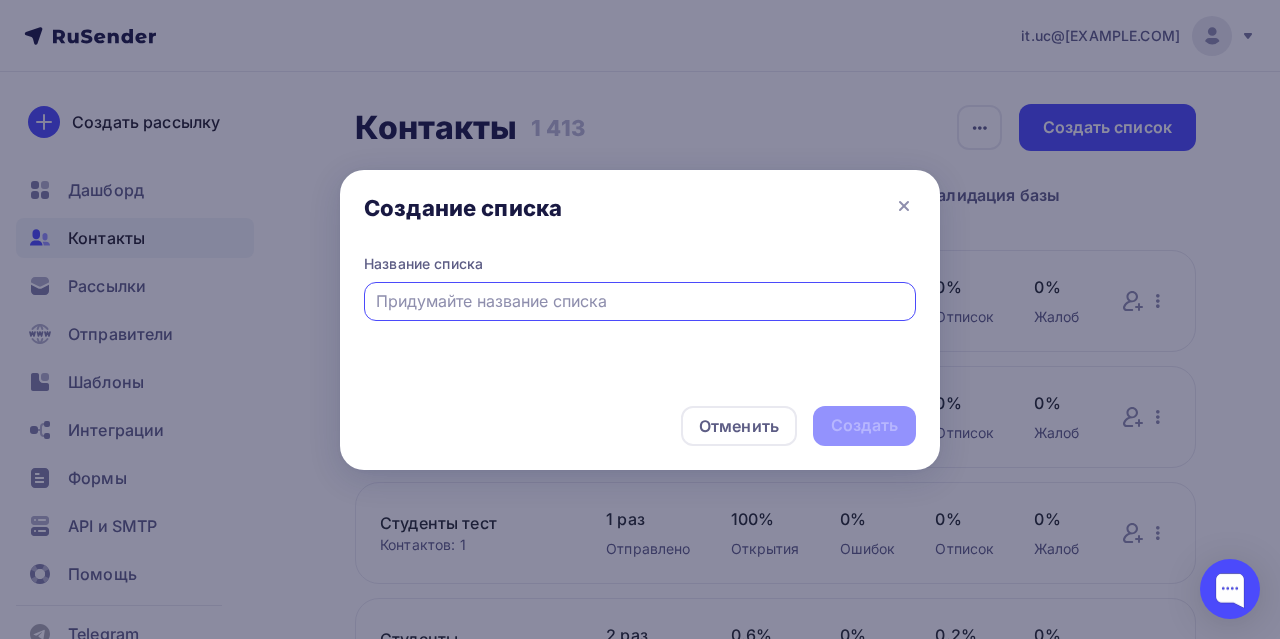 click at bounding box center (640, 301) 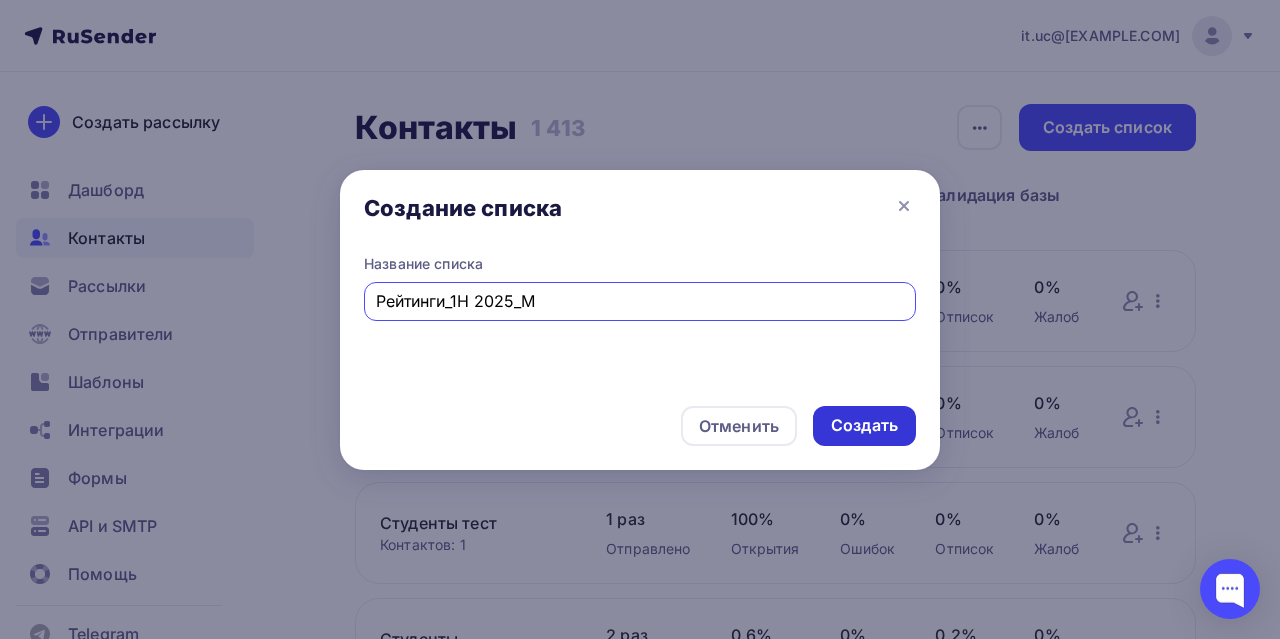type on "Рейтинги_1H 2025_М" 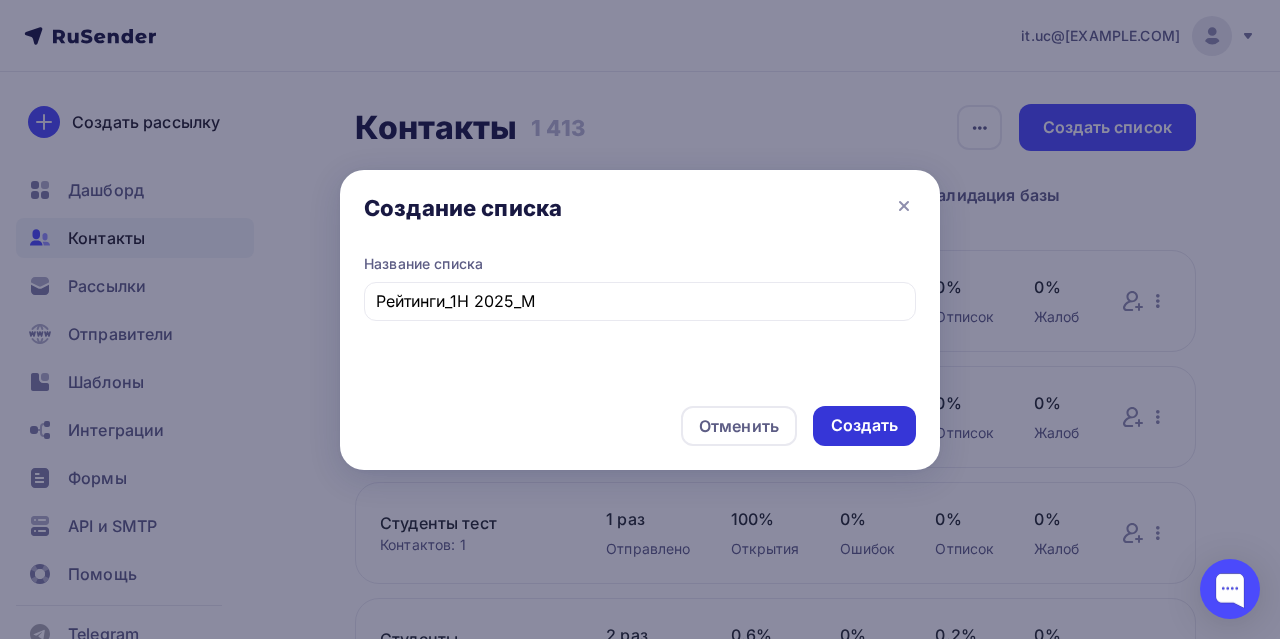 click on "Создать" at bounding box center (864, 425) 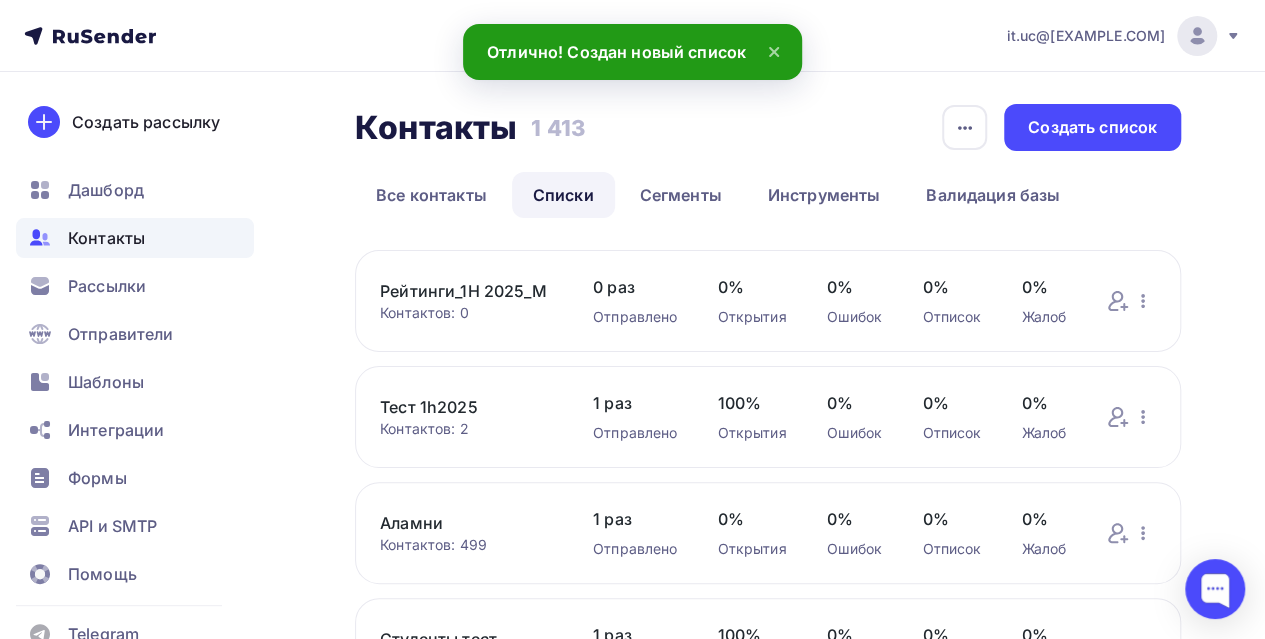 click on "Рейтинги_1H 2025_М" at bounding box center [466, 291] 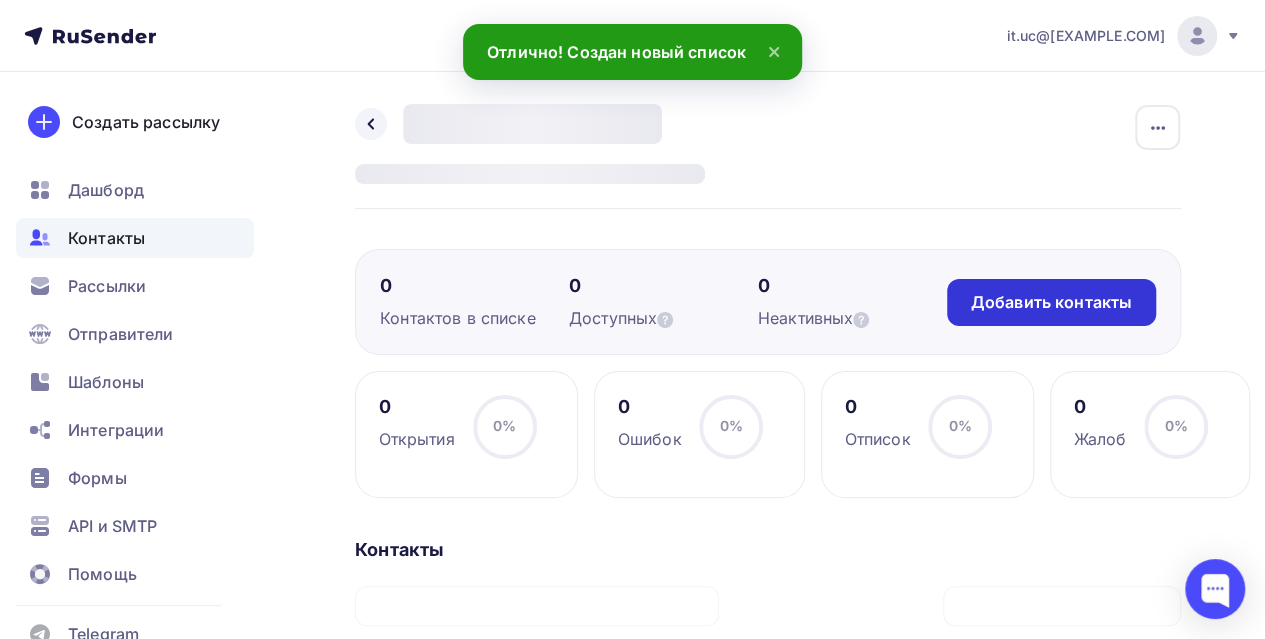 click on "Добавить контакты" at bounding box center (1051, 302) 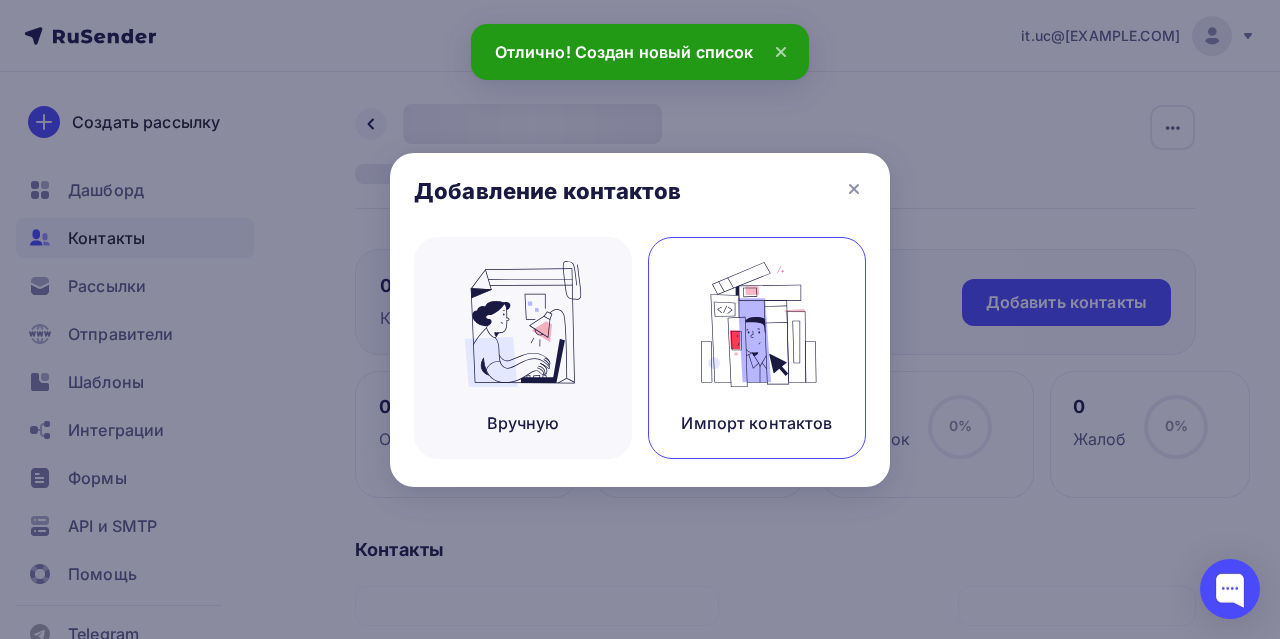 click at bounding box center (757, 324) 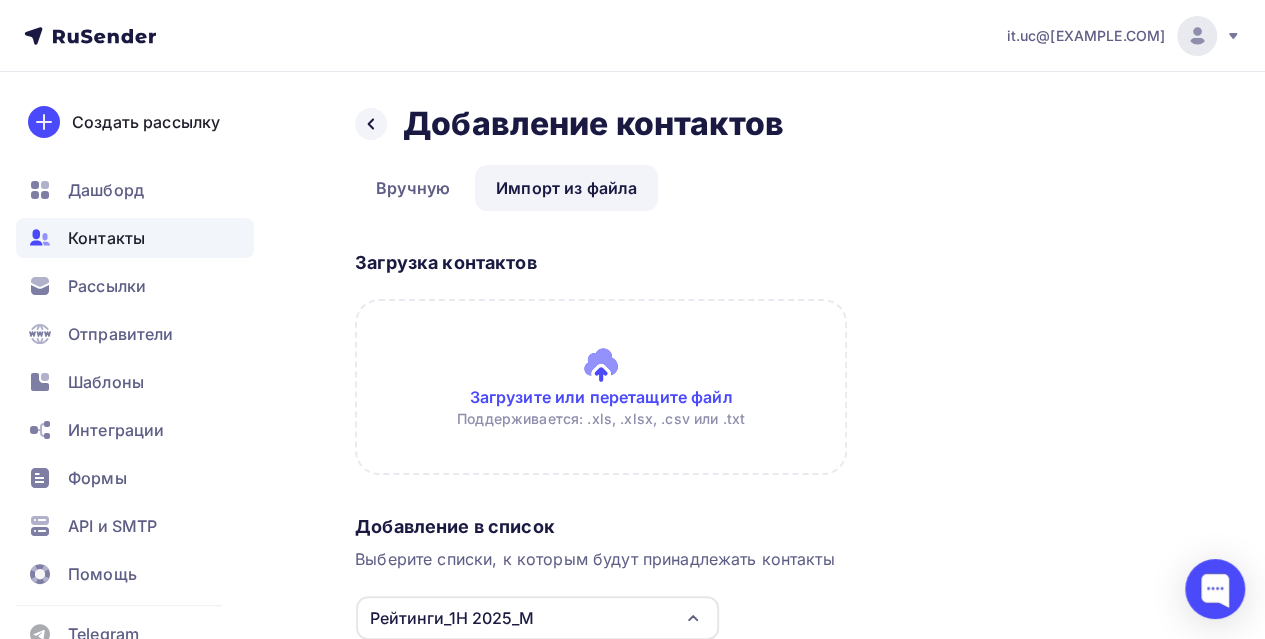 click at bounding box center [601, 387] 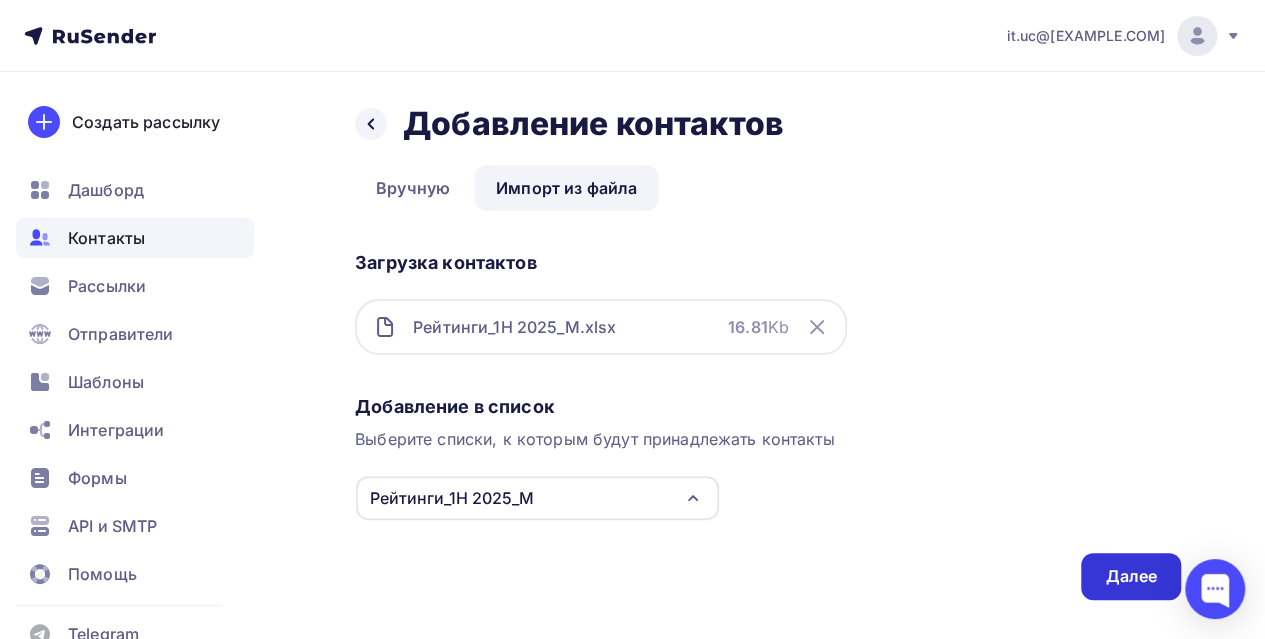 click on "Далее" at bounding box center [1131, 576] 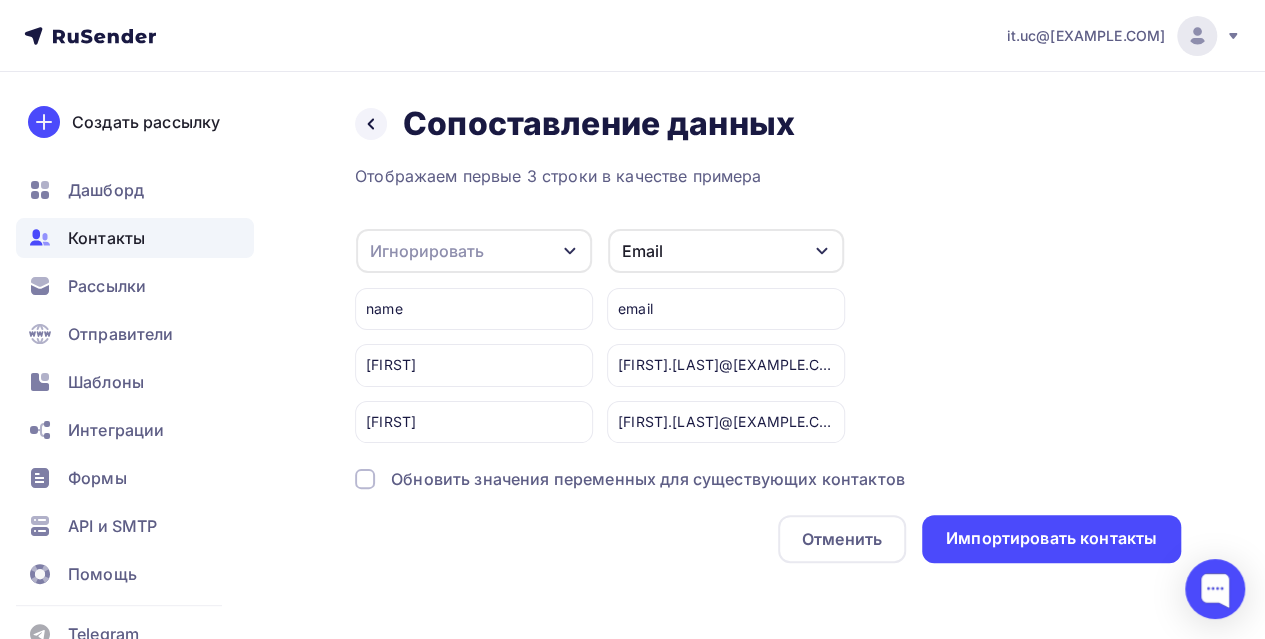 click on "Игнорировать" at bounding box center [474, 251] 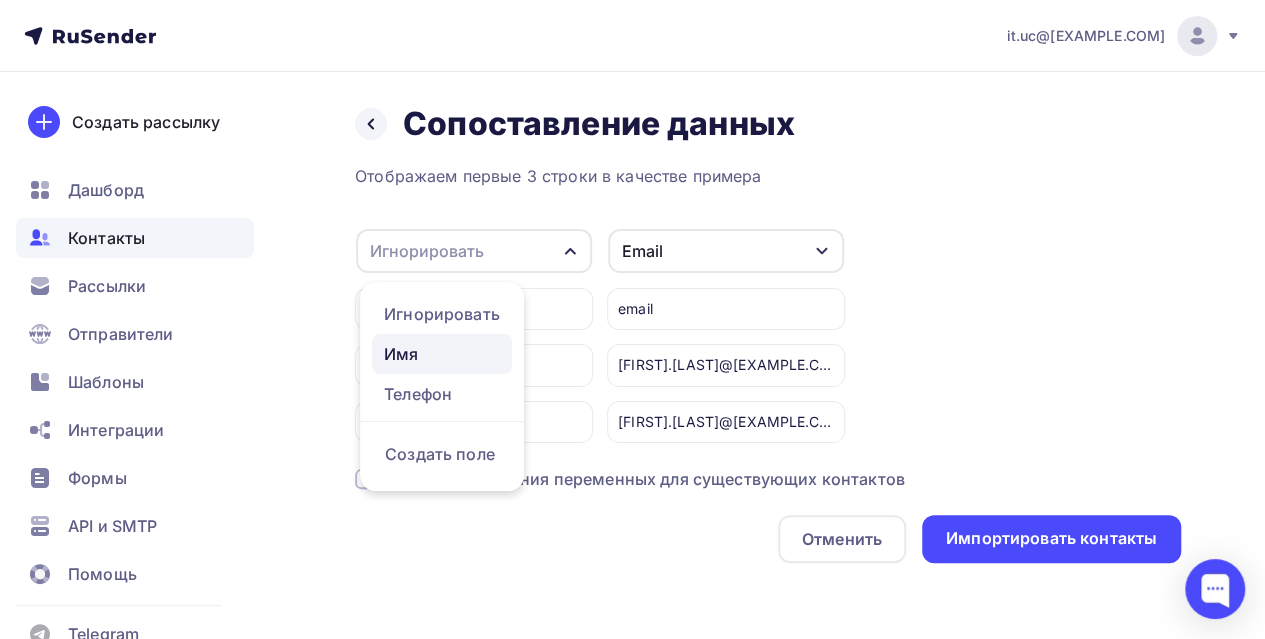click on "Имя" at bounding box center (442, 354) 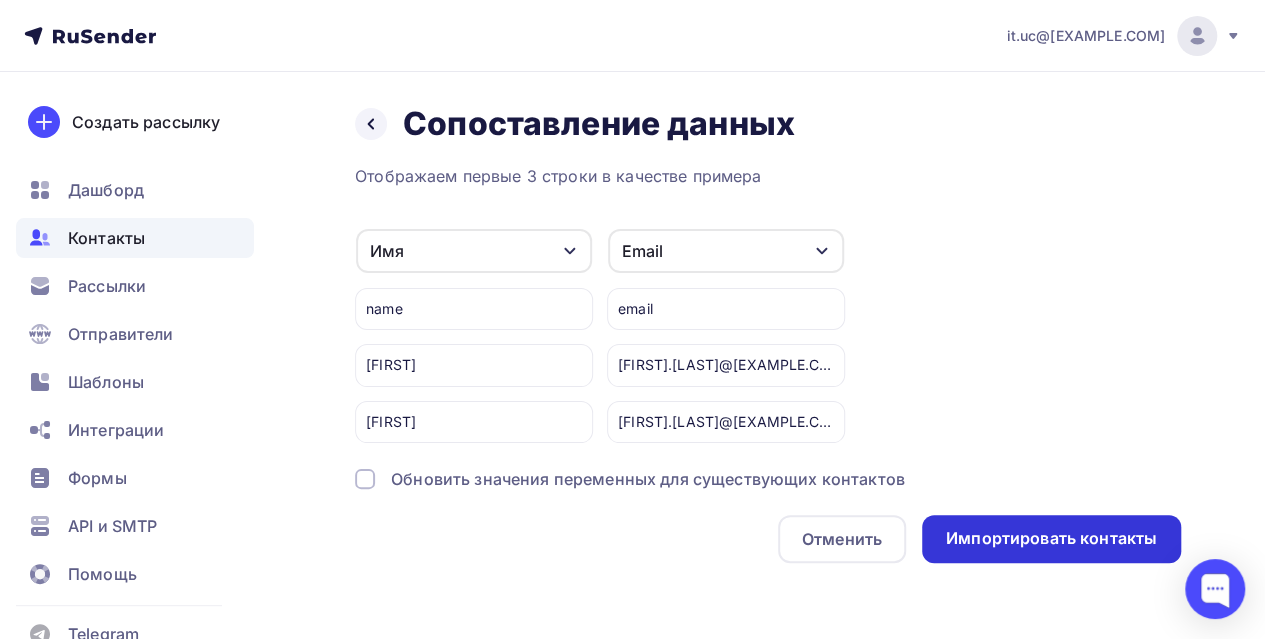 click on "Импортировать контакты" at bounding box center [1051, 538] 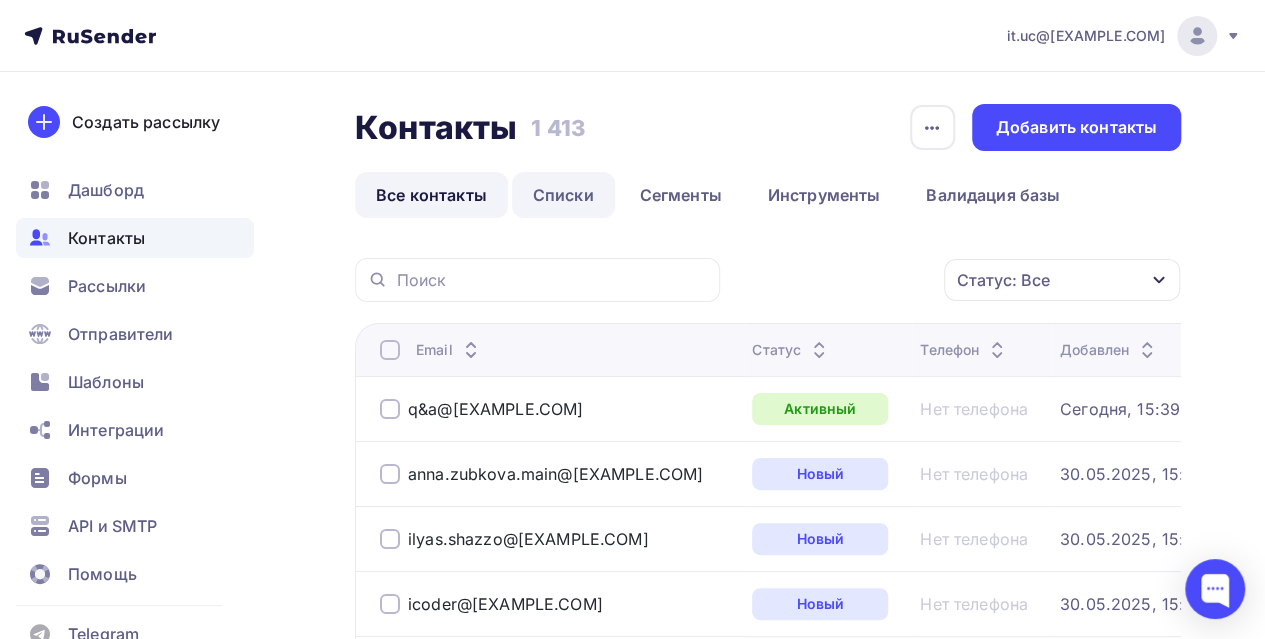 click on "Списки" at bounding box center [563, 195] 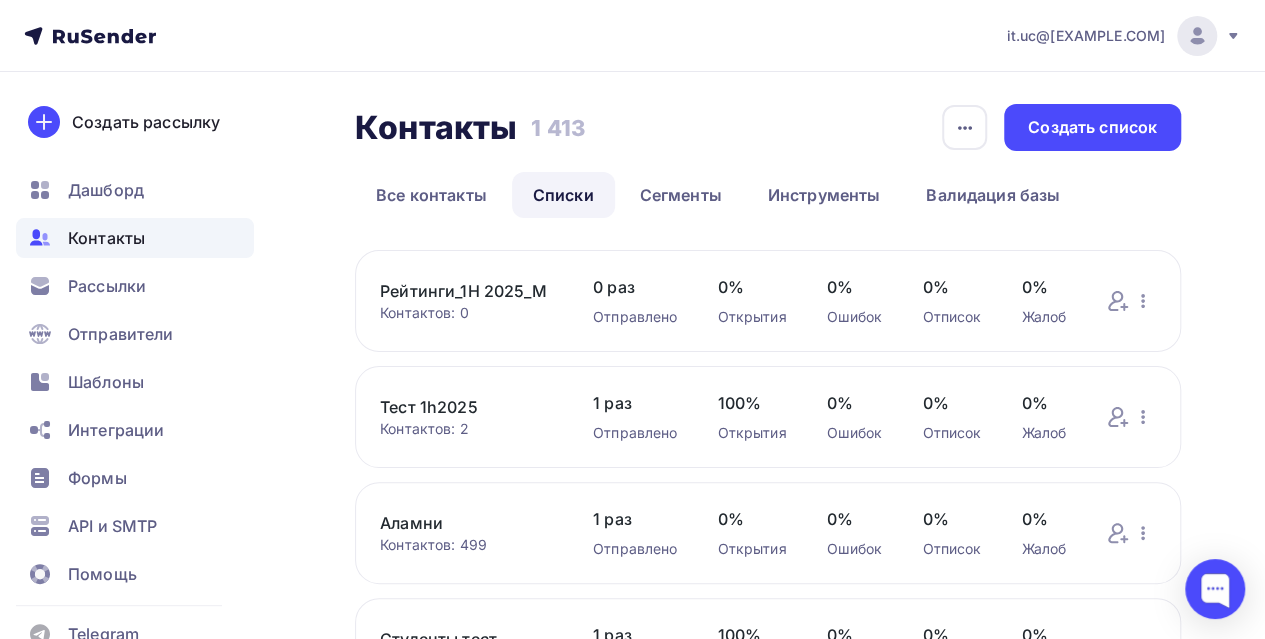 click on "Тест 1h2025" at bounding box center [466, 407] 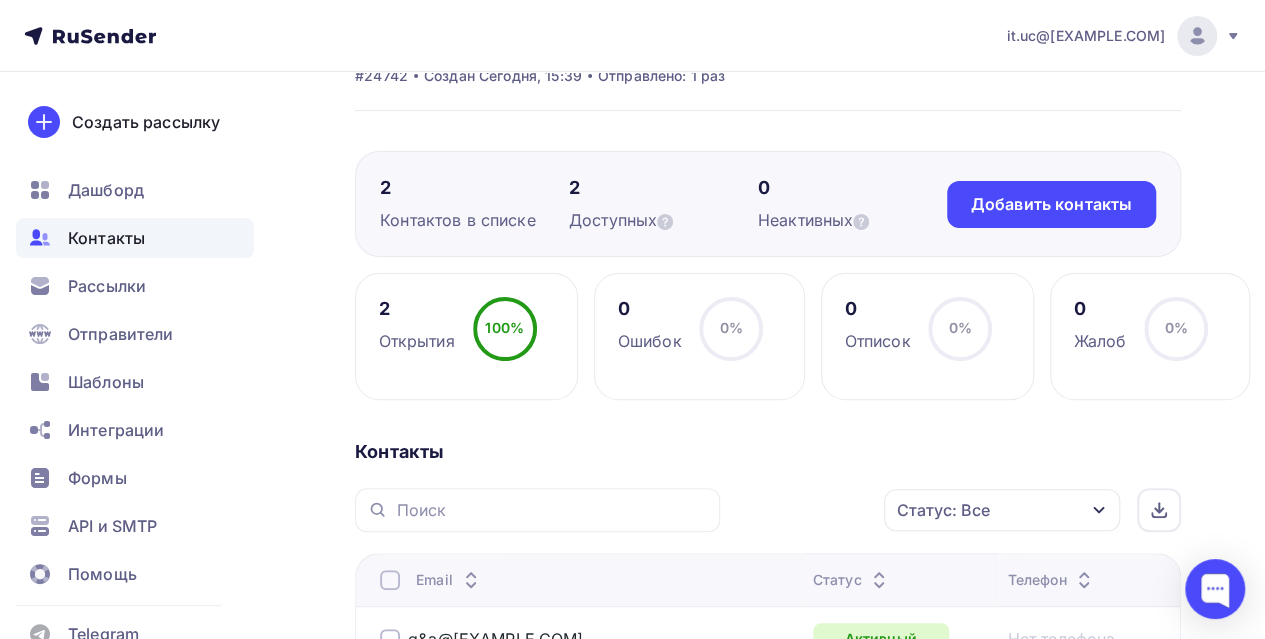 scroll, scrollTop: 0, scrollLeft: 0, axis: both 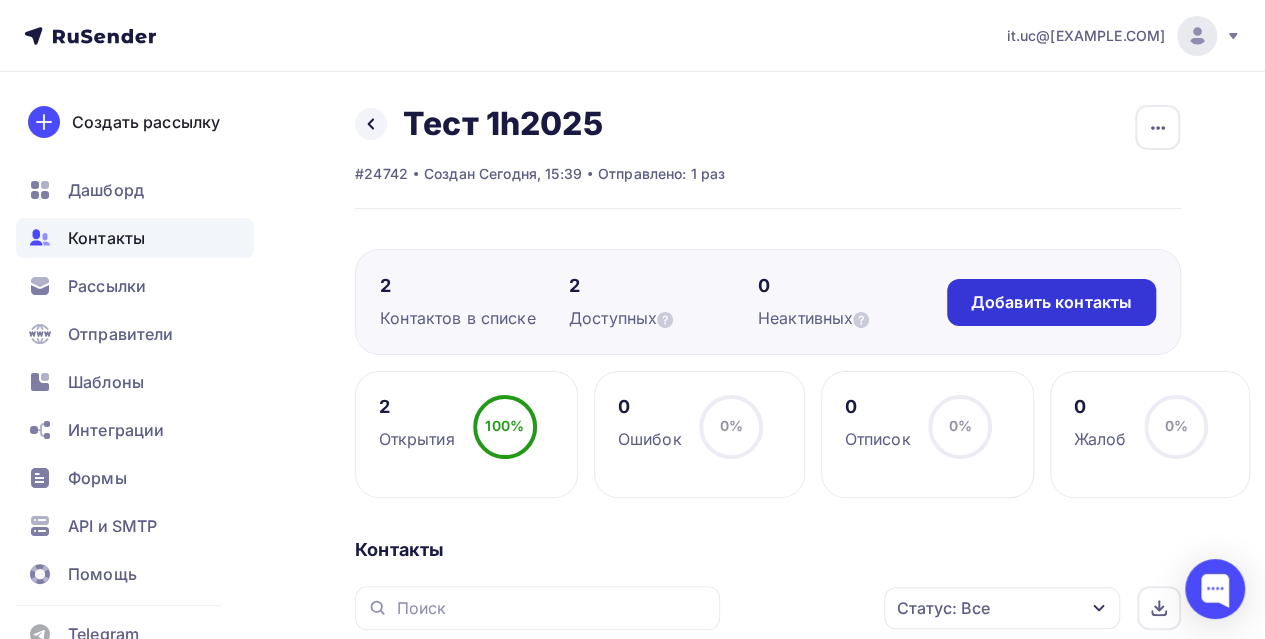click on "Добавить контакты" at bounding box center (1051, 302) 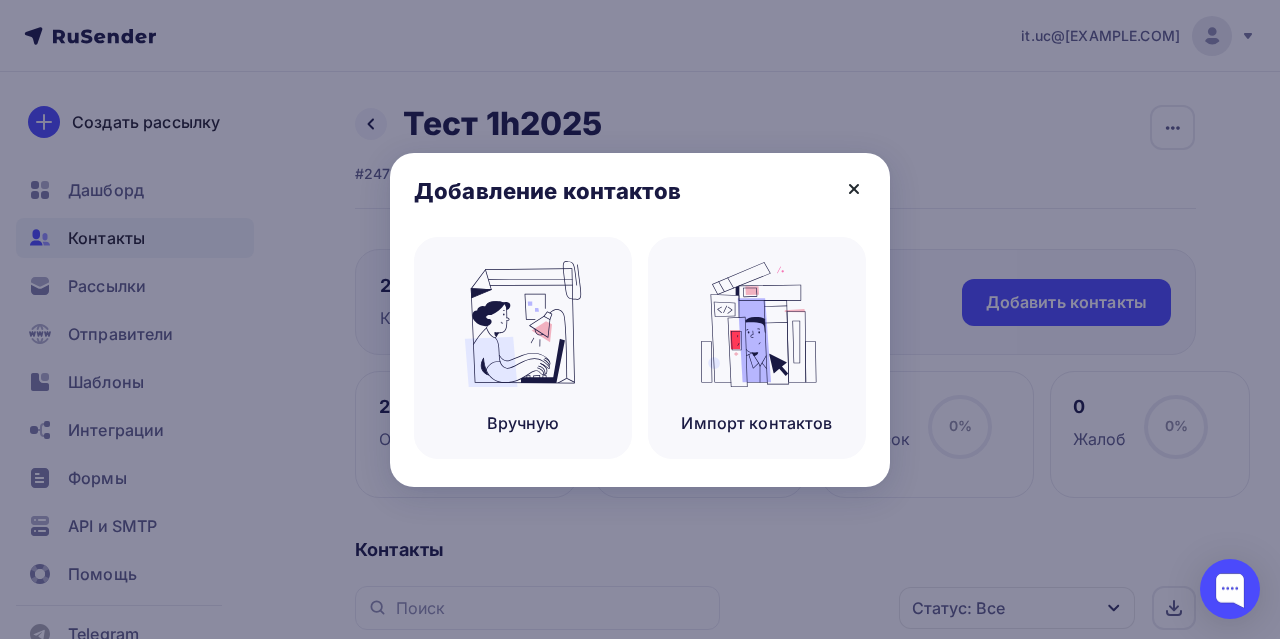 click 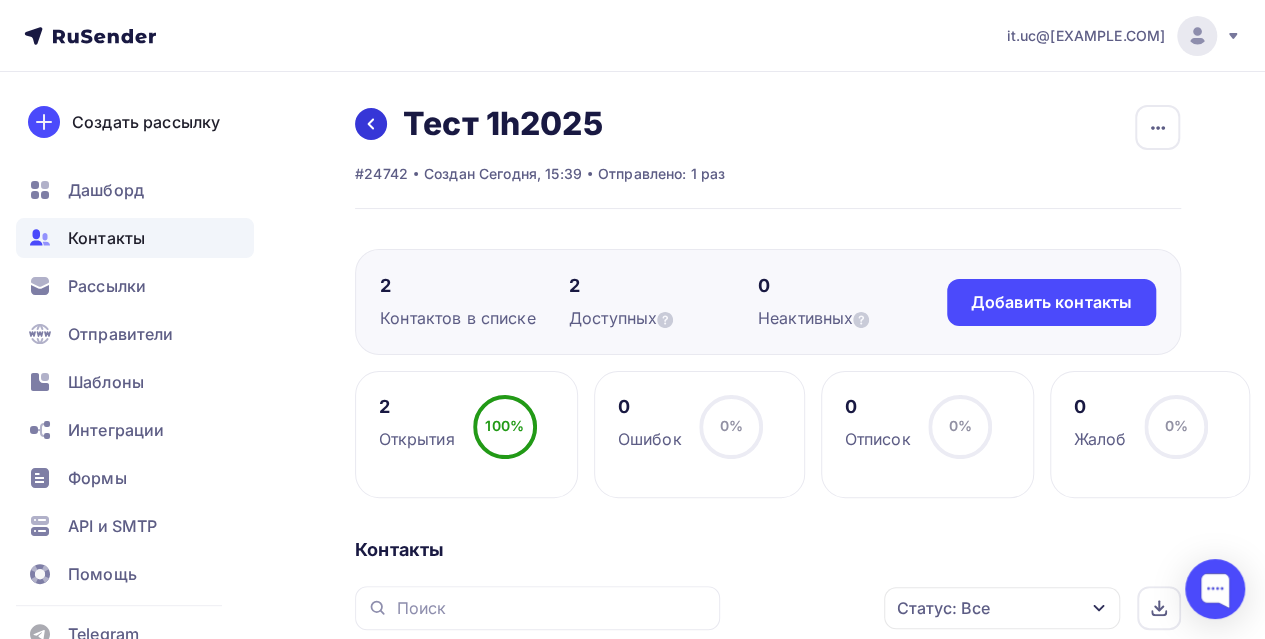 click 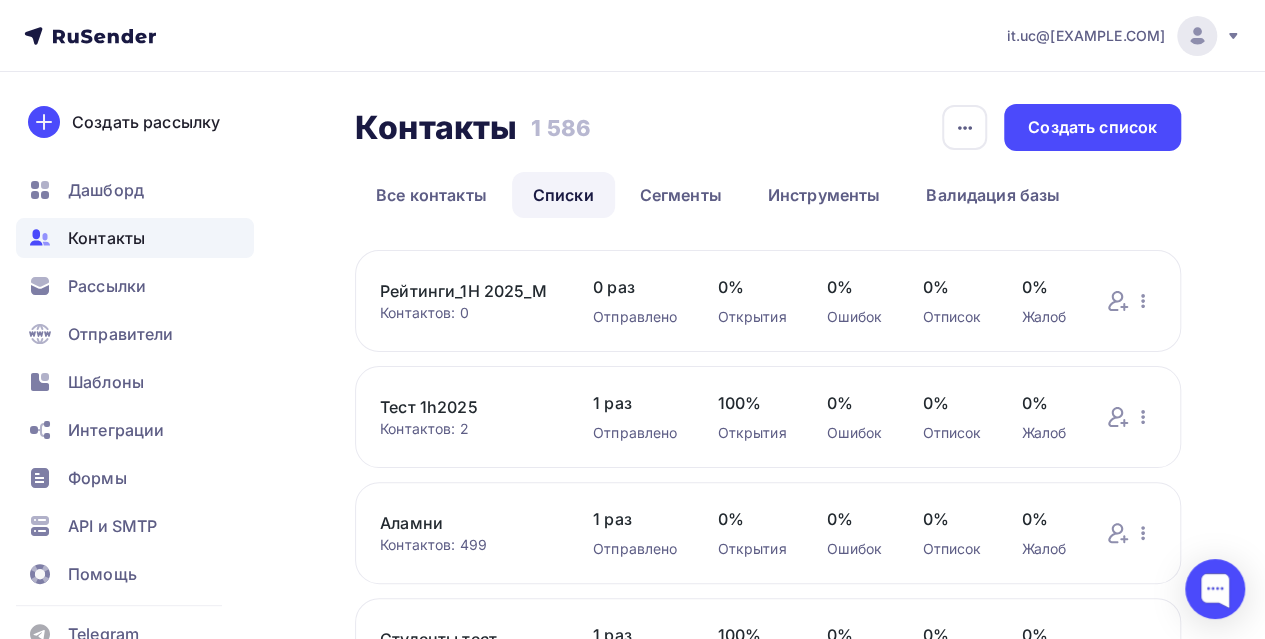 click on "Тест 1h2025" at bounding box center [466, 407] 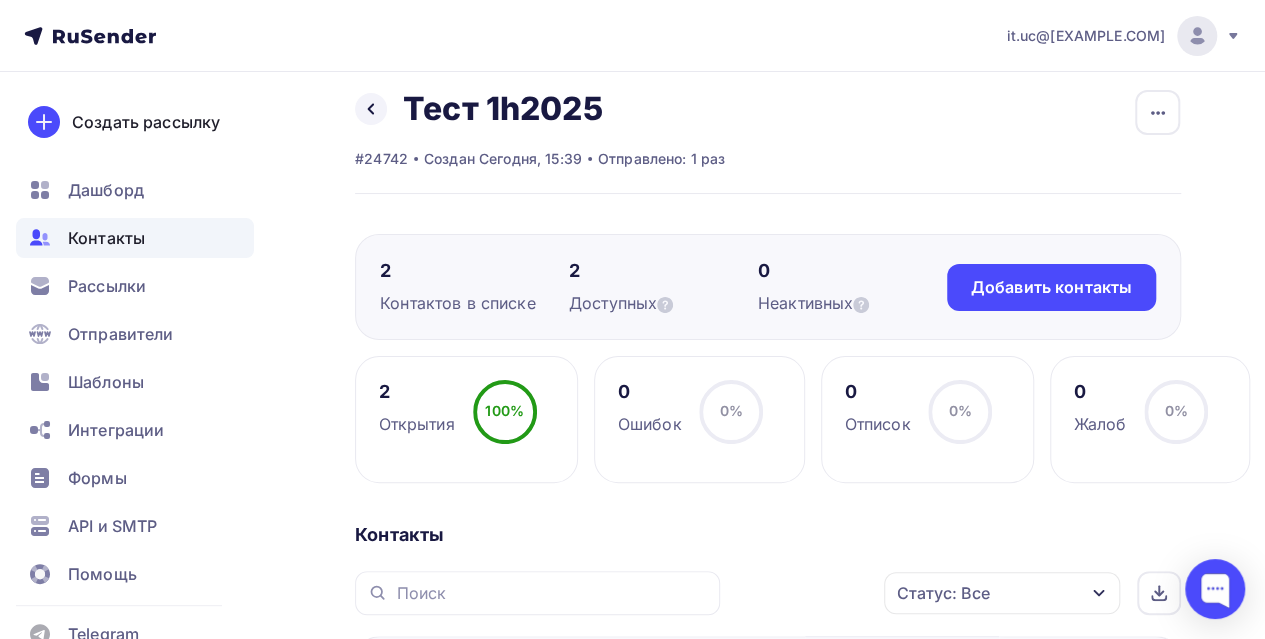 scroll, scrollTop: 300, scrollLeft: 0, axis: vertical 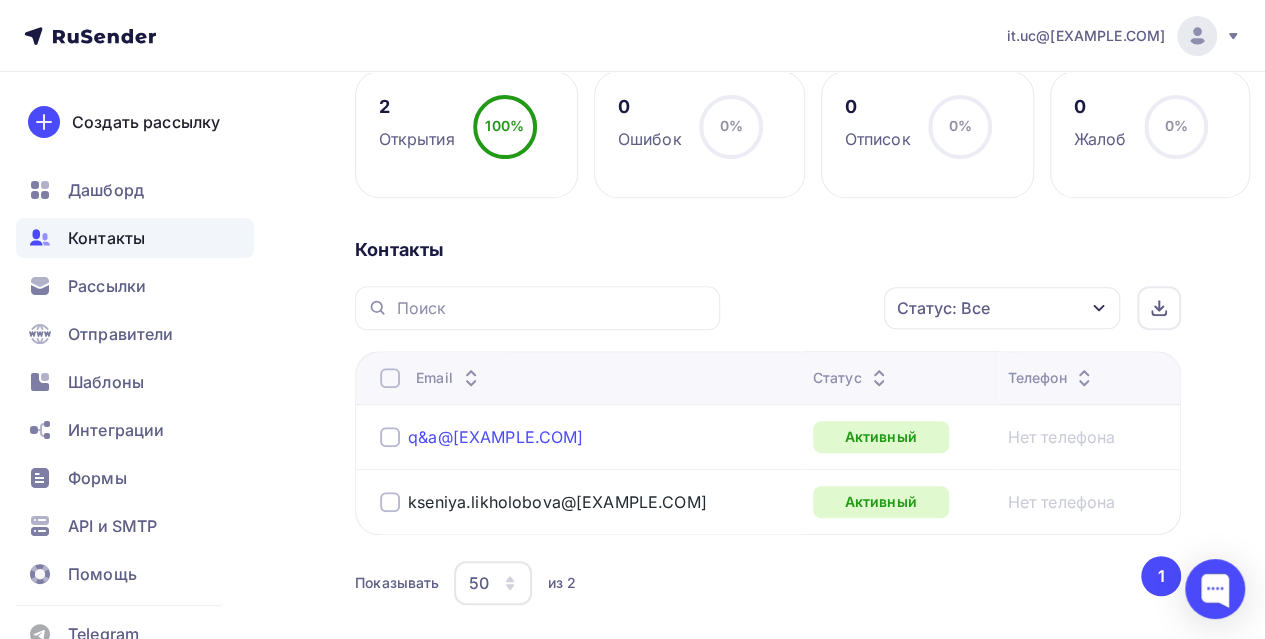 click on "q&a@[EXAMPLE.COM]" at bounding box center (495, 437) 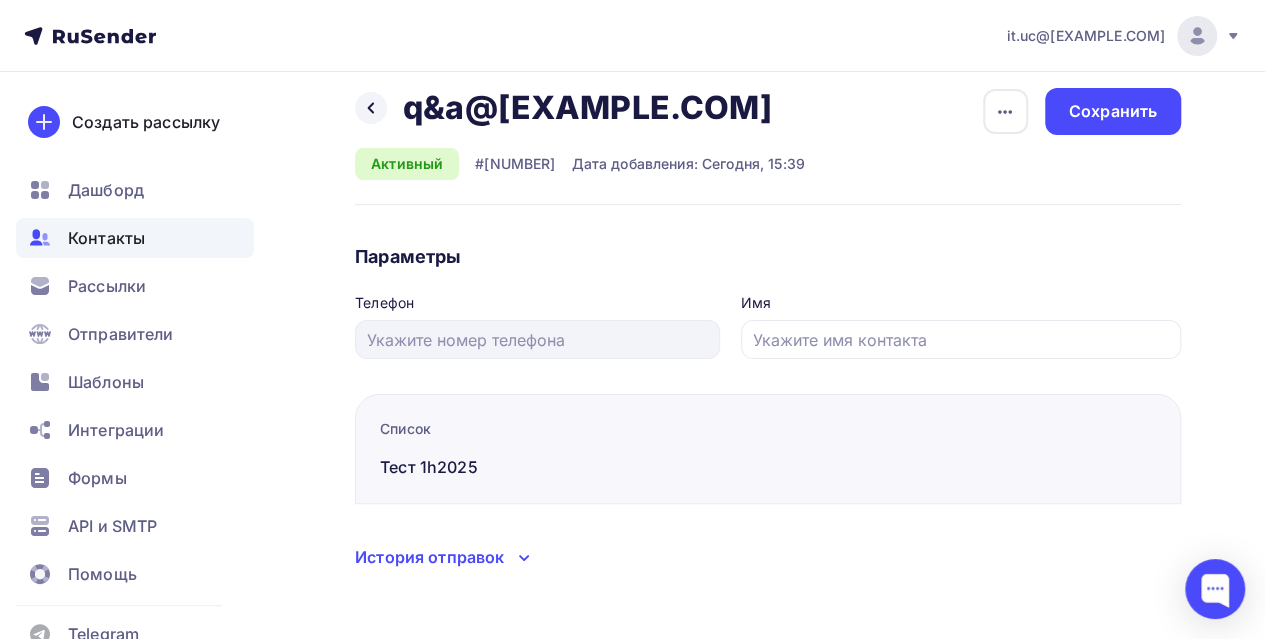 scroll, scrollTop: 26, scrollLeft: 0, axis: vertical 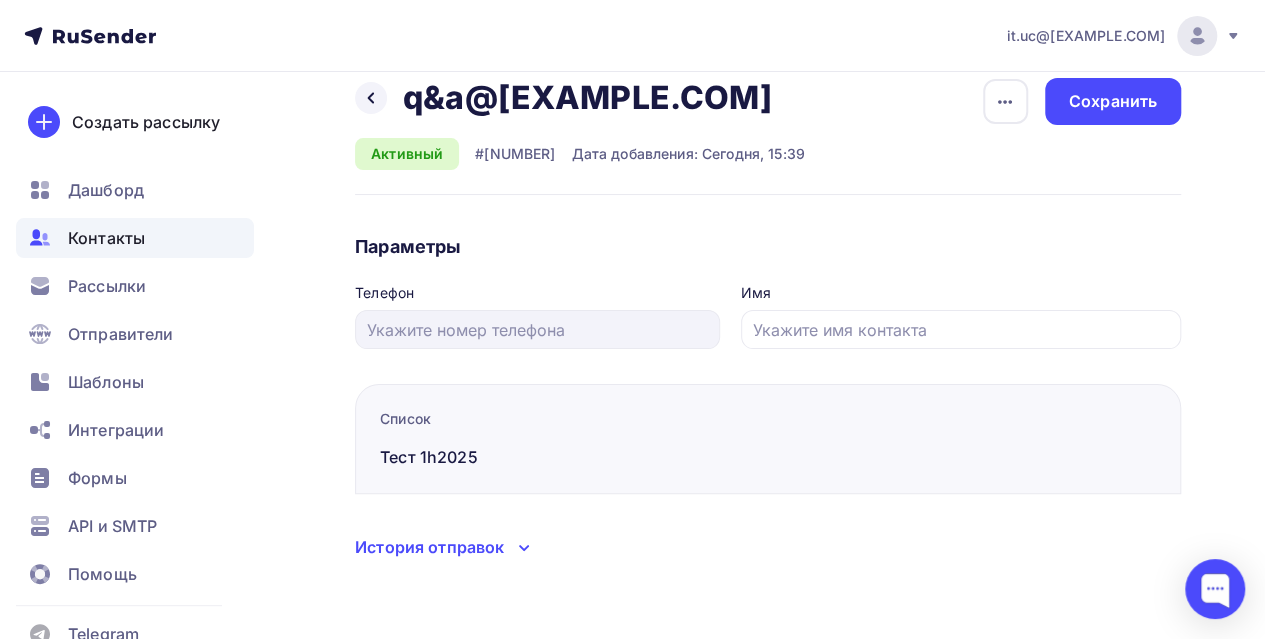 click 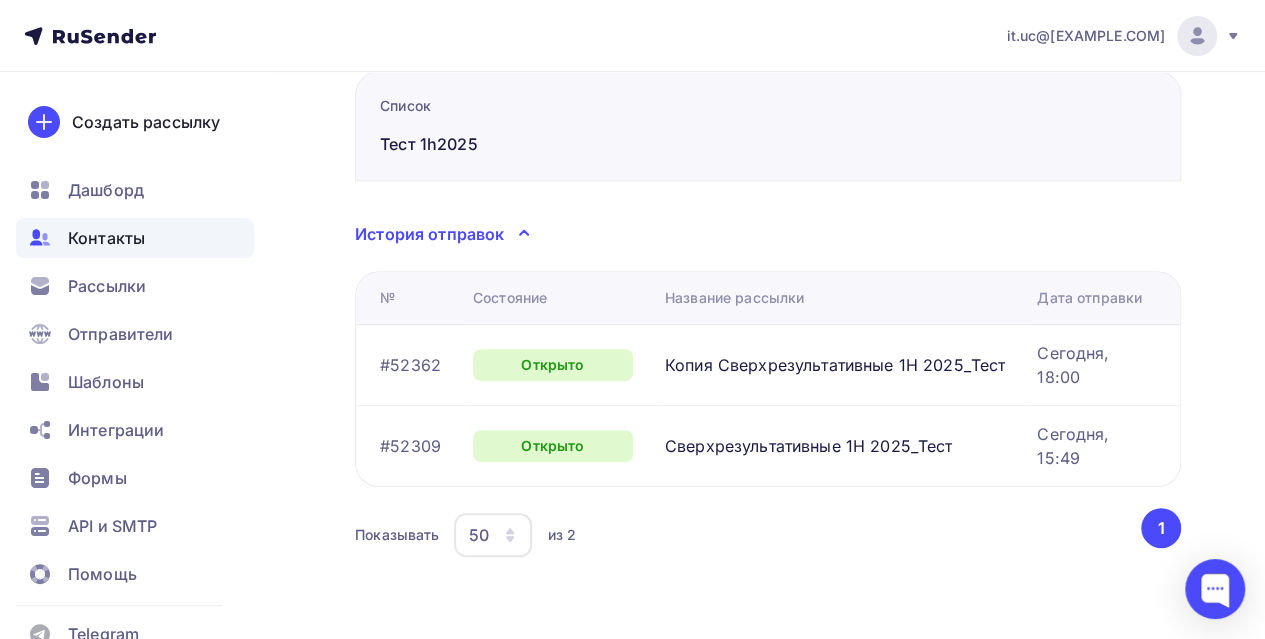 scroll, scrollTop: 0, scrollLeft: 0, axis: both 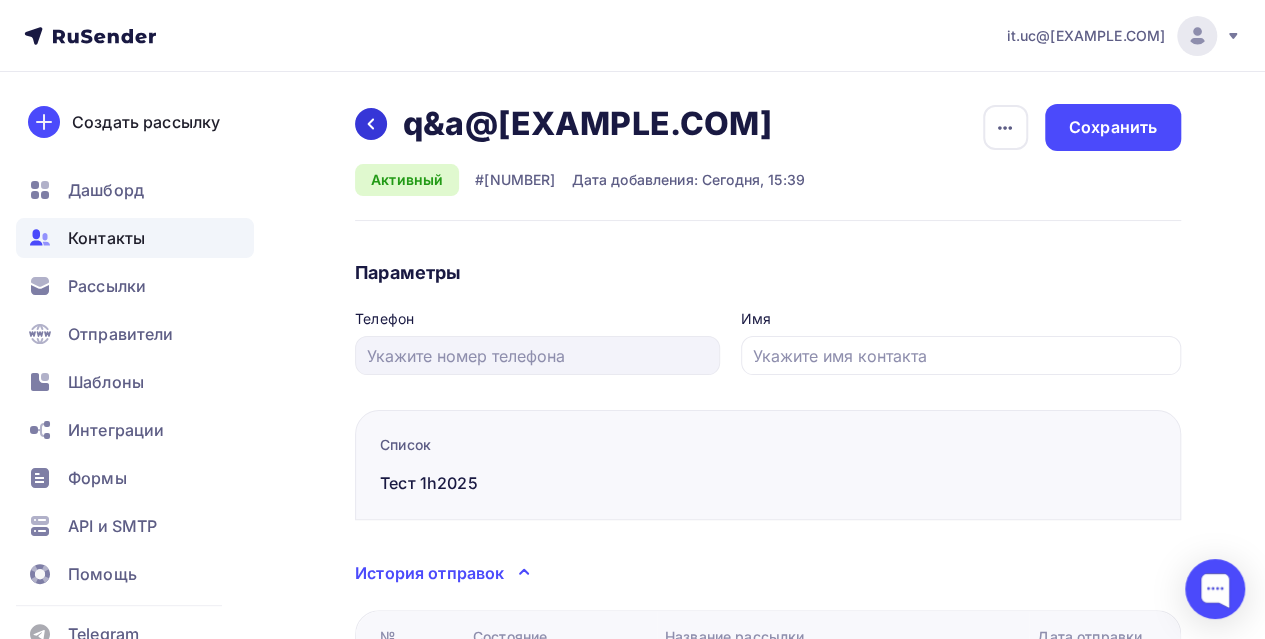click 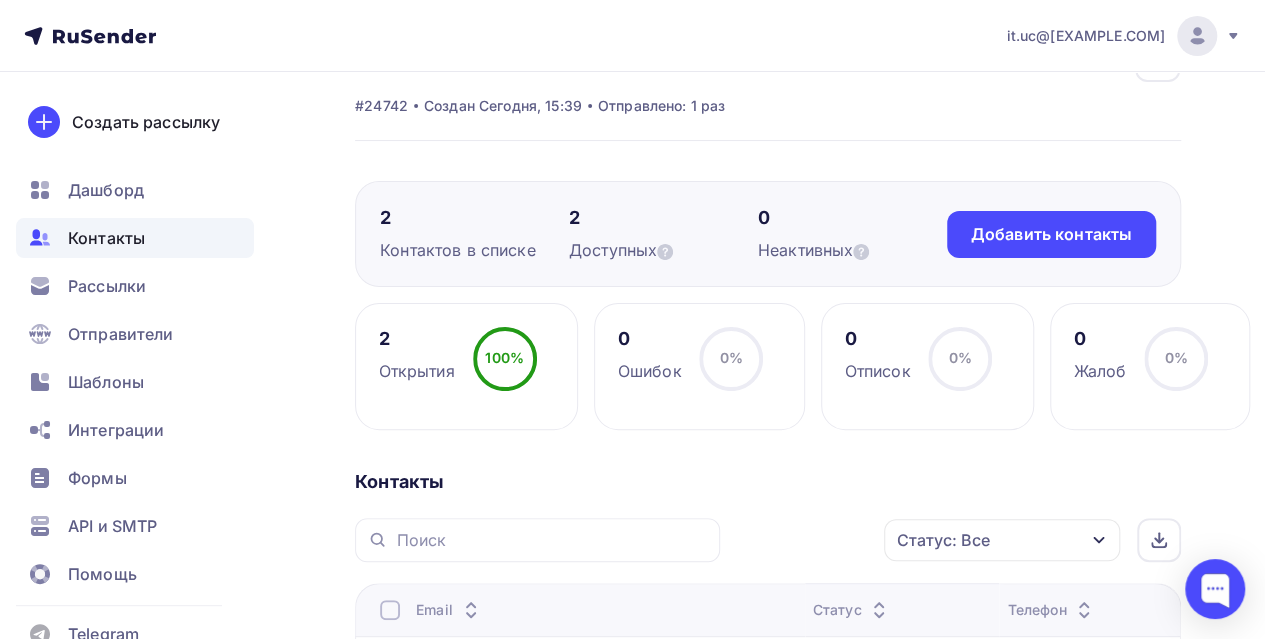 scroll, scrollTop: 0, scrollLeft: 0, axis: both 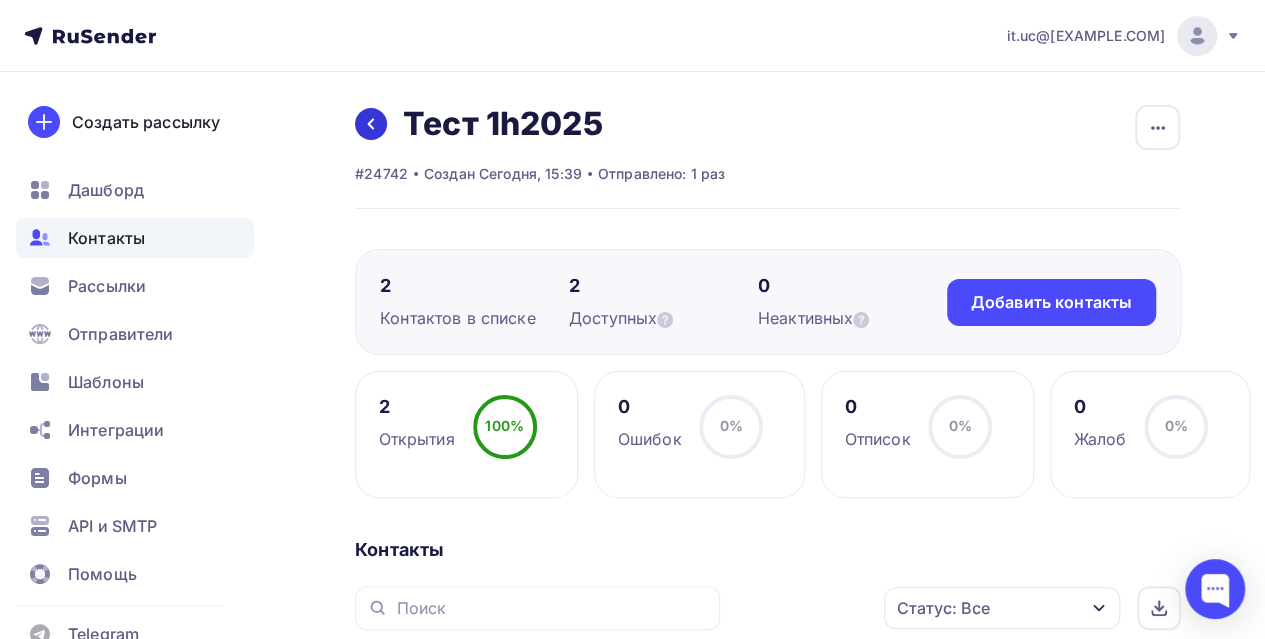 click 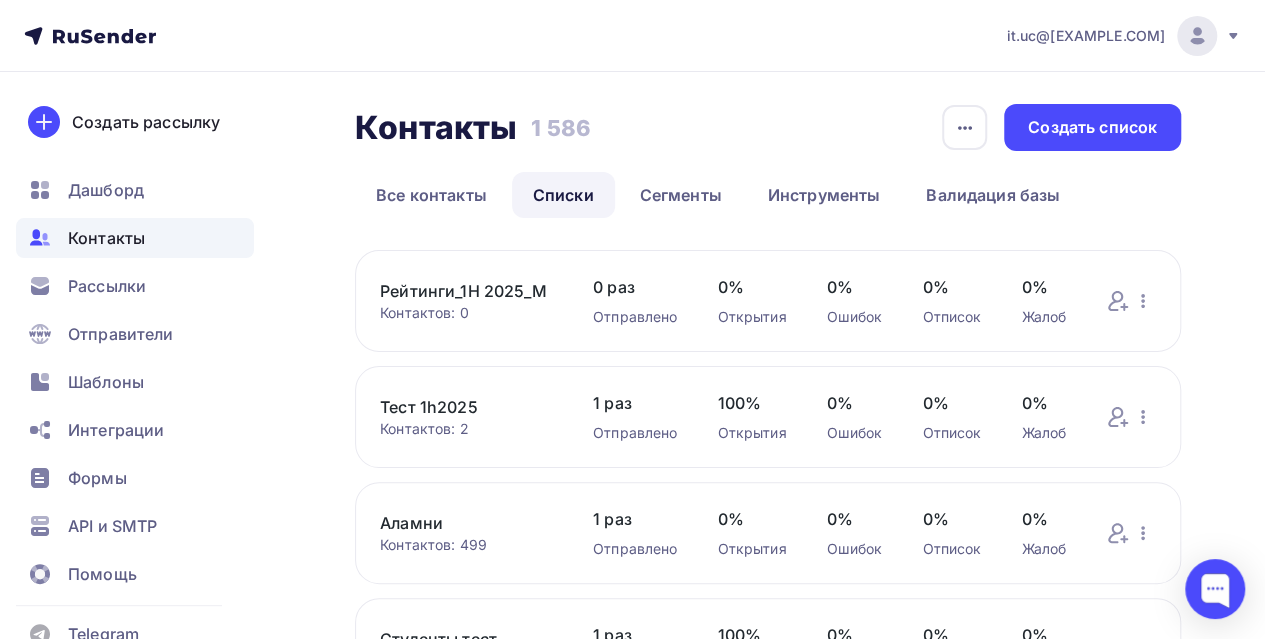 drag, startPoint x: 552, startPoint y: 289, endPoint x: 381, endPoint y: 291, distance: 171.01169 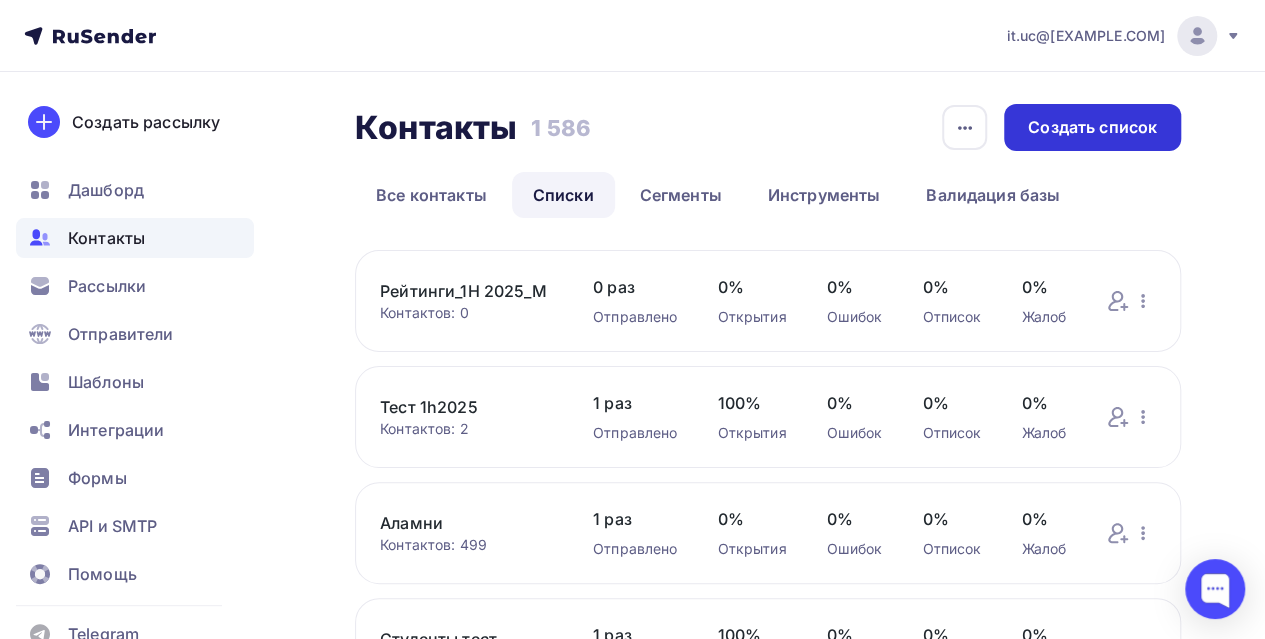 click on "Создать список" at bounding box center (1092, 127) 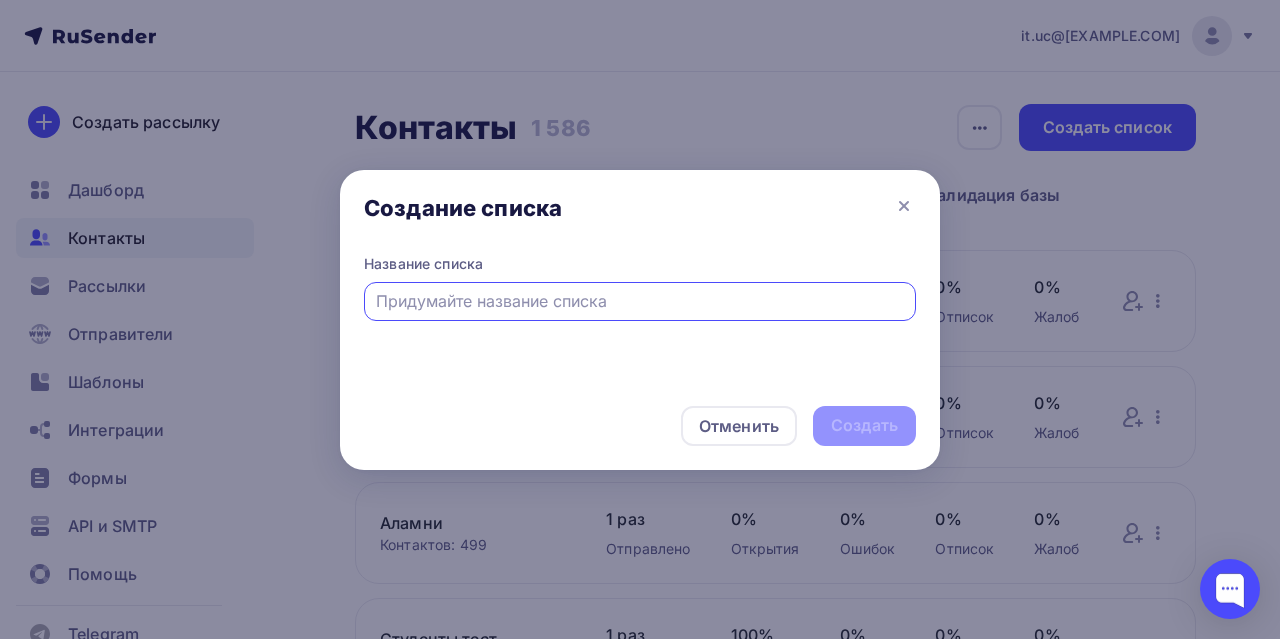 click at bounding box center [640, 301] 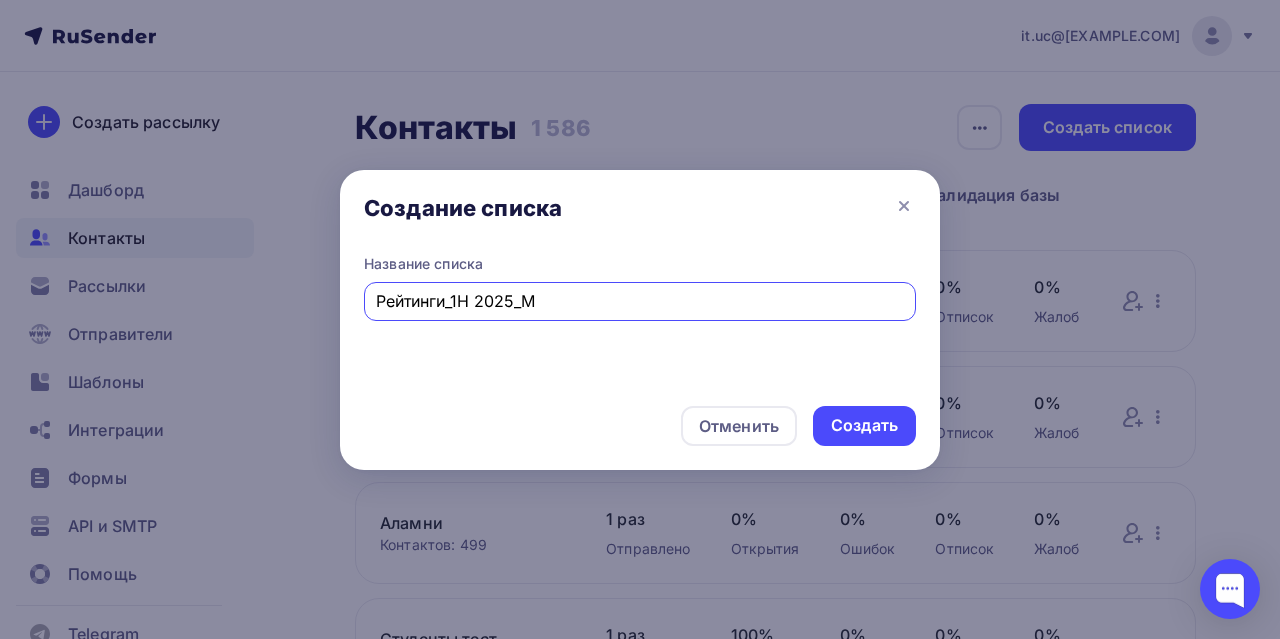 drag, startPoint x: 528, startPoint y: 300, endPoint x: 546, endPoint y: 300, distance: 18 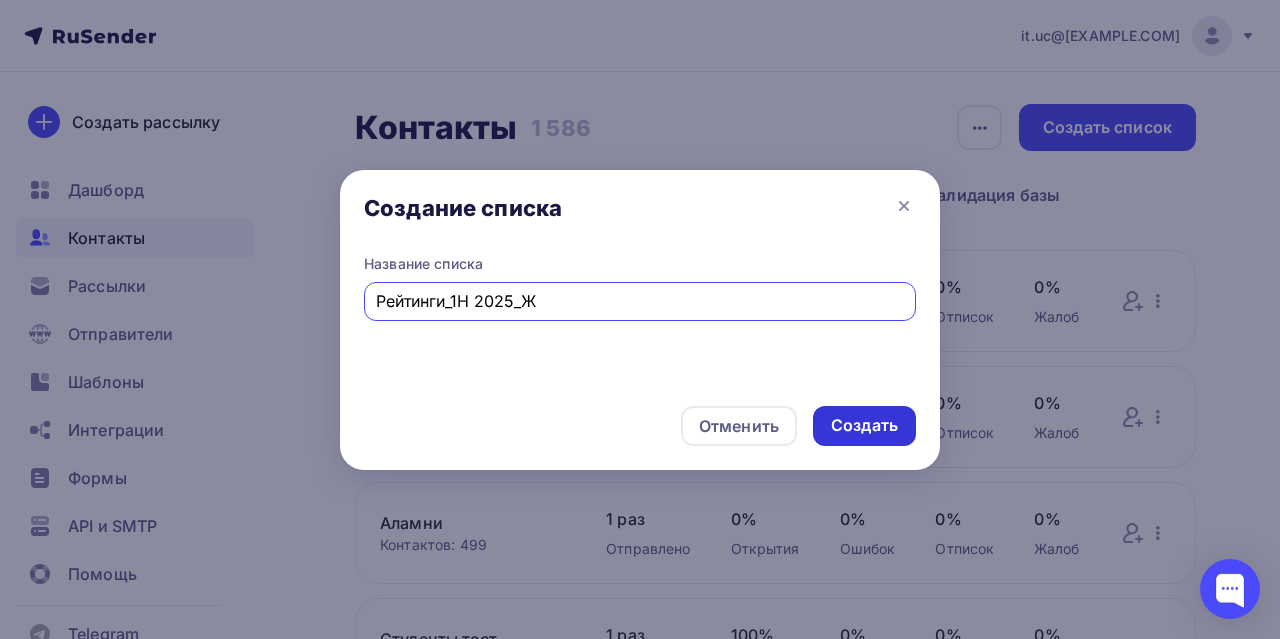 type on "Рейтинги_1H 2025_Ж" 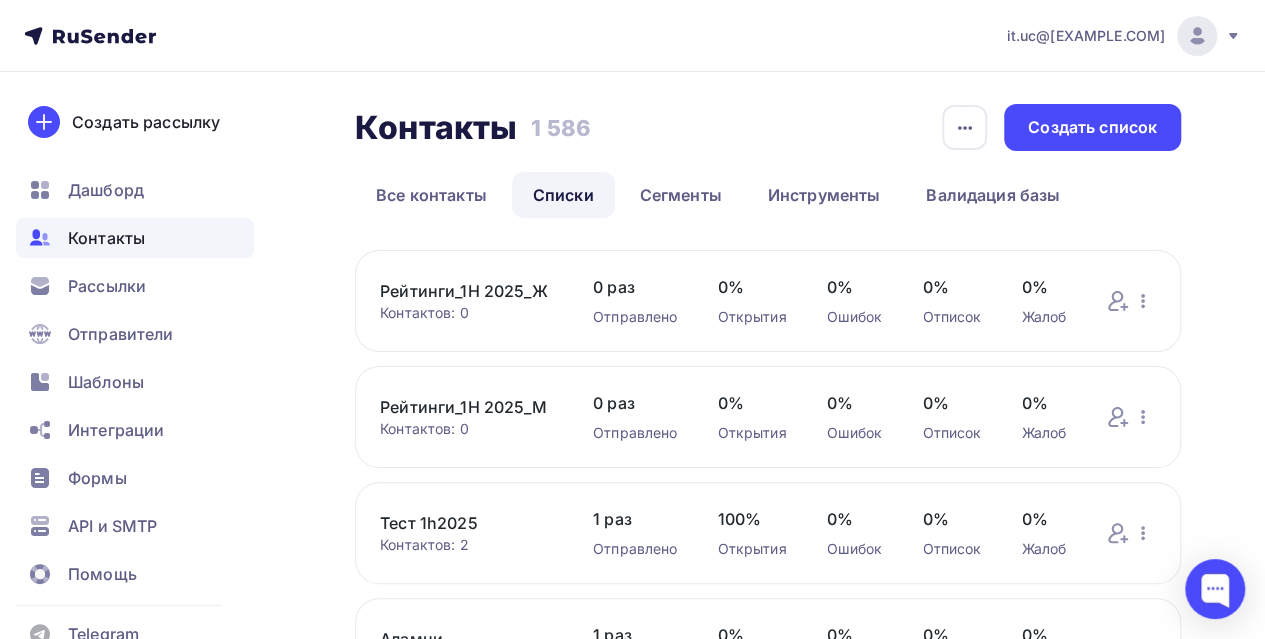 click on "Рейтинги_1H 2025_Ж" at bounding box center [466, 291] 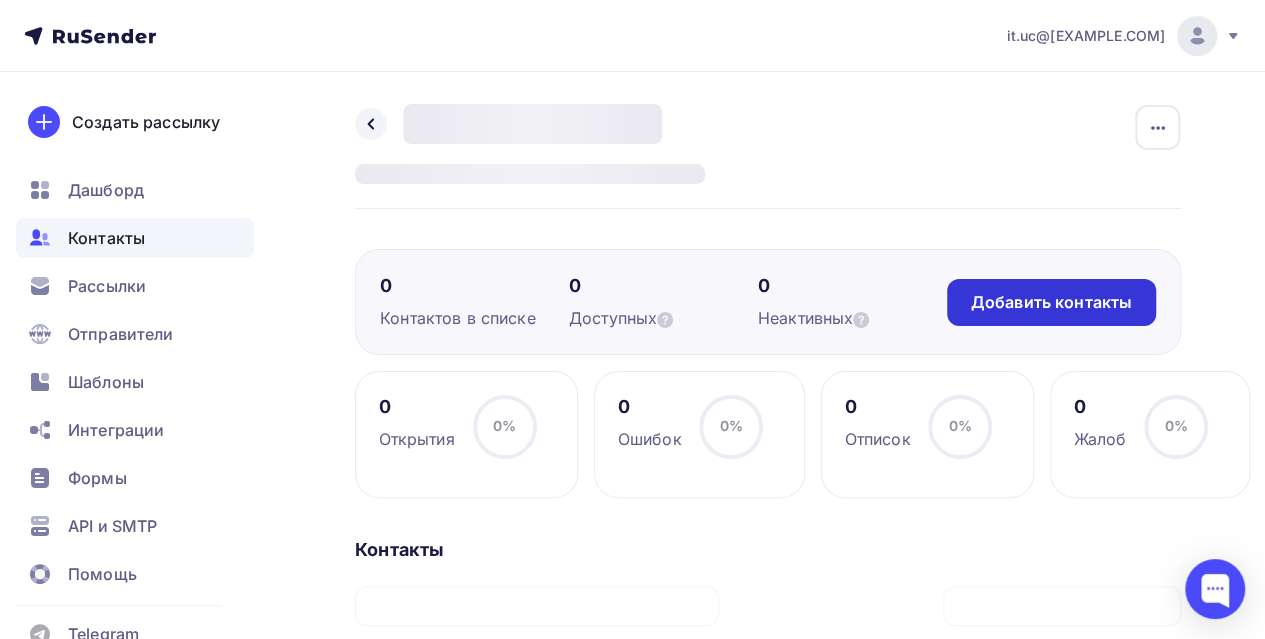 click on "Добавить контакты" at bounding box center [1051, 302] 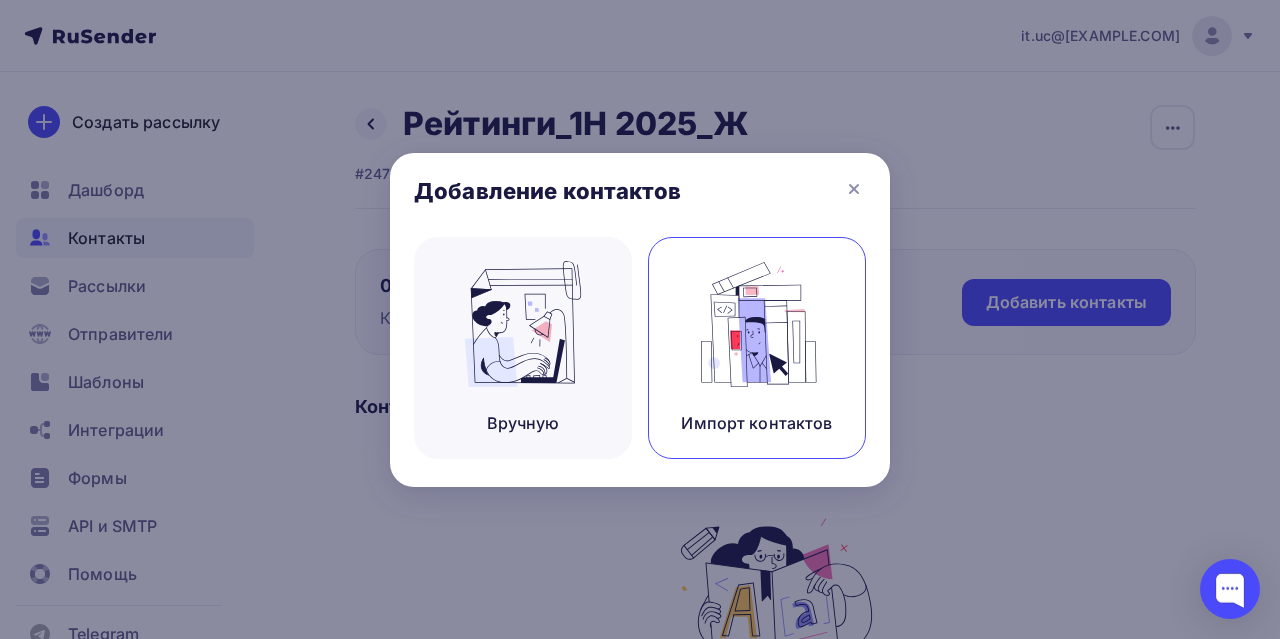 click at bounding box center [757, 324] 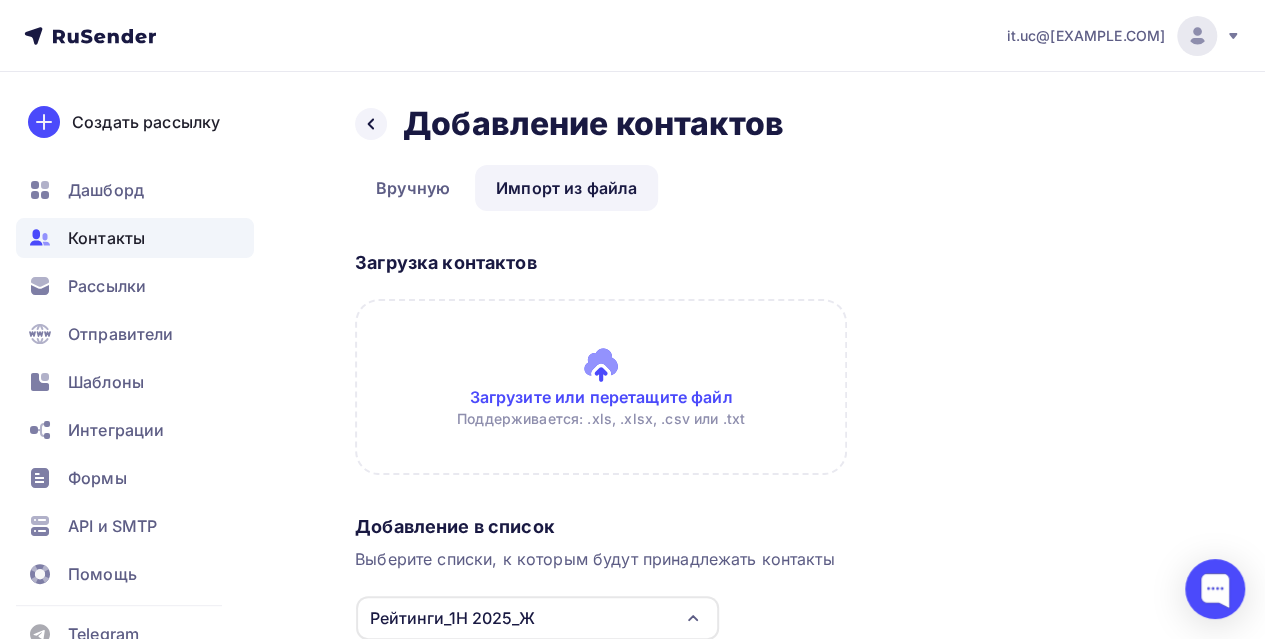 click at bounding box center (601, 387) 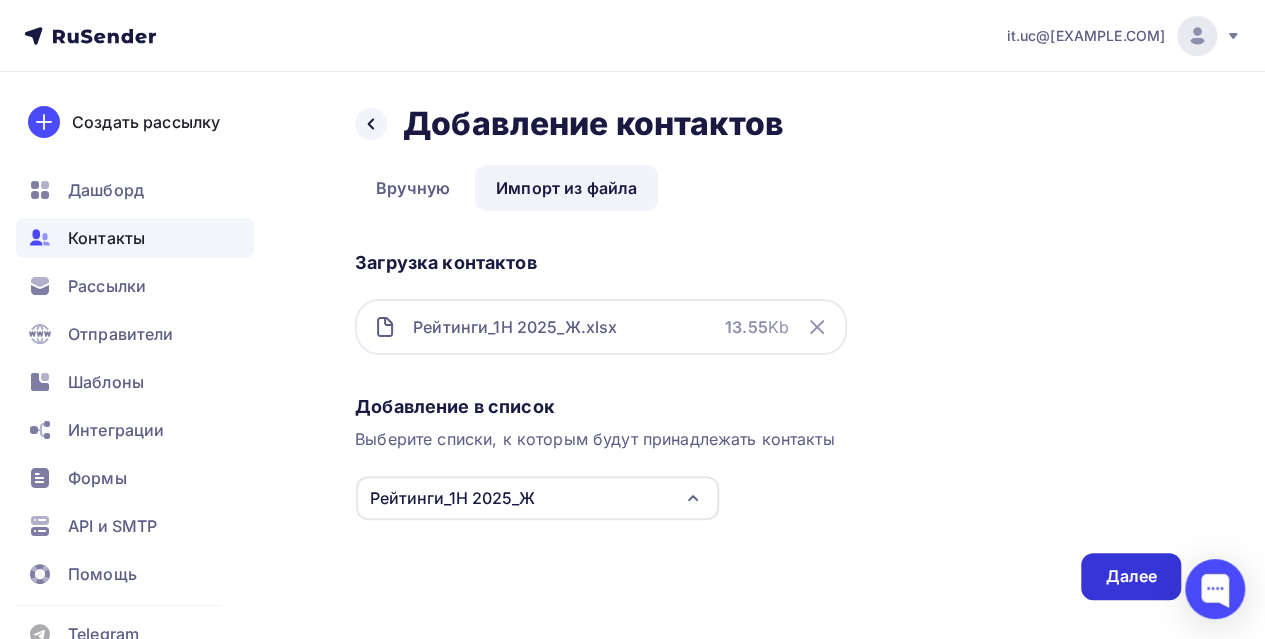 click on "Далее" at bounding box center [1131, 576] 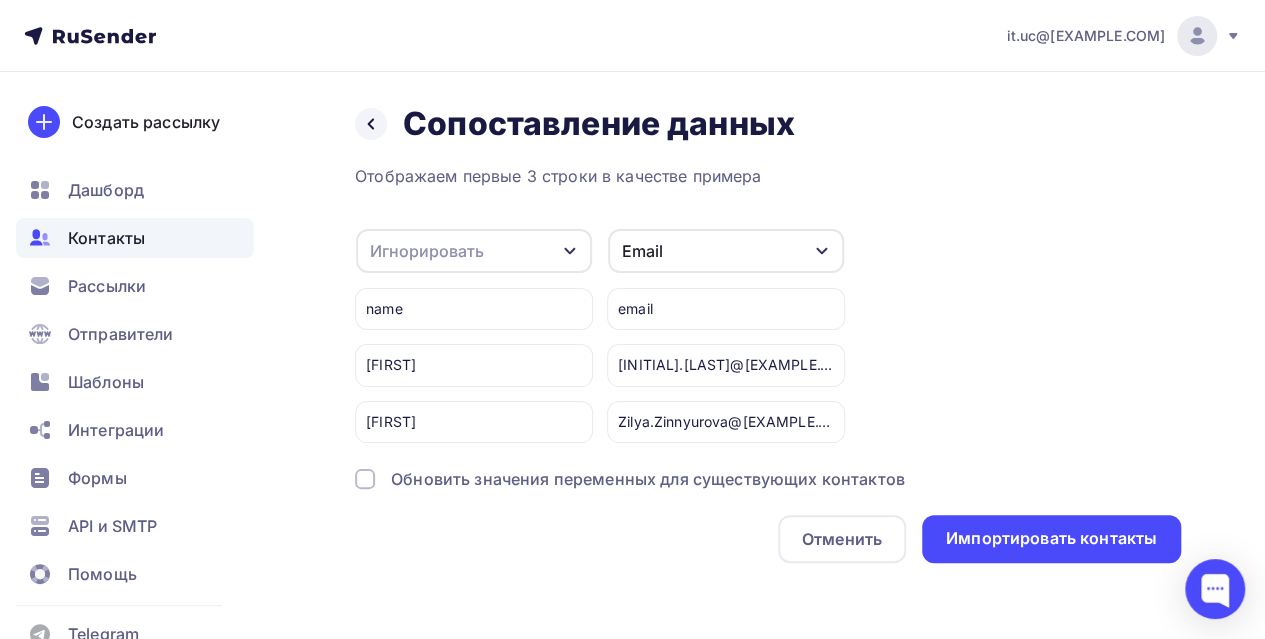 click 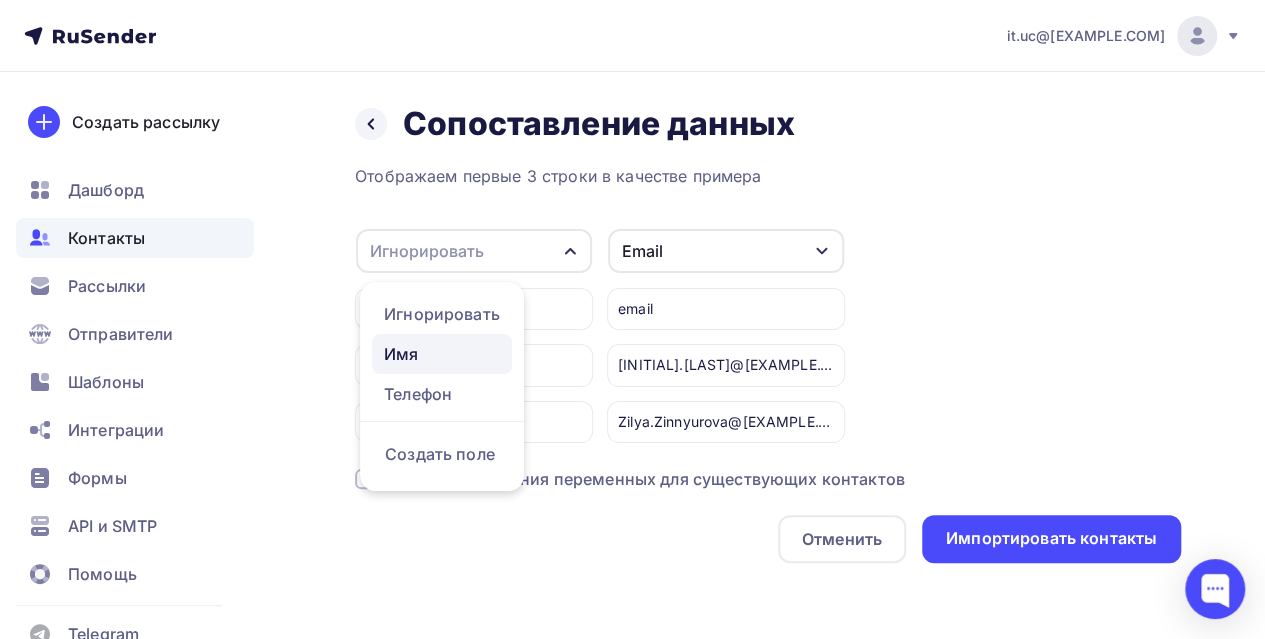 scroll, scrollTop: 2, scrollLeft: 0, axis: vertical 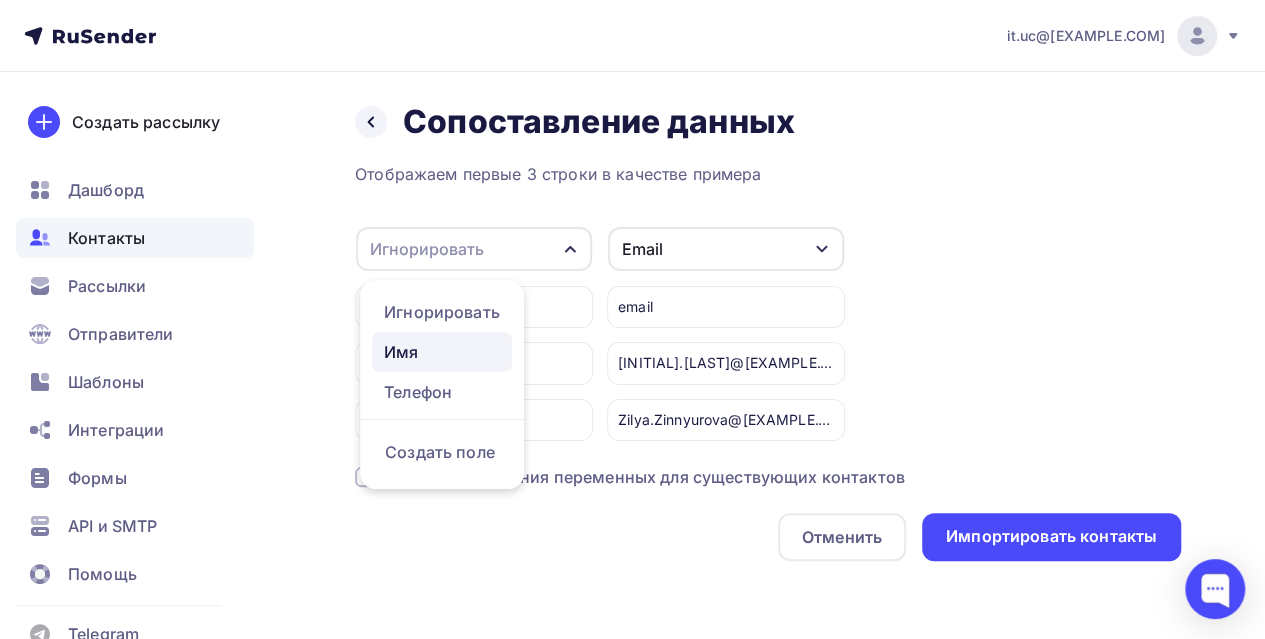 click on "Имя" at bounding box center [442, 352] 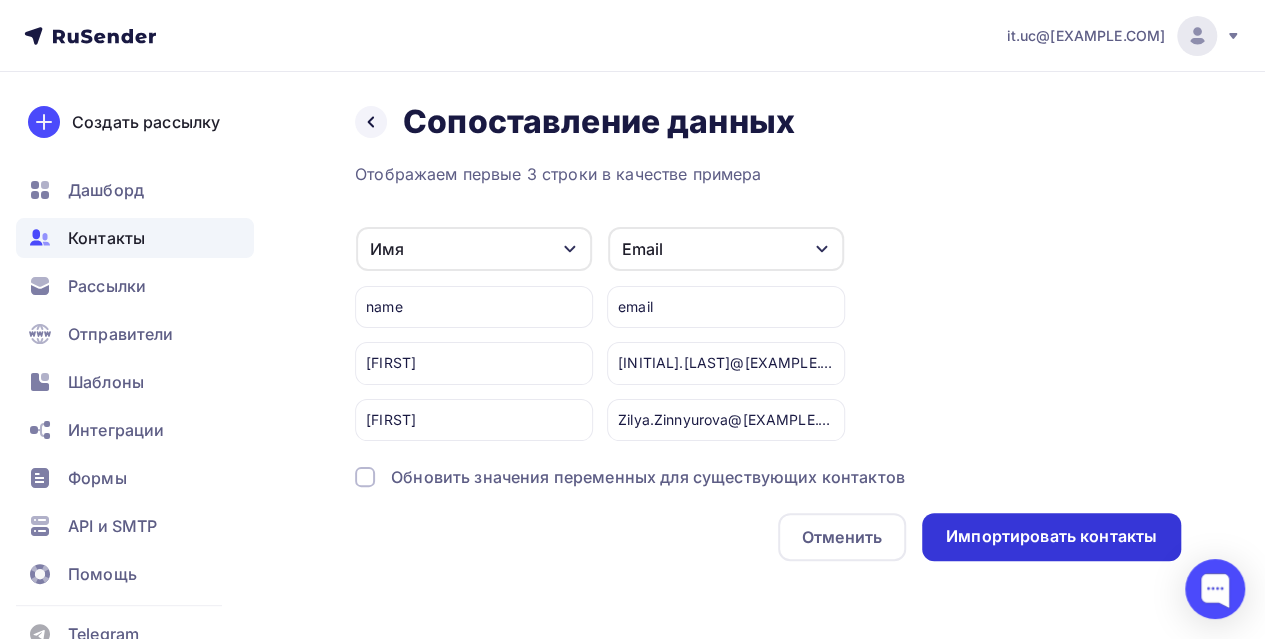 click on "Импортировать контакты" at bounding box center (1051, 536) 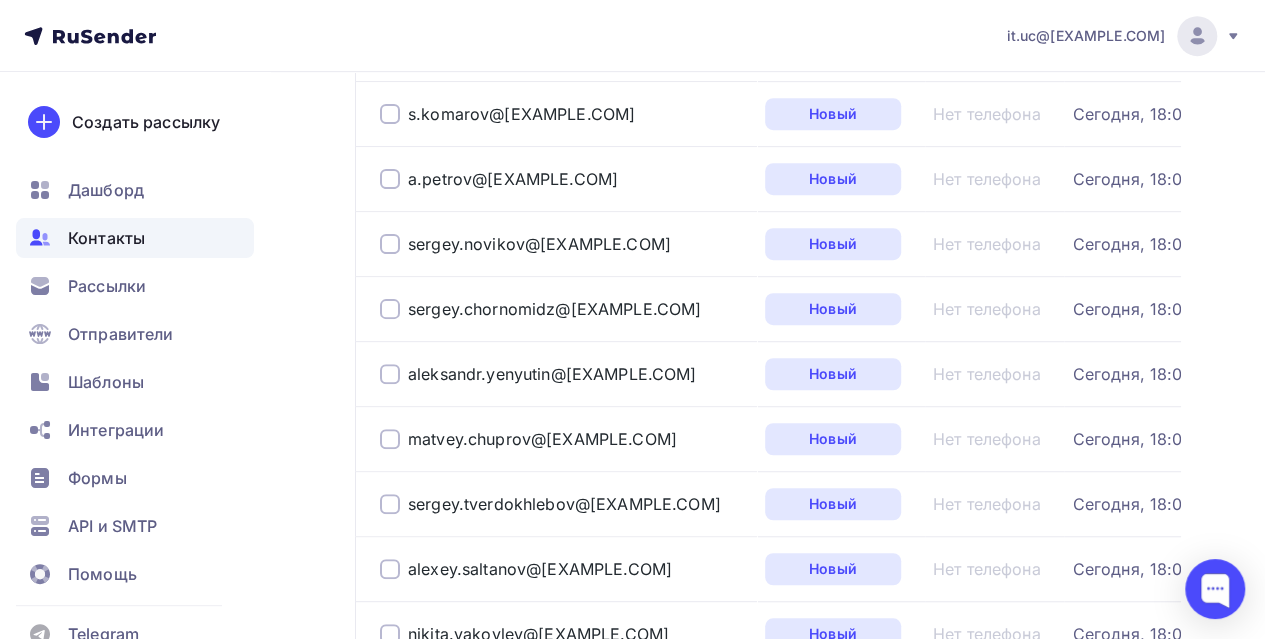 scroll, scrollTop: 0, scrollLeft: 0, axis: both 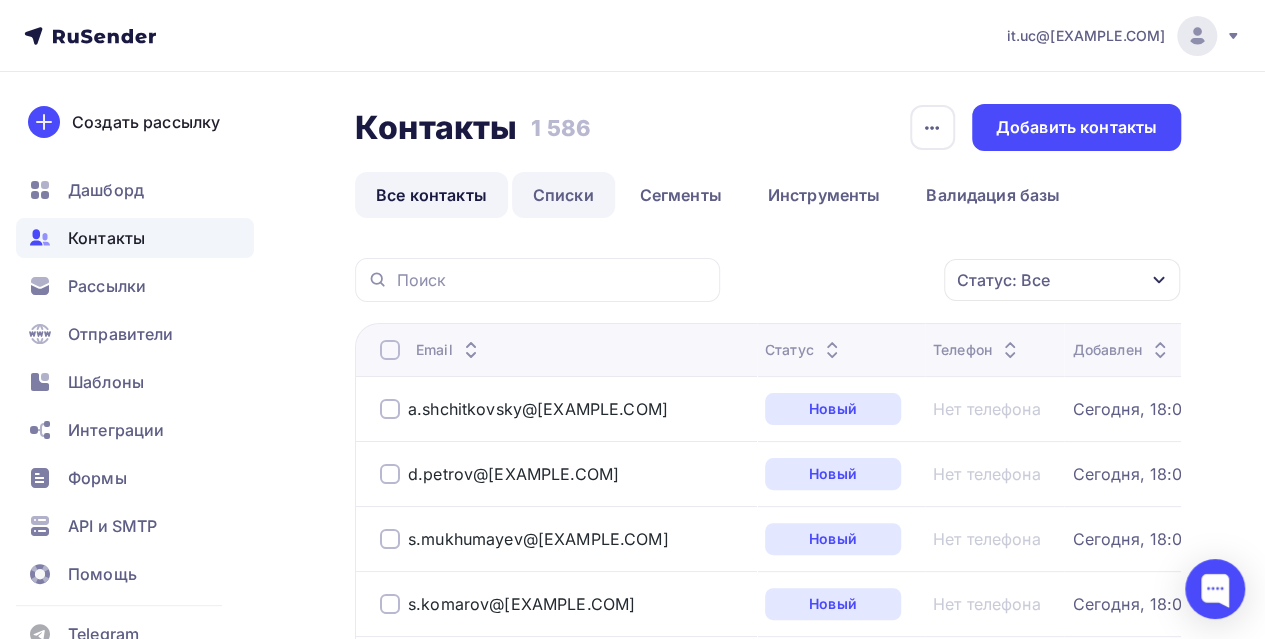 click on "Списки" at bounding box center (563, 195) 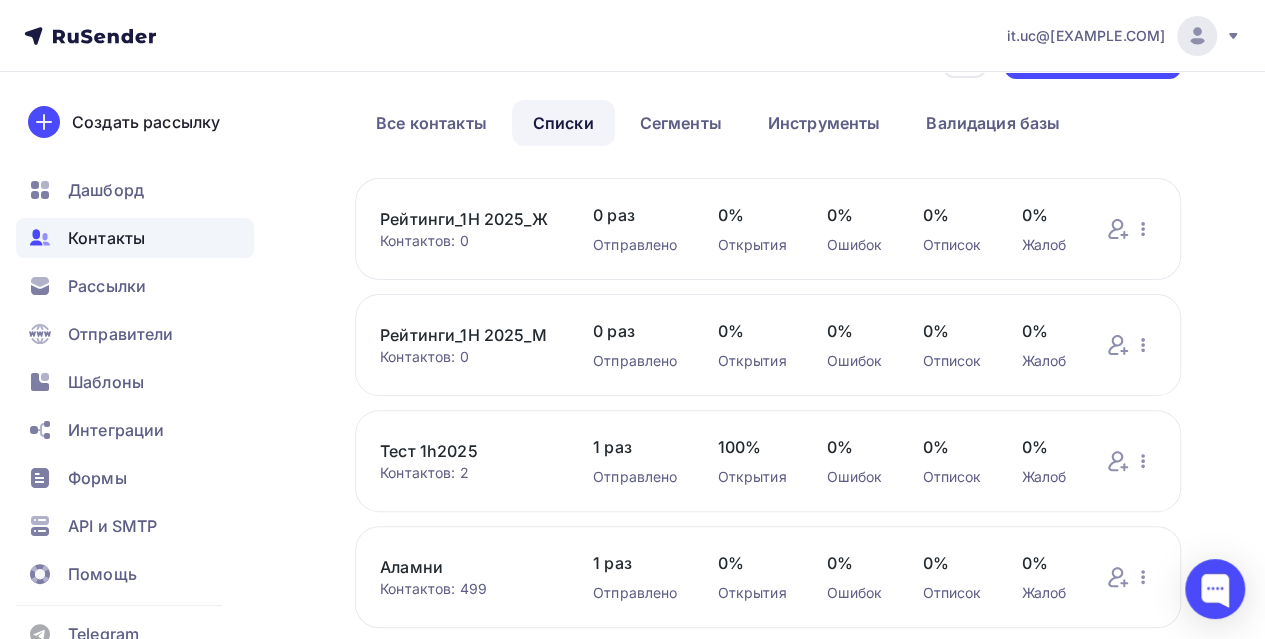 scroll, scrollTop: 0, scrollLeft: 0, axis: both 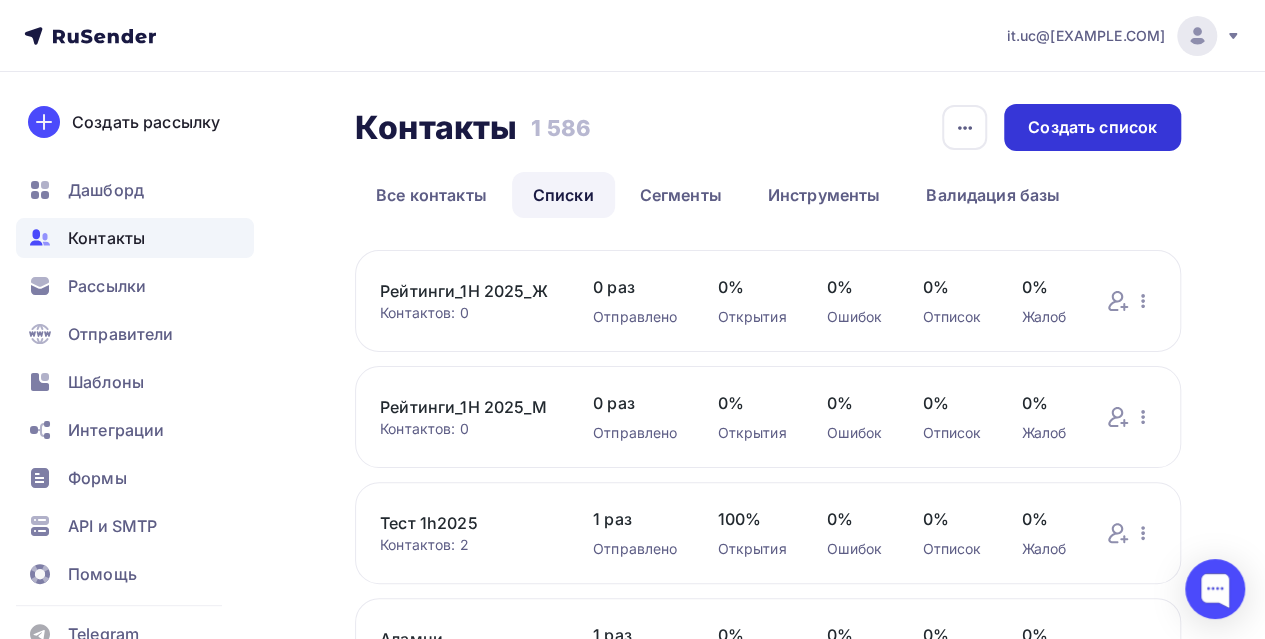 click on "Создать список" at bounding box center (1092, 127) 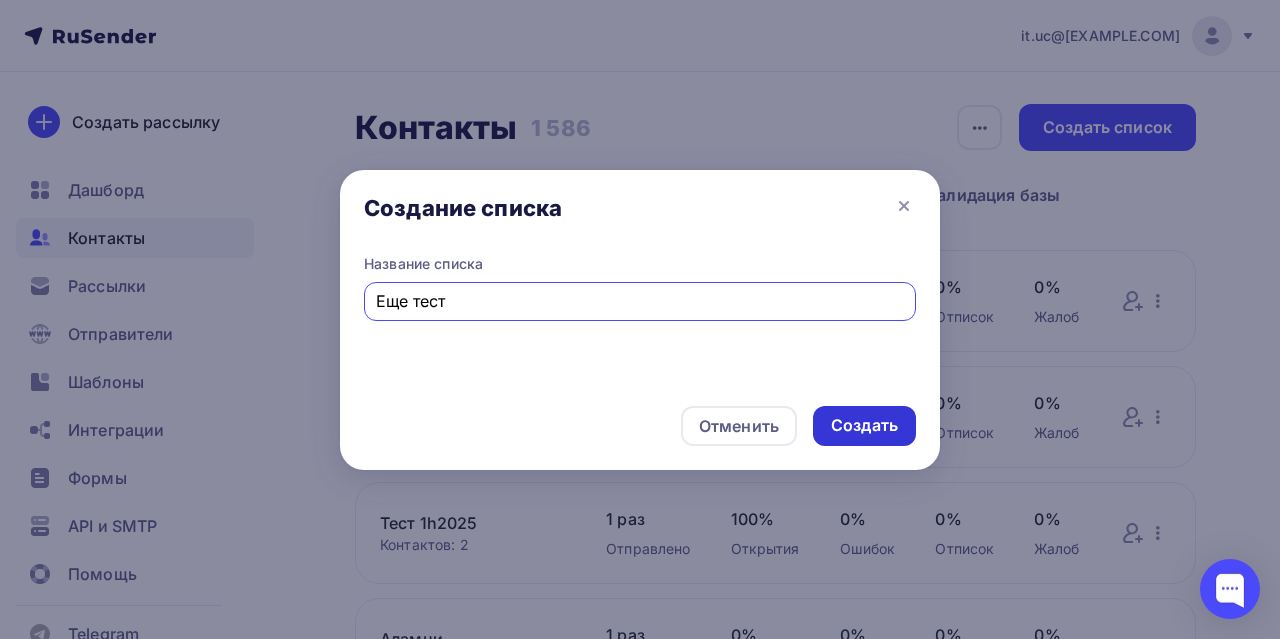 type on "Еще тест" 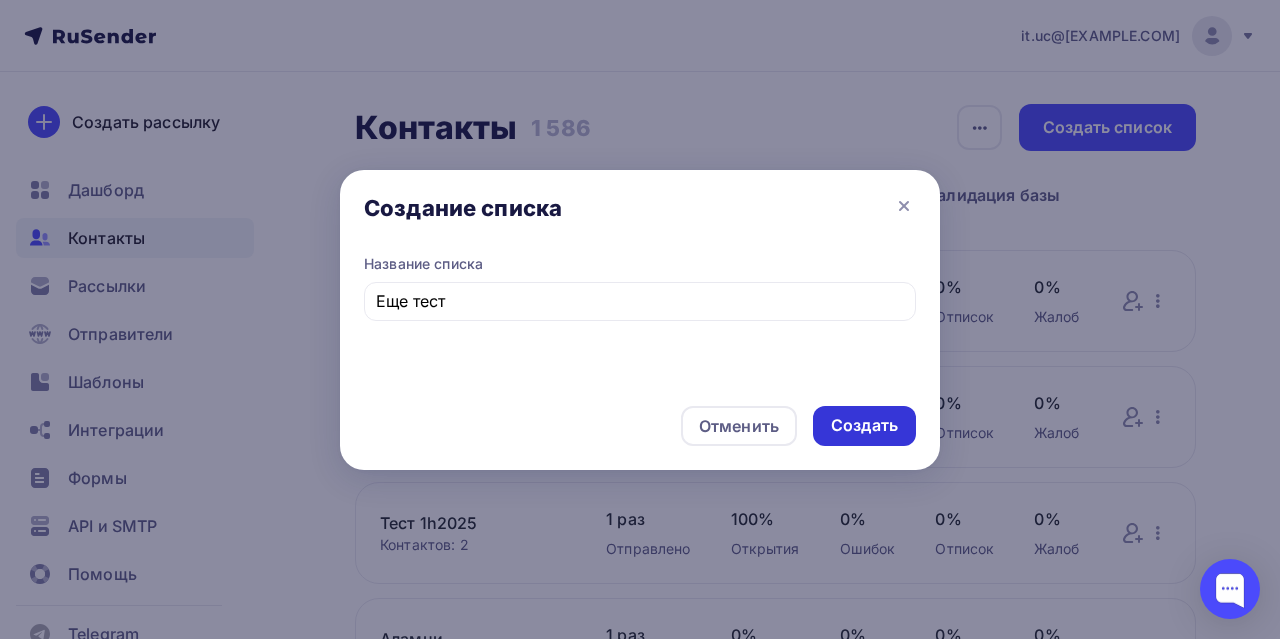 click on "Создать" at bounding box center (864, 425) 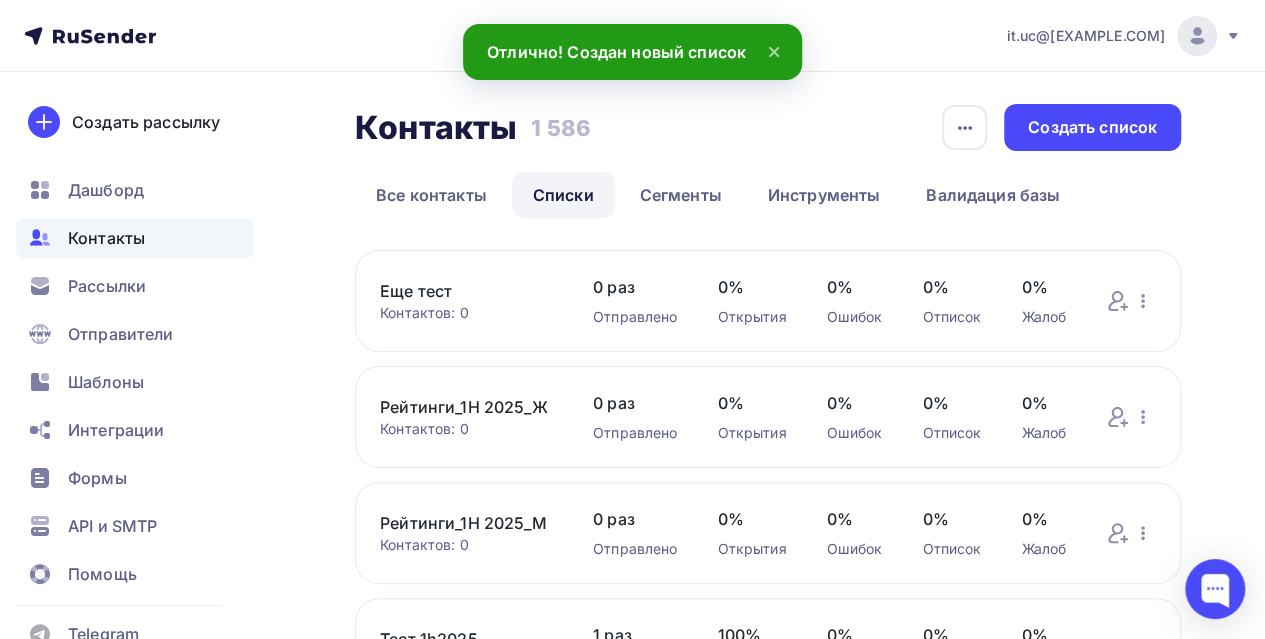 click on "Еще тест" at bounding box center [466, 291] 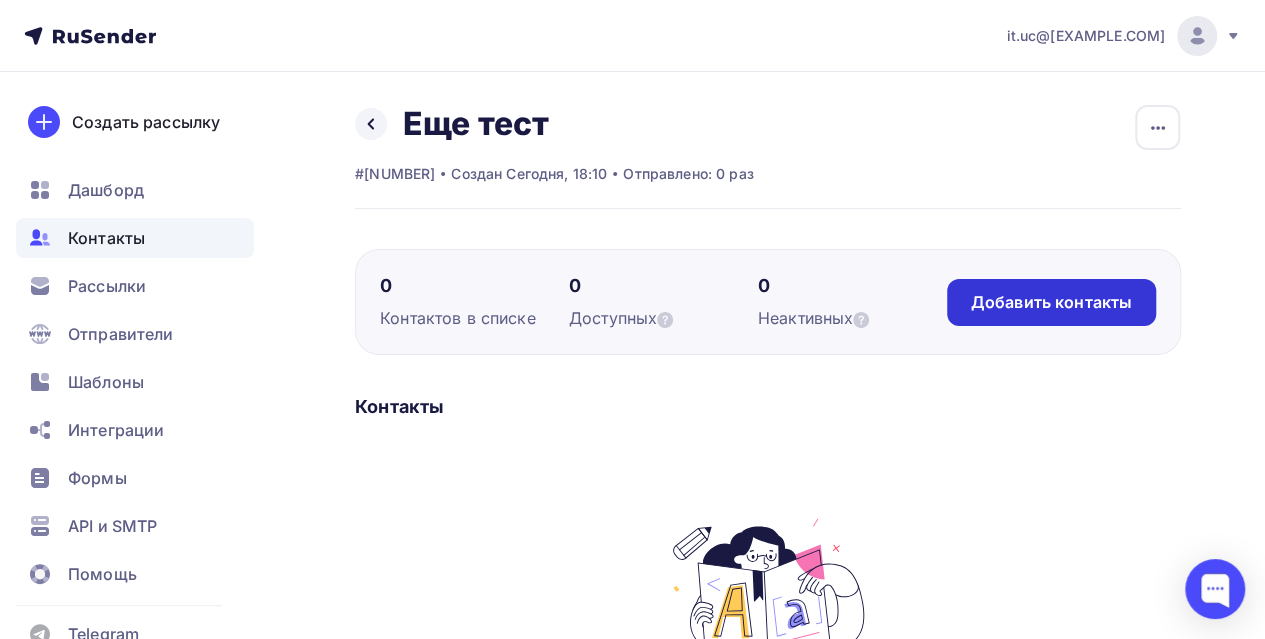 click on "Добавить контакты" at bounding box center (1051, 302) 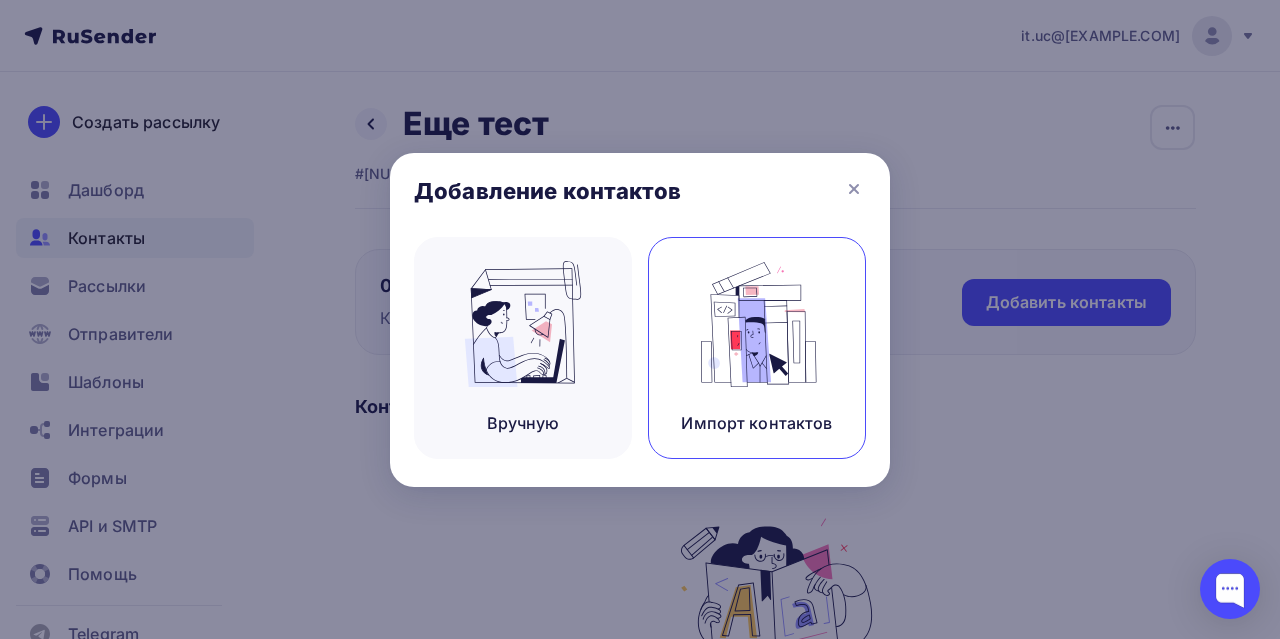 click at bounding box center [757, 324] 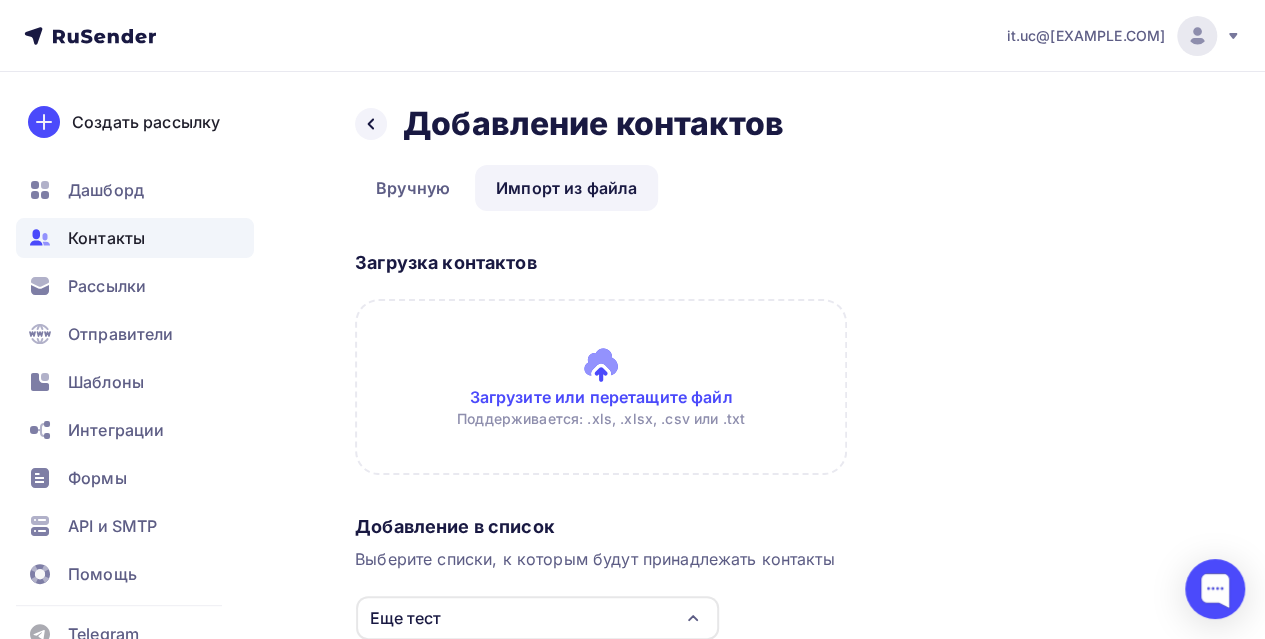 click at bounding box center [601, 387] 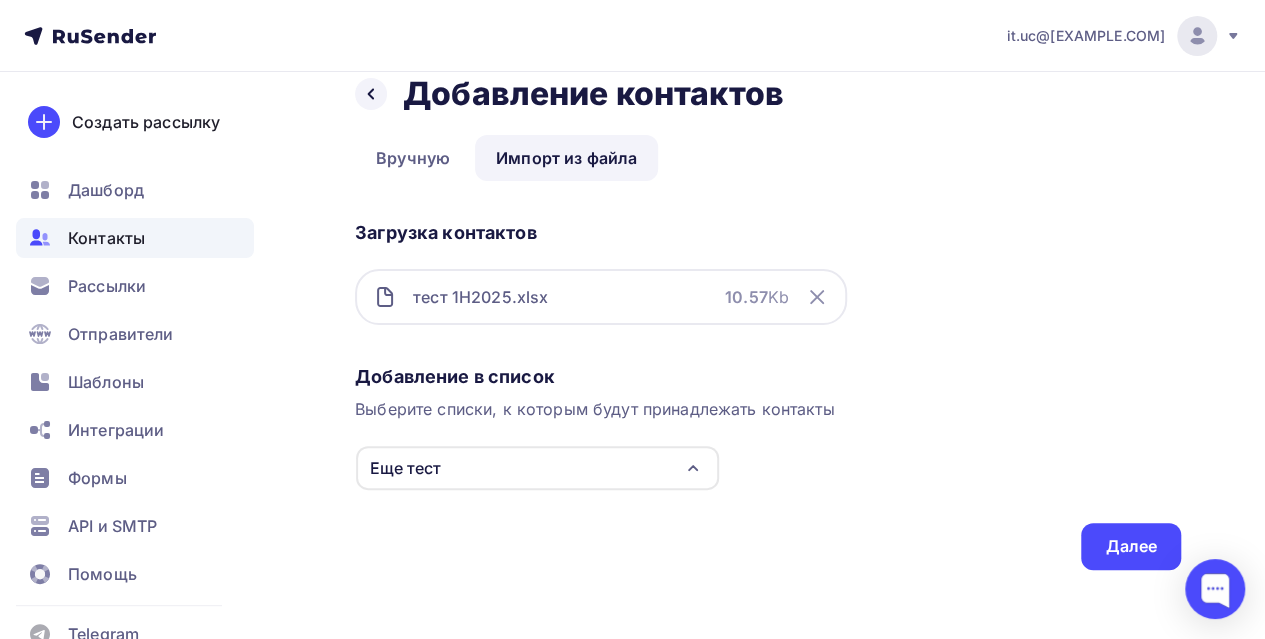 scroll, scrollTop: 40, scrollLeft: 0, axis: vertical 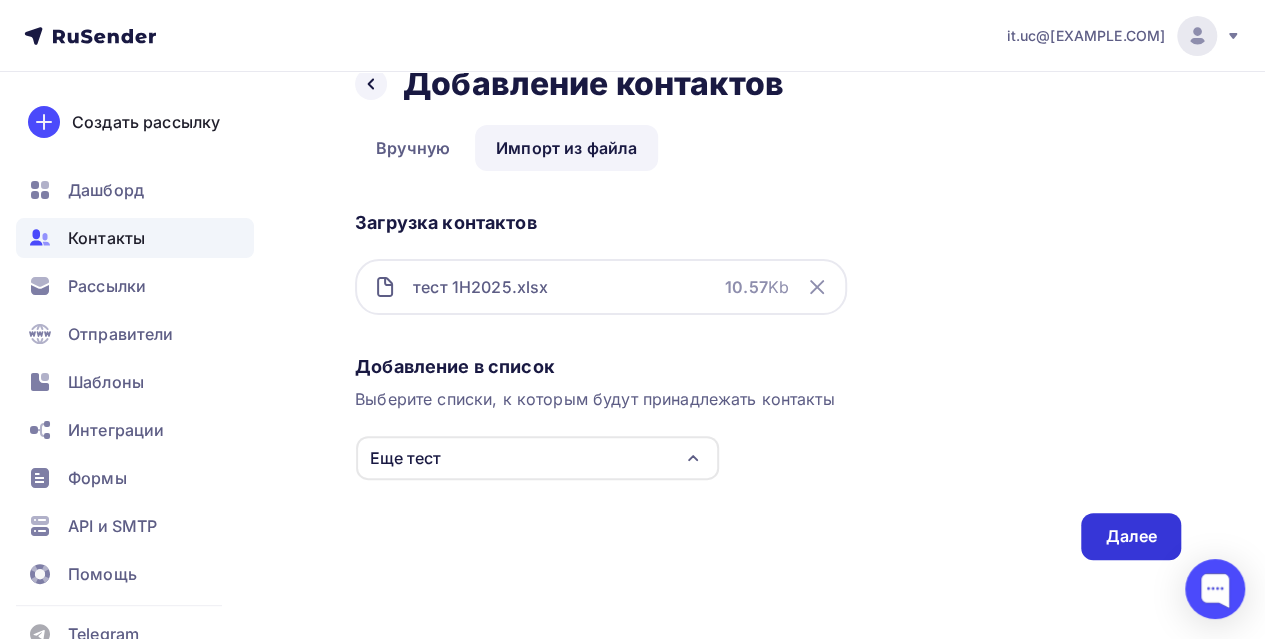 click on "Далее" at bounding box center (1131, 536) 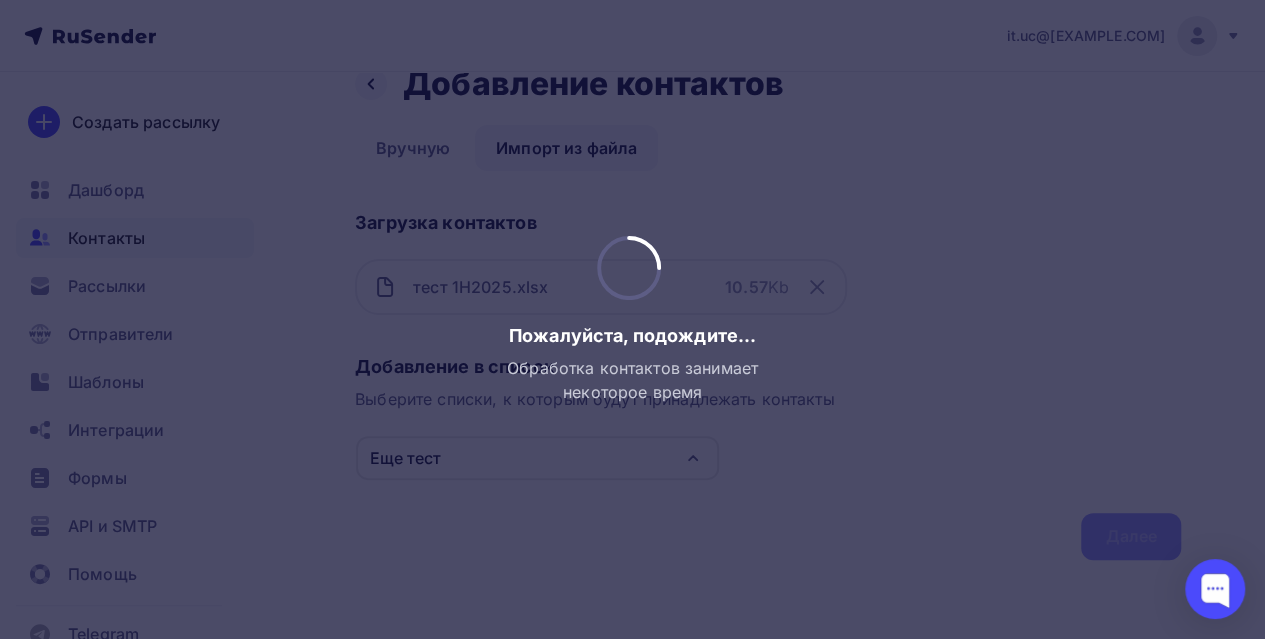 scroll, scrollTop: 0, scrollLeft: 0, axis: both 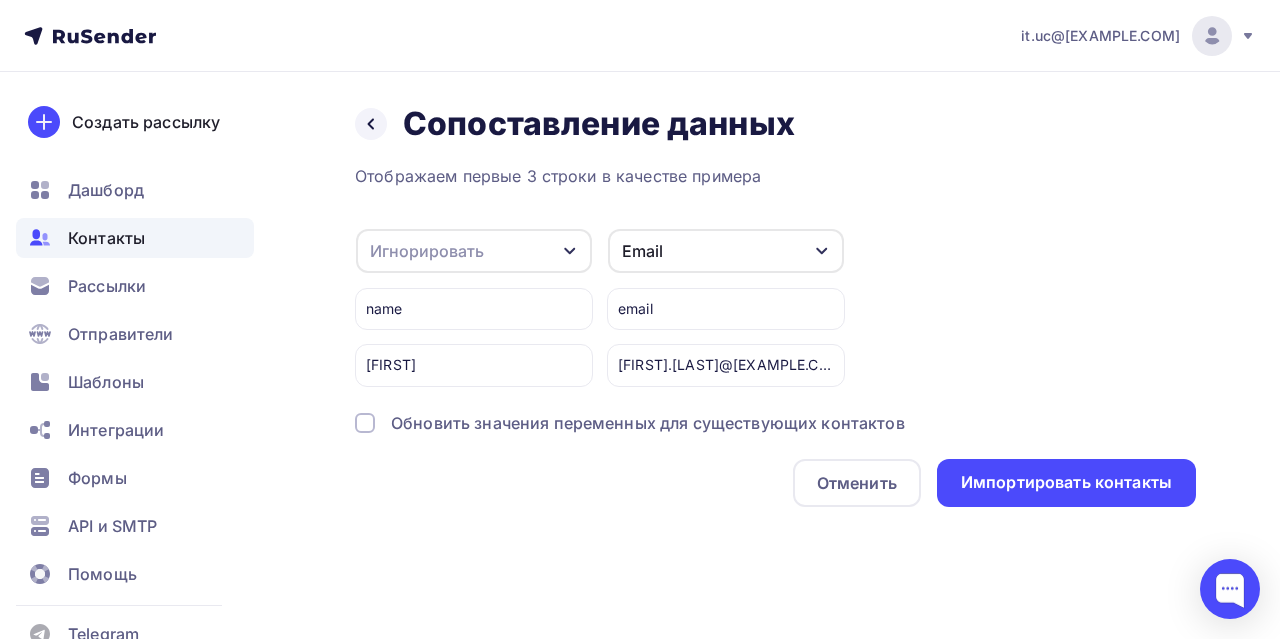 click 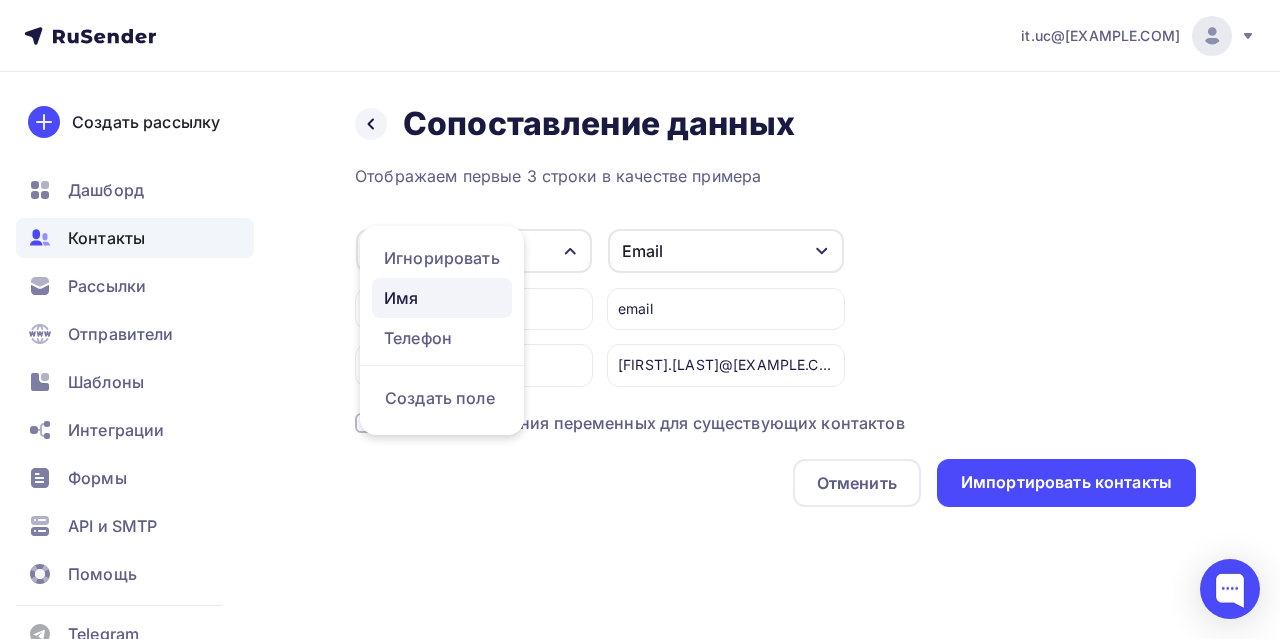 click on "Имя" at bounding box center (442, 298) 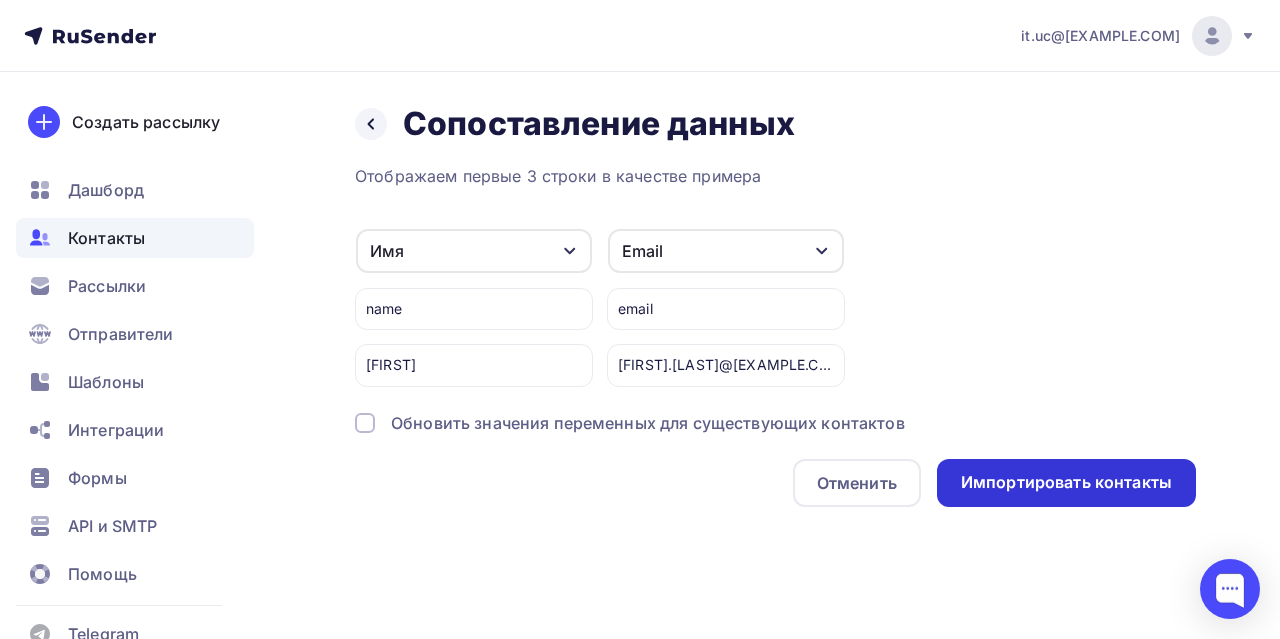 click on "Импортировать контакты" at bounding box center (1066, 482) 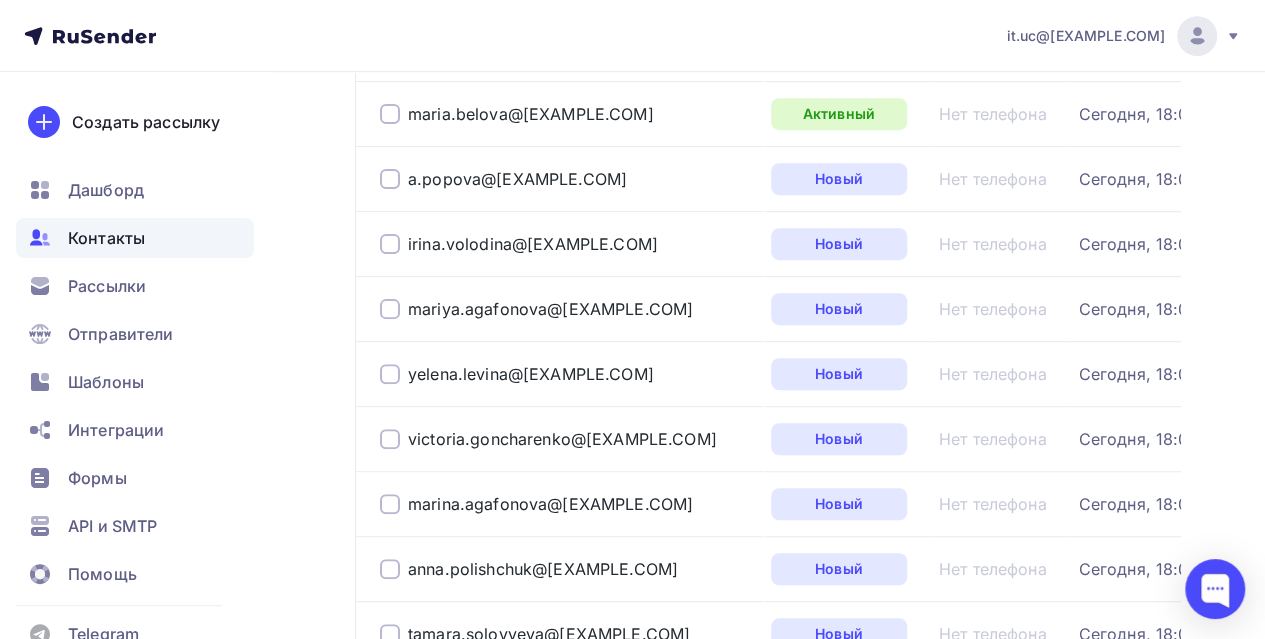 scroll, scrollTop: 0, scrollLeft: 0, axis: both 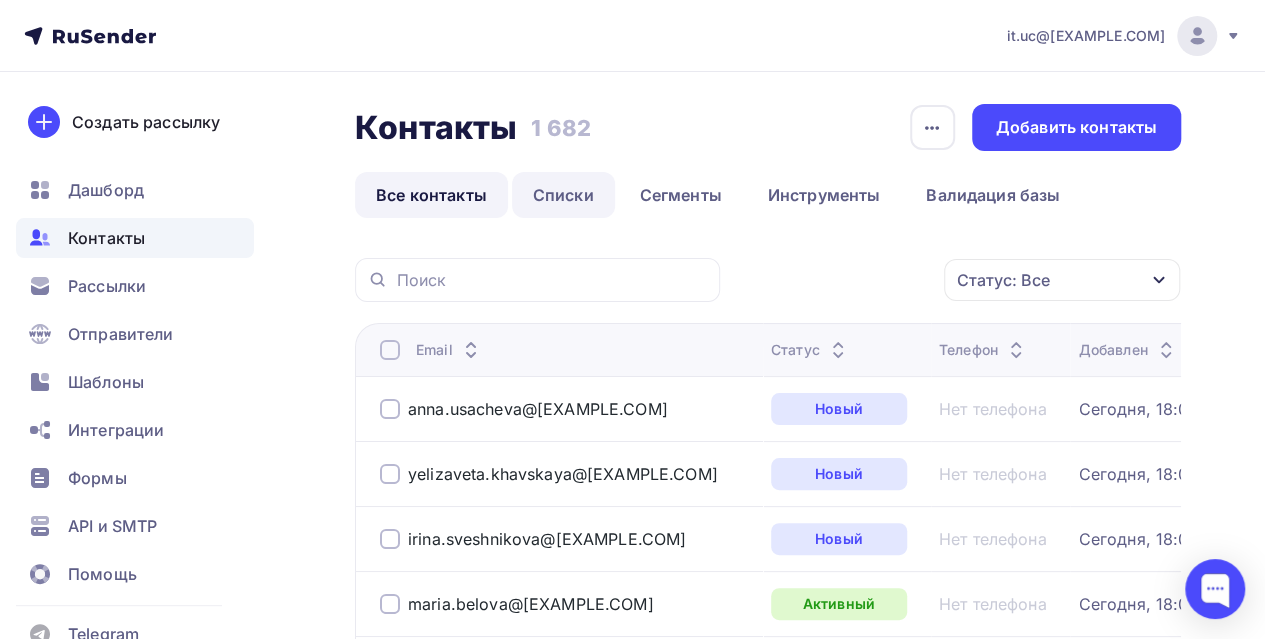 click on "Списки" at bounding box center (563, 195) 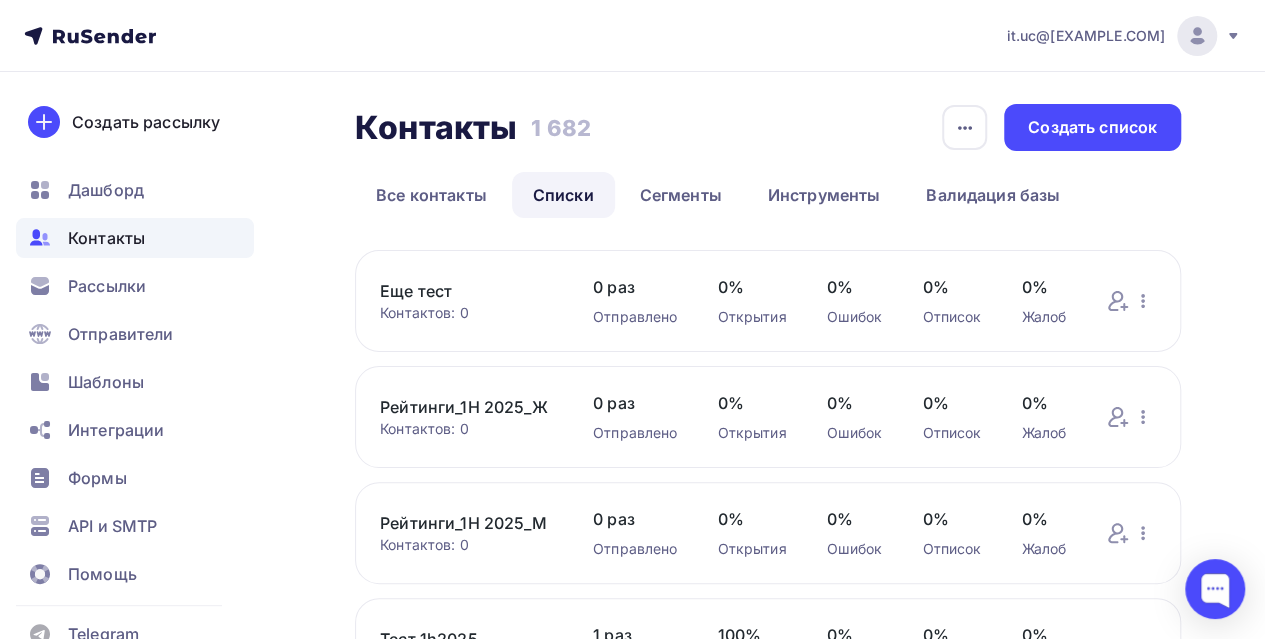 click on "Еще тест" at bounding box center [466, 291] 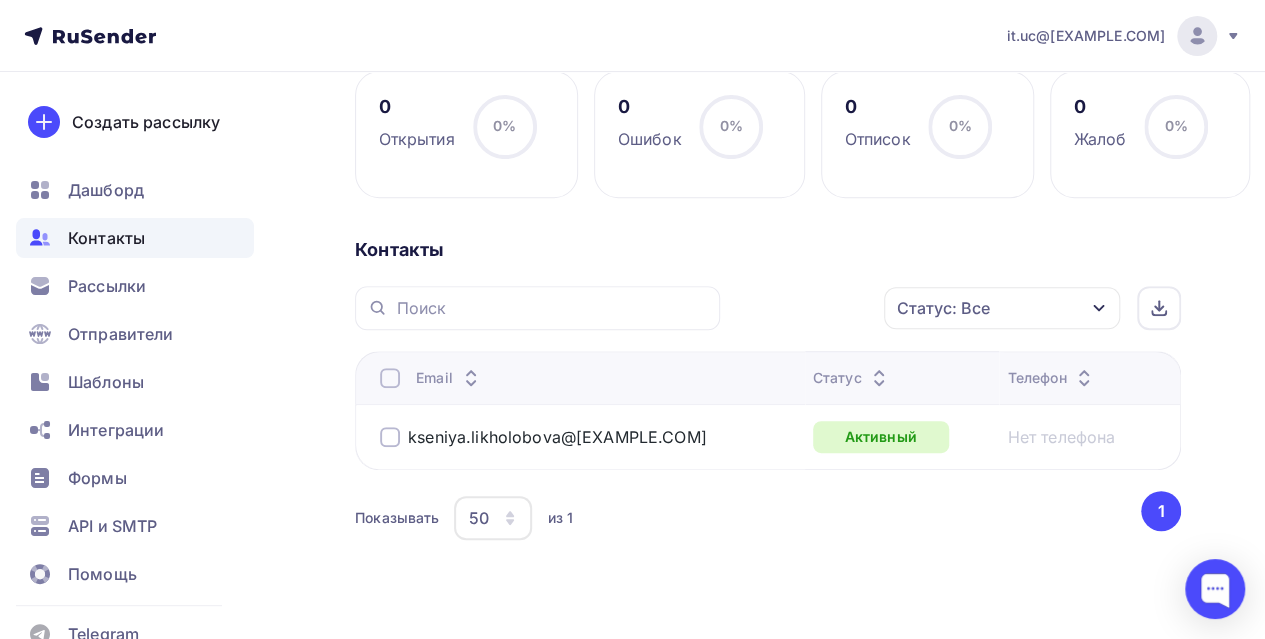 scroll, scrollTop: 333, scrollLeft: 0, axis: vertical 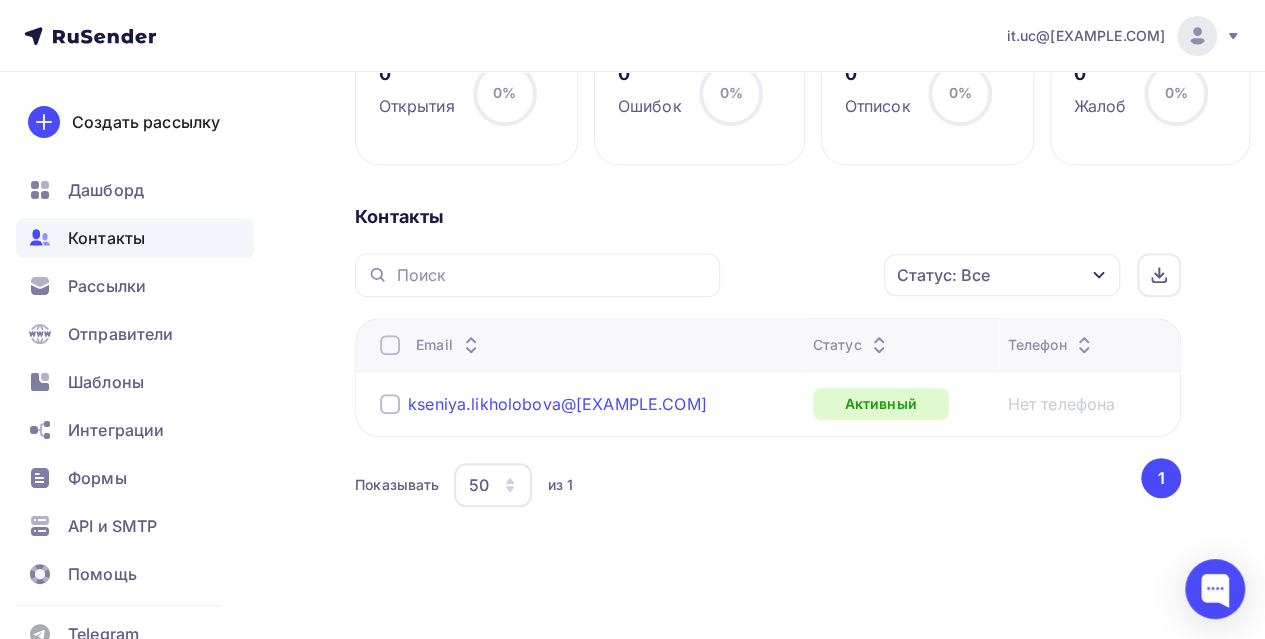 click on "kseniya.likholobova@[EXAMPLE.COM]" at bounding box center (557, 404) 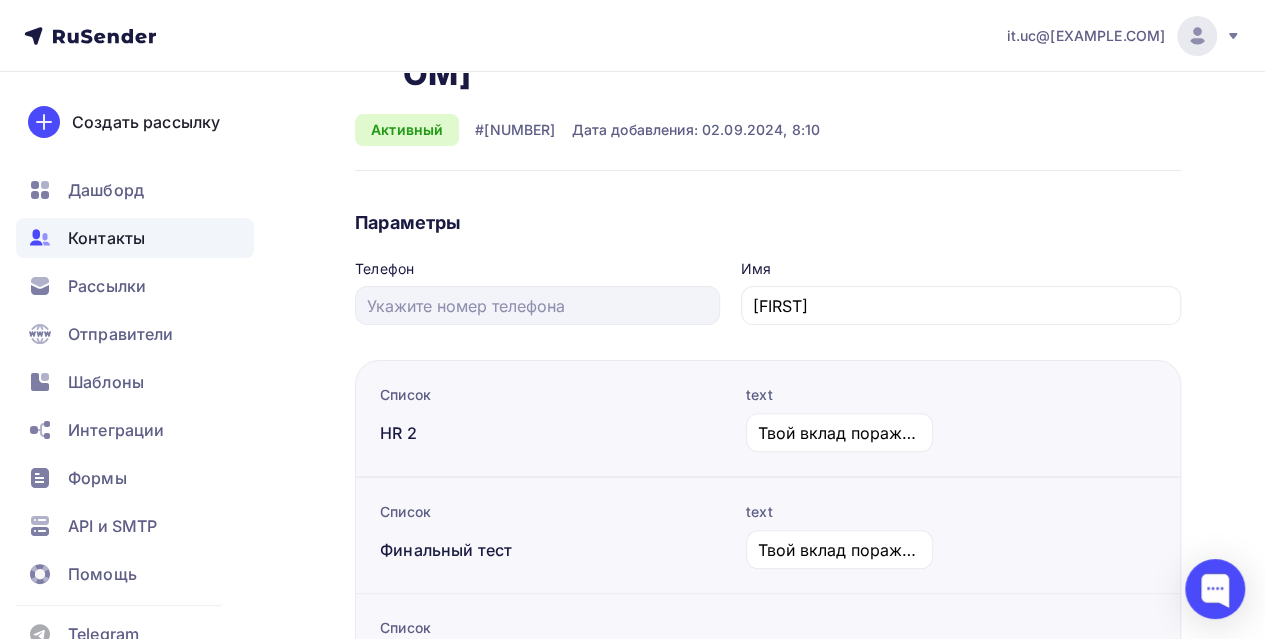 scroll, scrollTop: 85, scrollLeft: 0, axis: vertical 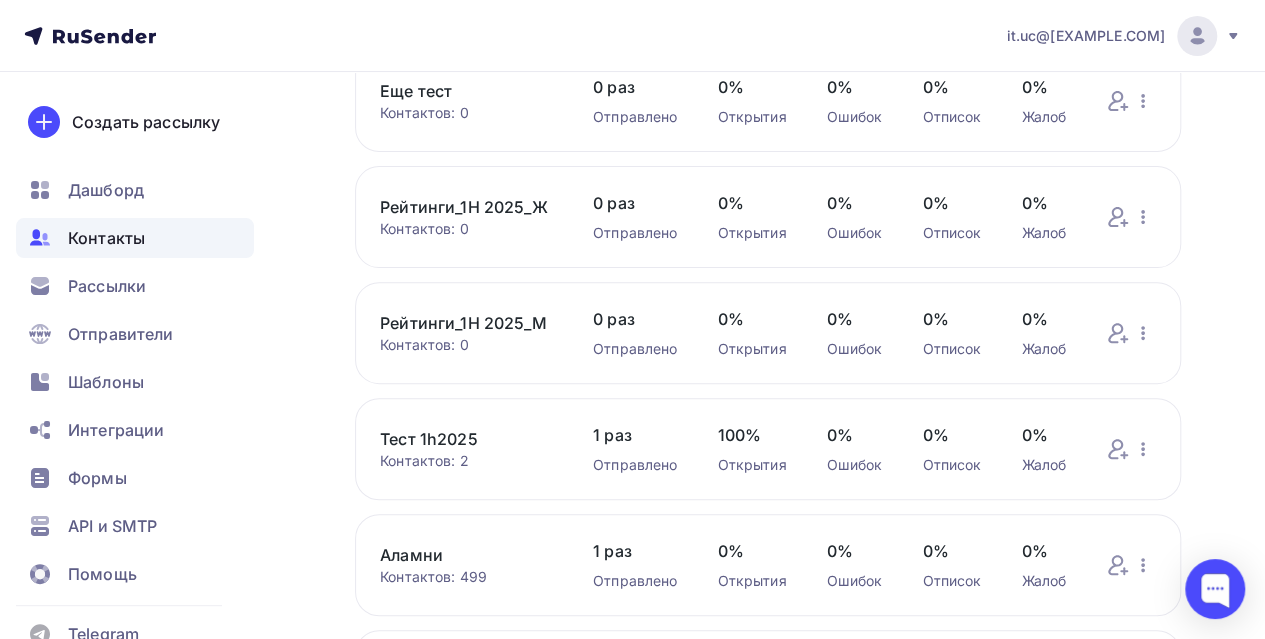 click on "Рейтинги_1H 2025_Ж" at bounding box center [466, 207] 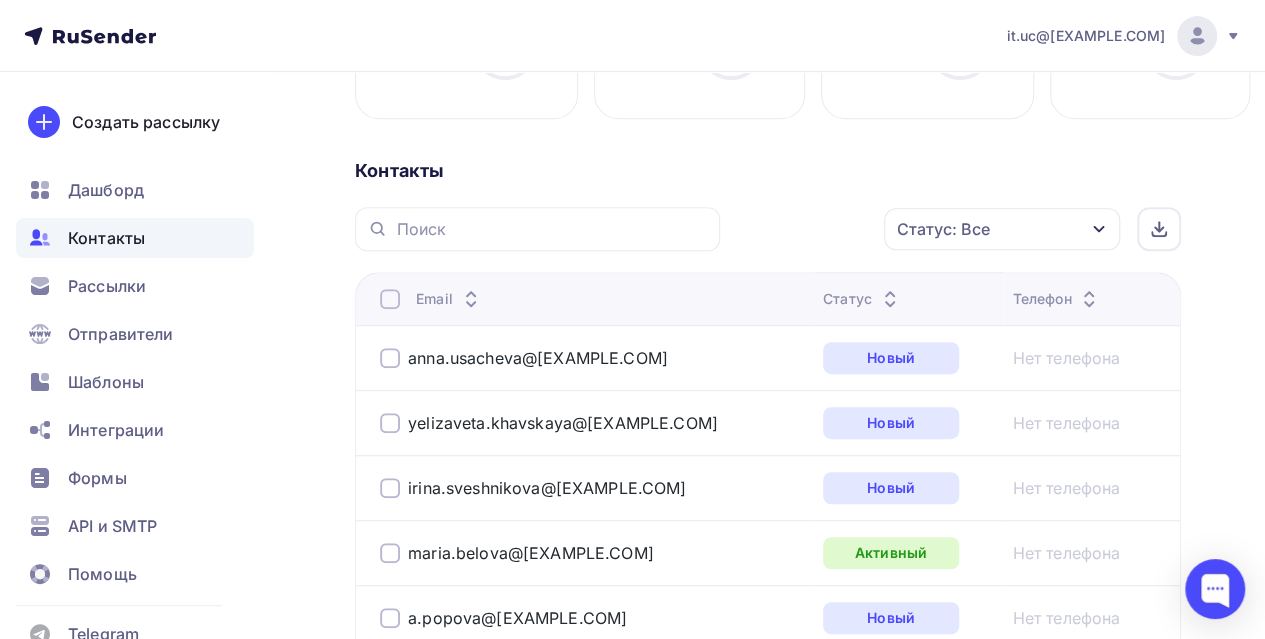 scroll, scrollTop: 400, scrollLeft: 0, axis: vertical 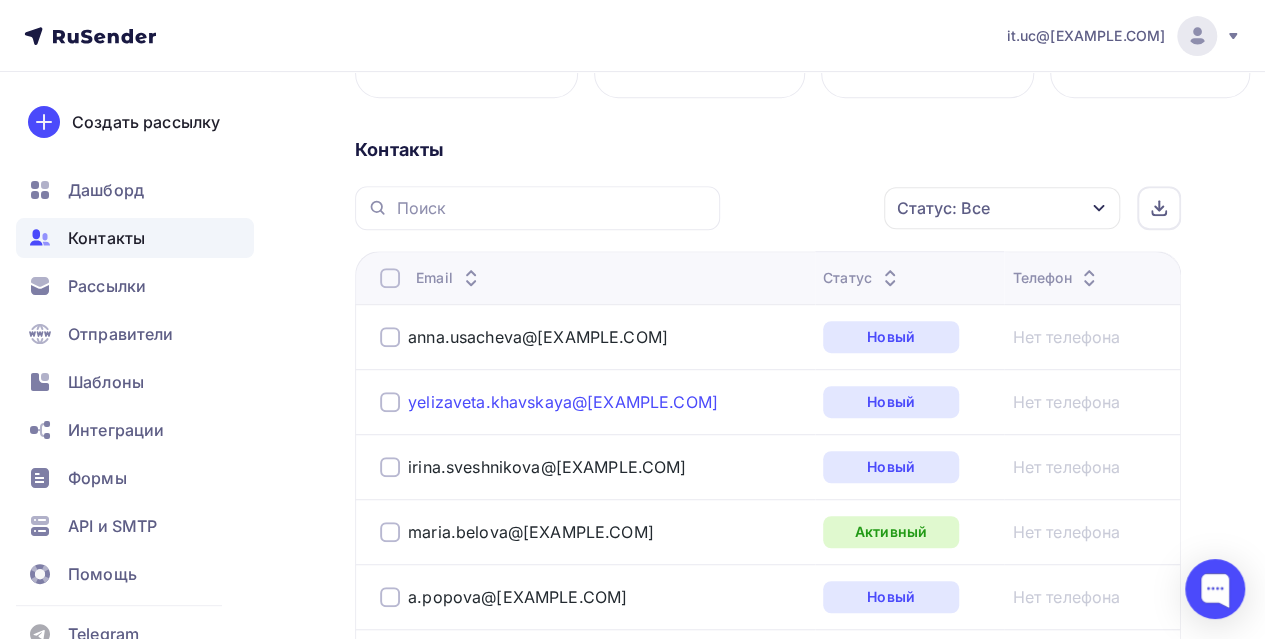 click on "yelizaveta.khavskaya@[EXAMPLE.COM]" at bounding box center [563, 402] 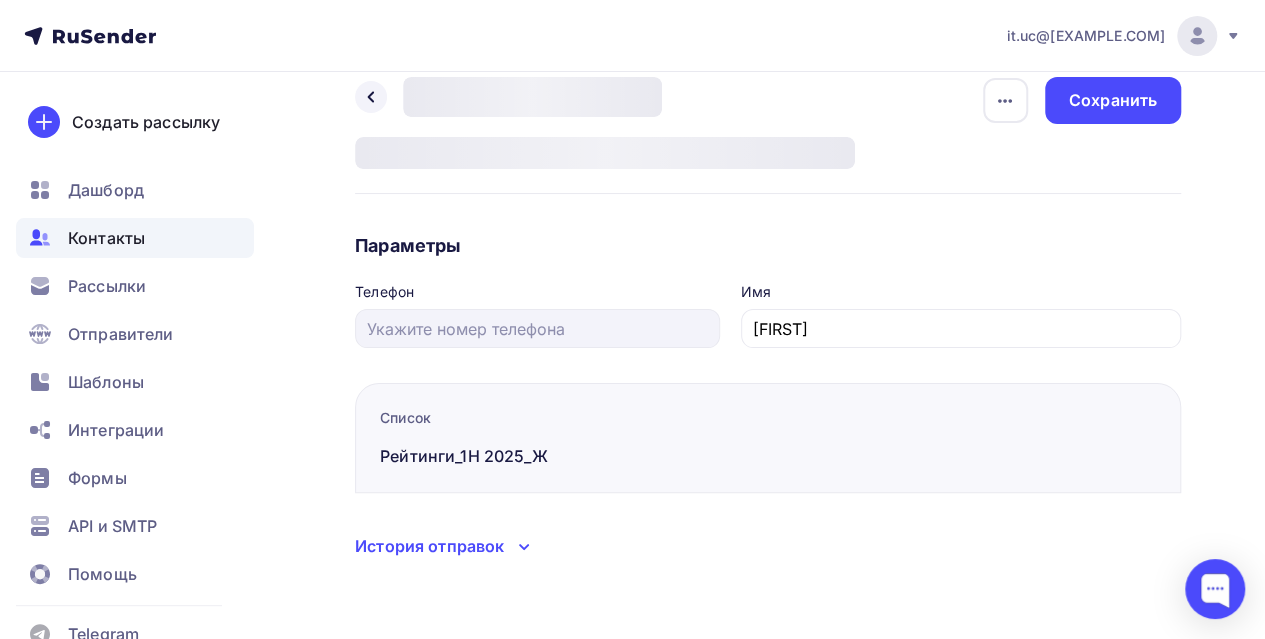 scroll, scrollTop: 0, scrollLeft: 0, axis: both 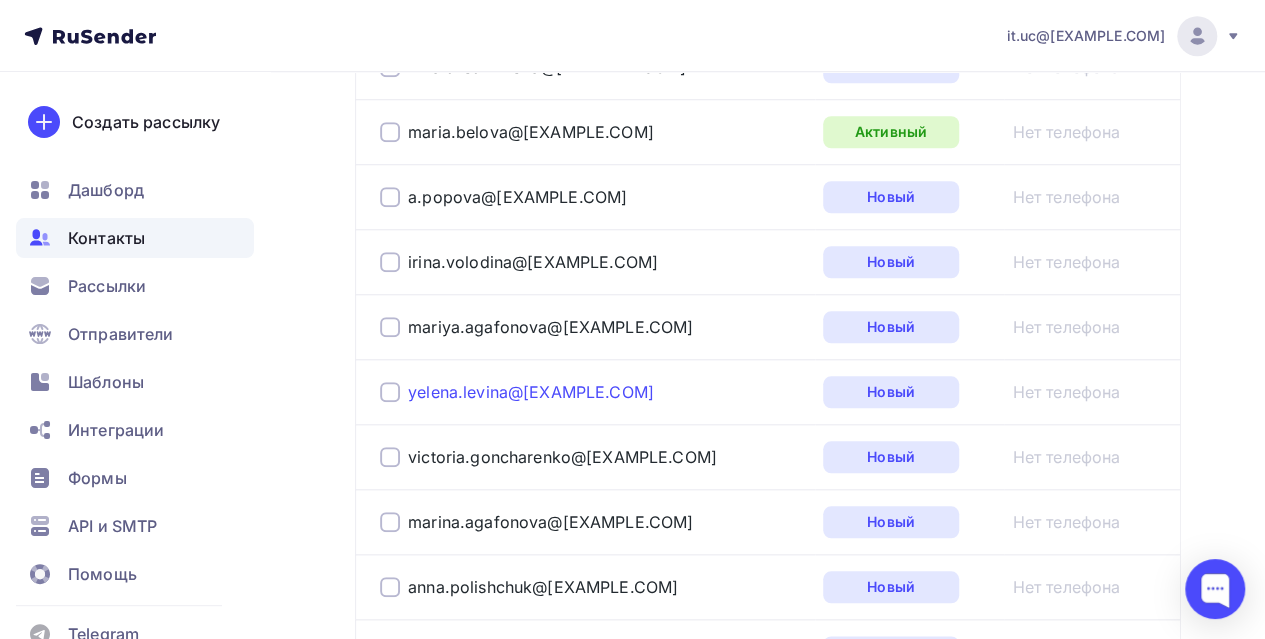 click on "yelena.levina@[EXAMPLE.COM]" at bounding box center (531, 392) 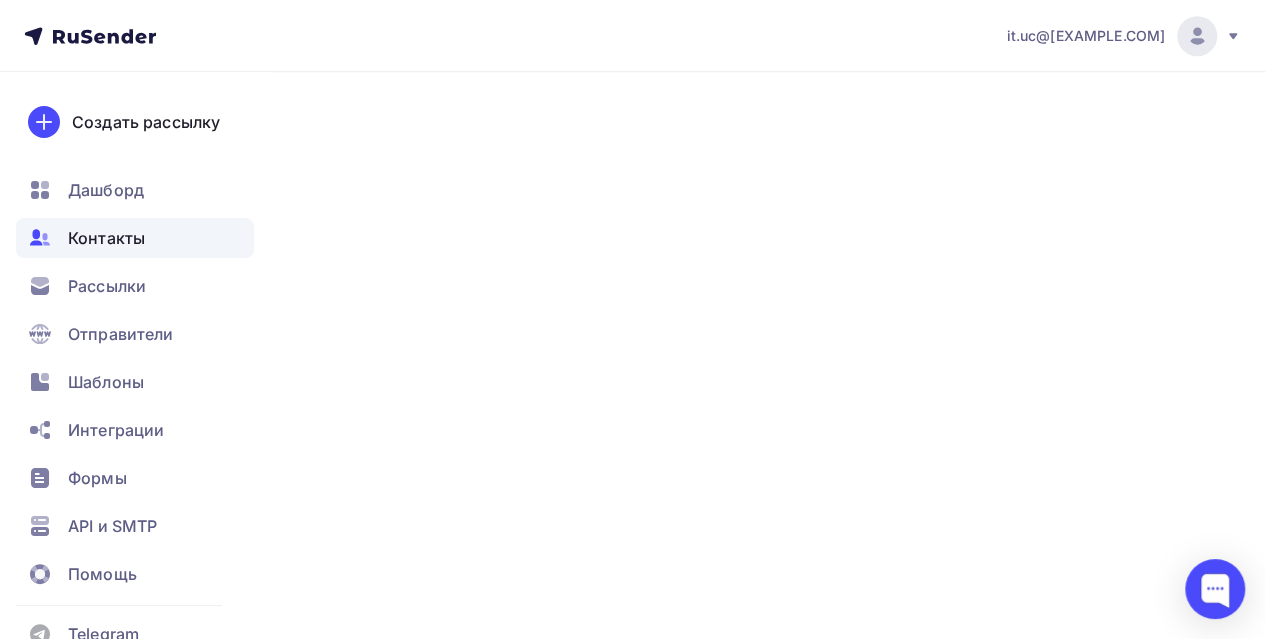 scroll, scrollTop: 0, scrollLeft: 0, axis: both 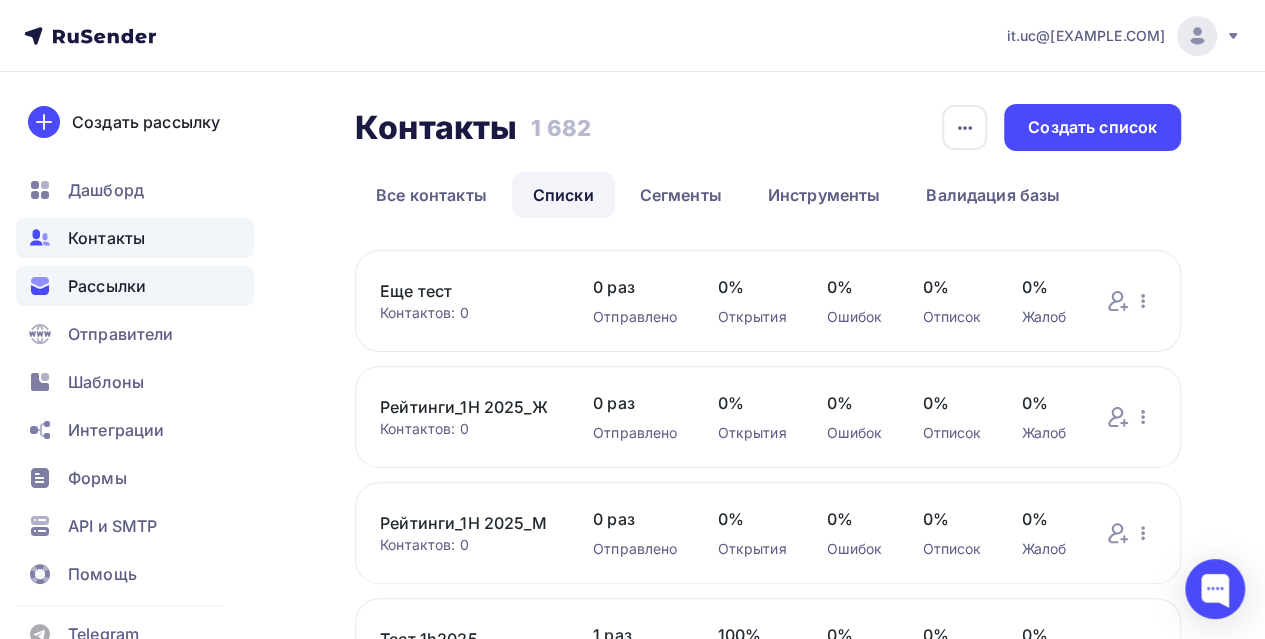 click on "Рассылки" at bounding box center [107, 286] 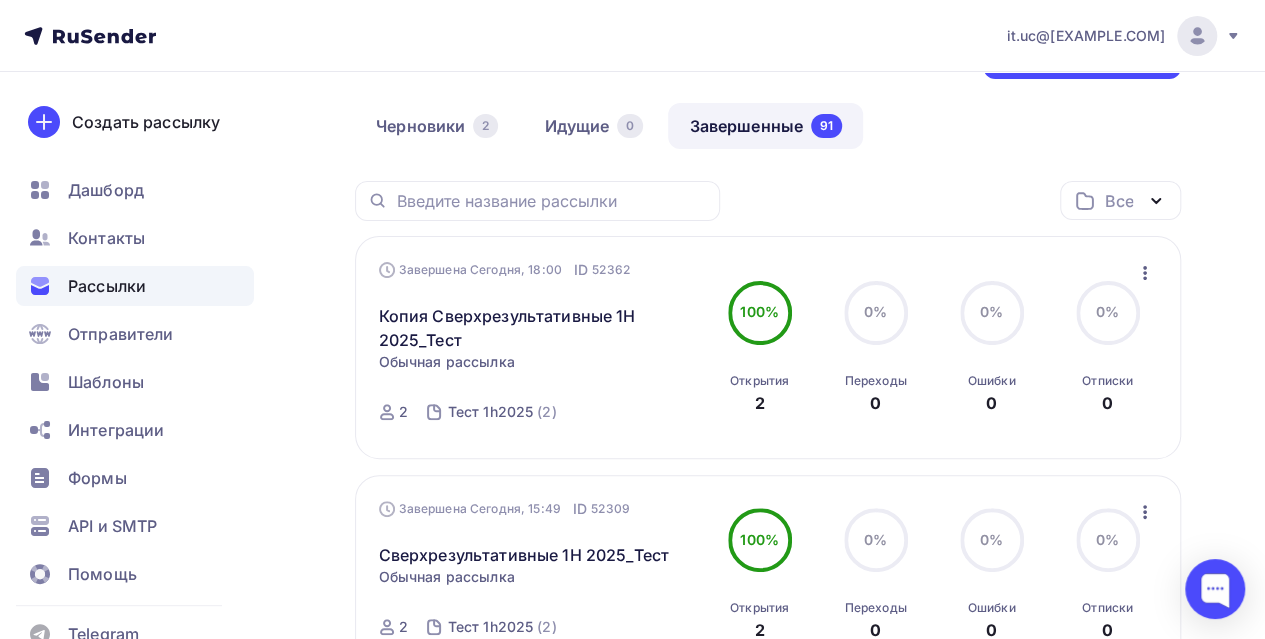 scroll, scrollTop: 100, scrollLeft: 0, axis: vertical 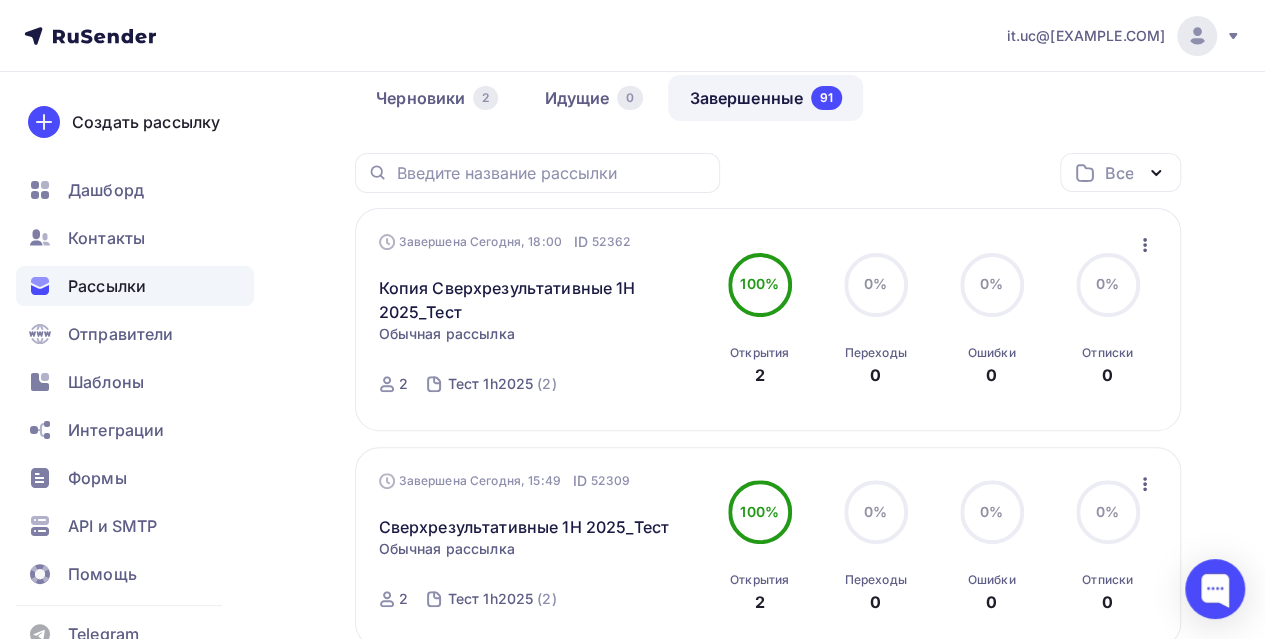 click 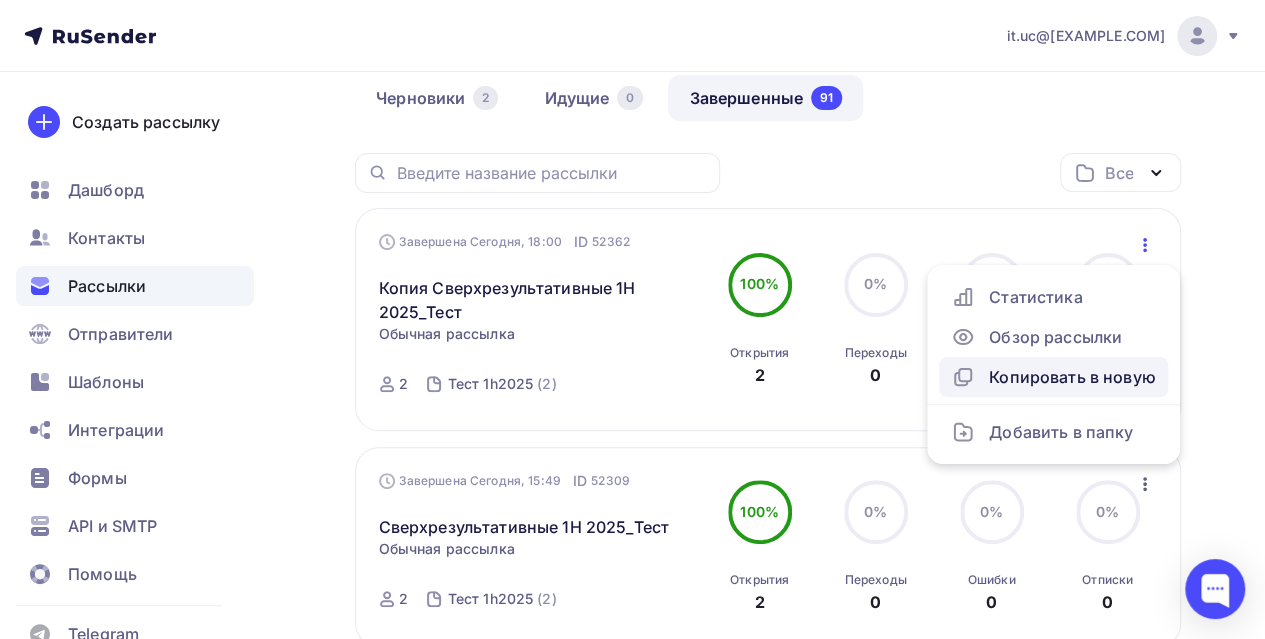 click on "Копировать в новую" at bounding box center [1053, 377] 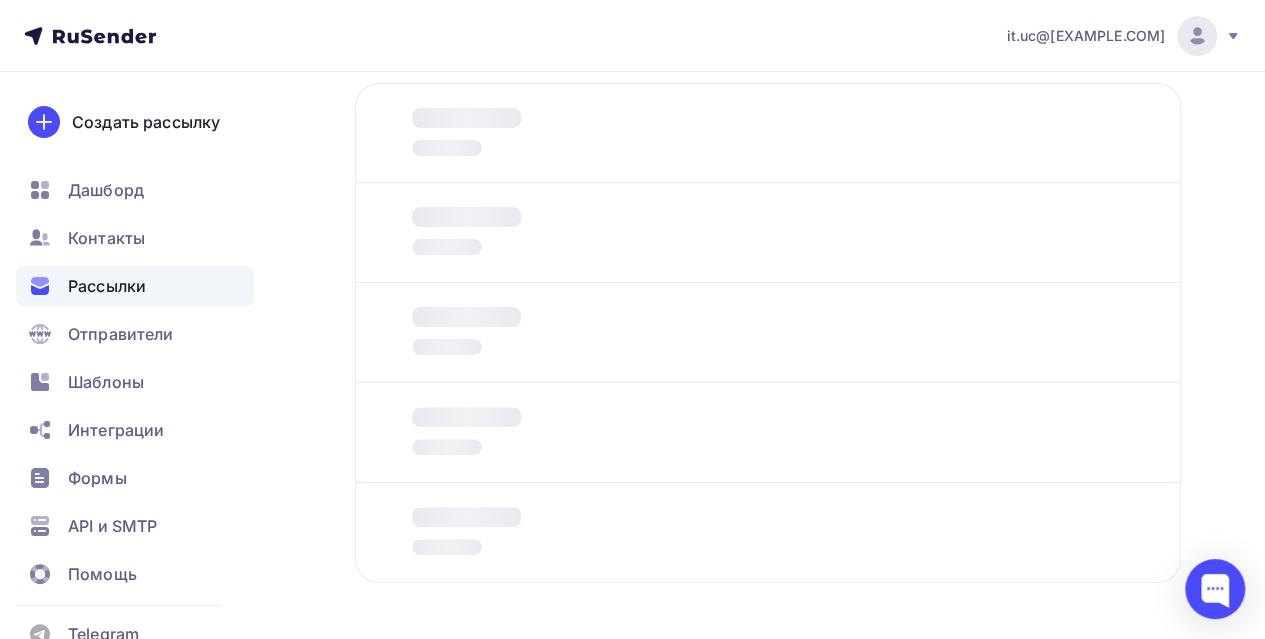 scroll, scrollTop: 0, scrollLeft: 0, axis: both 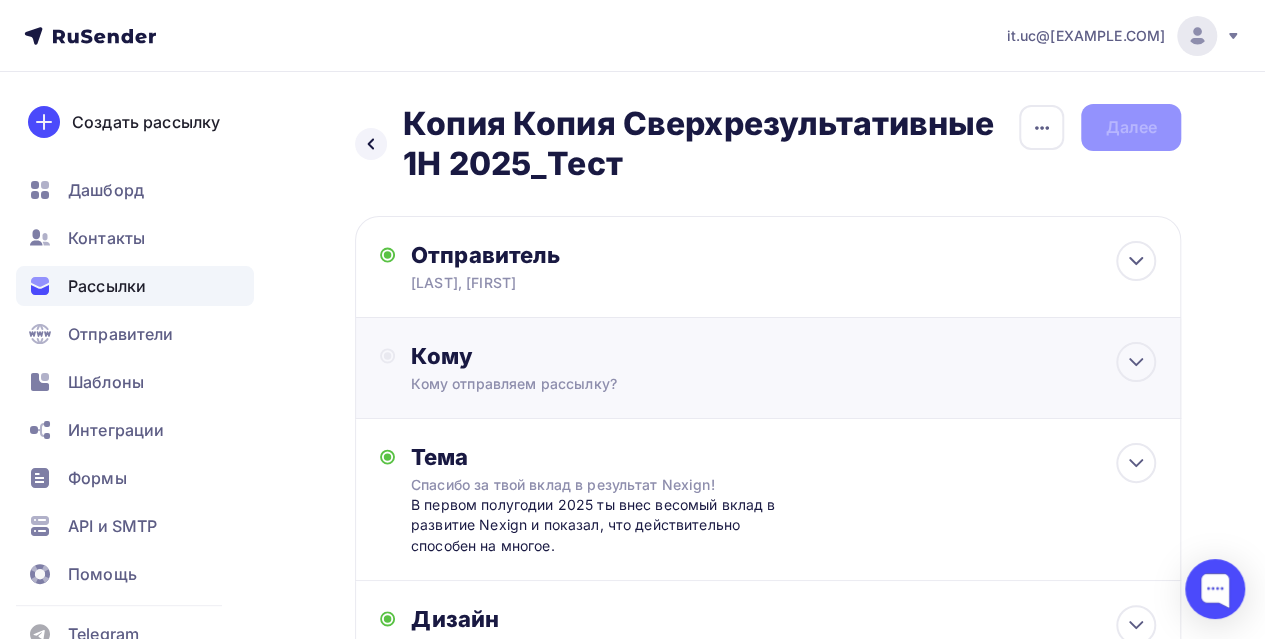 click on "Кому
Кому отправляем рассылку?
Списки получателей
Выберите список
Все списки
id
Еще тест
(1)
#24756
Рейтинги_1H 2025_Ж
(147)
#24754
Рейтинги_1H 2025_М
(290)
#24753
Тест 1h2025
(2)
#24742
Аламни
(499)
#23172
Студенты тест
(1)
#18091
Студенты" at bounding box center [783, 368] 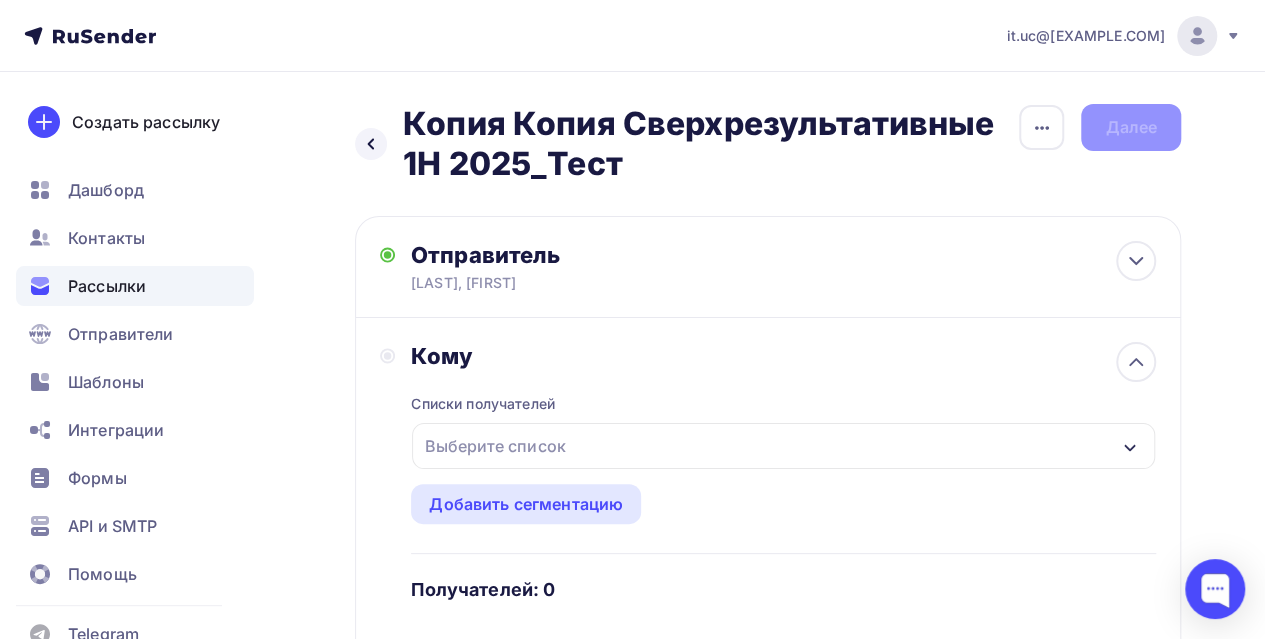 click on "Выберите список" at bounding box center [495, 446] 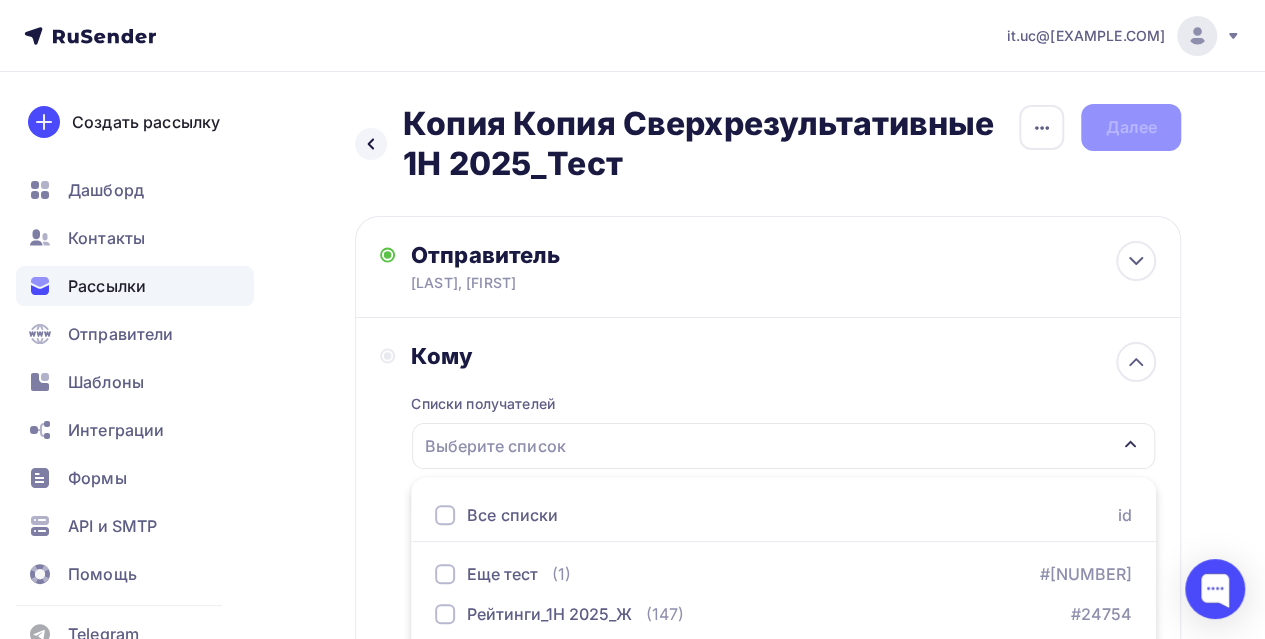 scroll, scrollTop: 356, scrollLeft: 0, axis: vertical 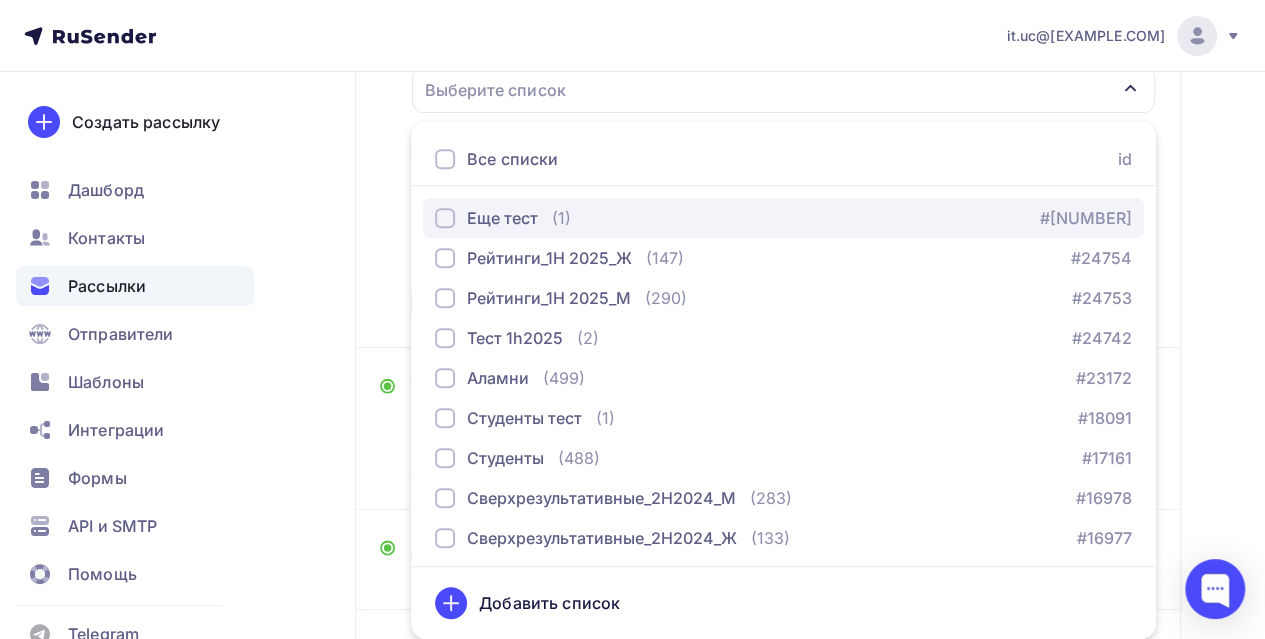 click on "Еще тест" at bounding box center [502, 218] 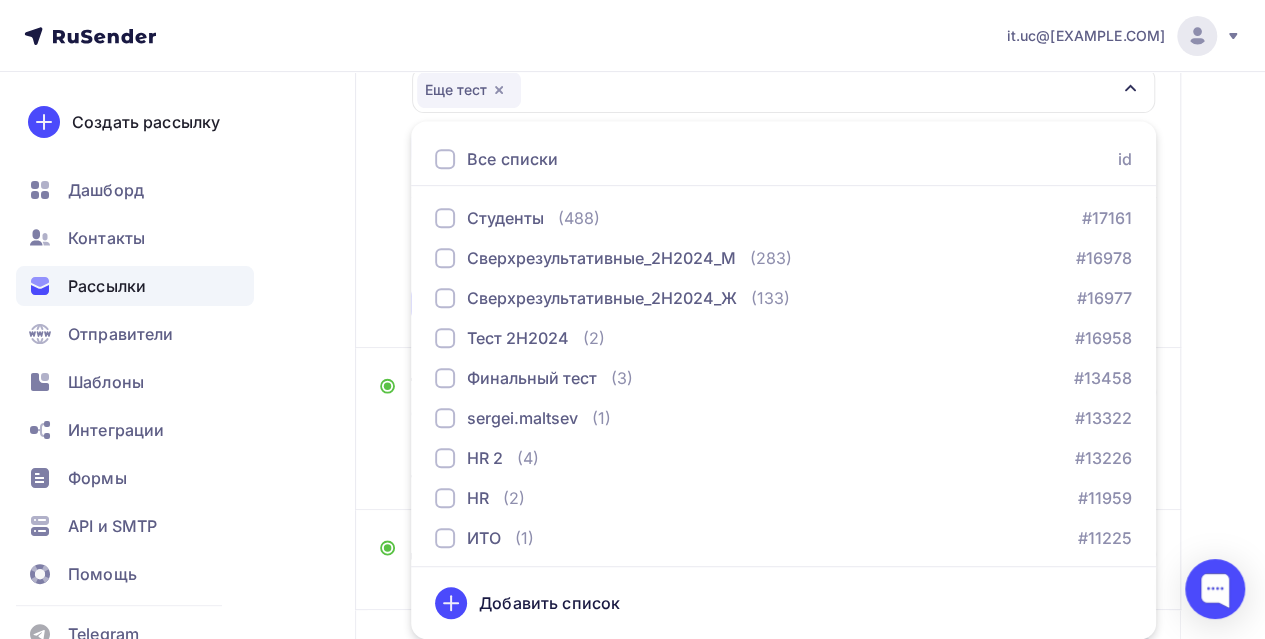 scroll, scrollTop: 244, scrollLeft: 0, axis: vertical 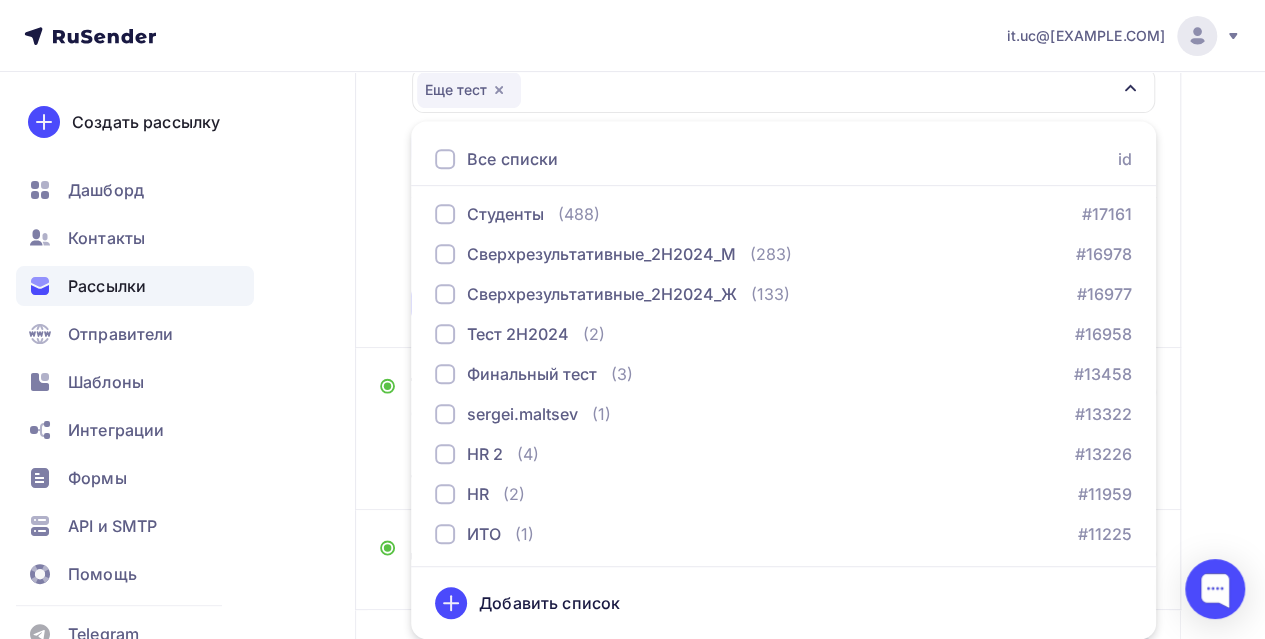 click on "Назад
Копия Копия Сверхрезультативные 1H 2025_Тест
Копия Копия Сверхрезультативные 1H 2025_Тест
Закончить позже
Переименовать рассылку
Удалить
Далее
Отправитель
[LAST], [FIRST]
Email  *
Выберите отправителя
alumniclub@[EXAMPLE.COM]           nexignstudents@[EXAMPLE.COM]           michael.matyushin@[EXAMPLE.COM]           sergei.maltsev@[EXAMPLE.COM]               Добавить отправителя
Рекомендуем  добавить почту на домене , чтобы рассылка не попала в «Спам»" at bounding box center [632, 278] 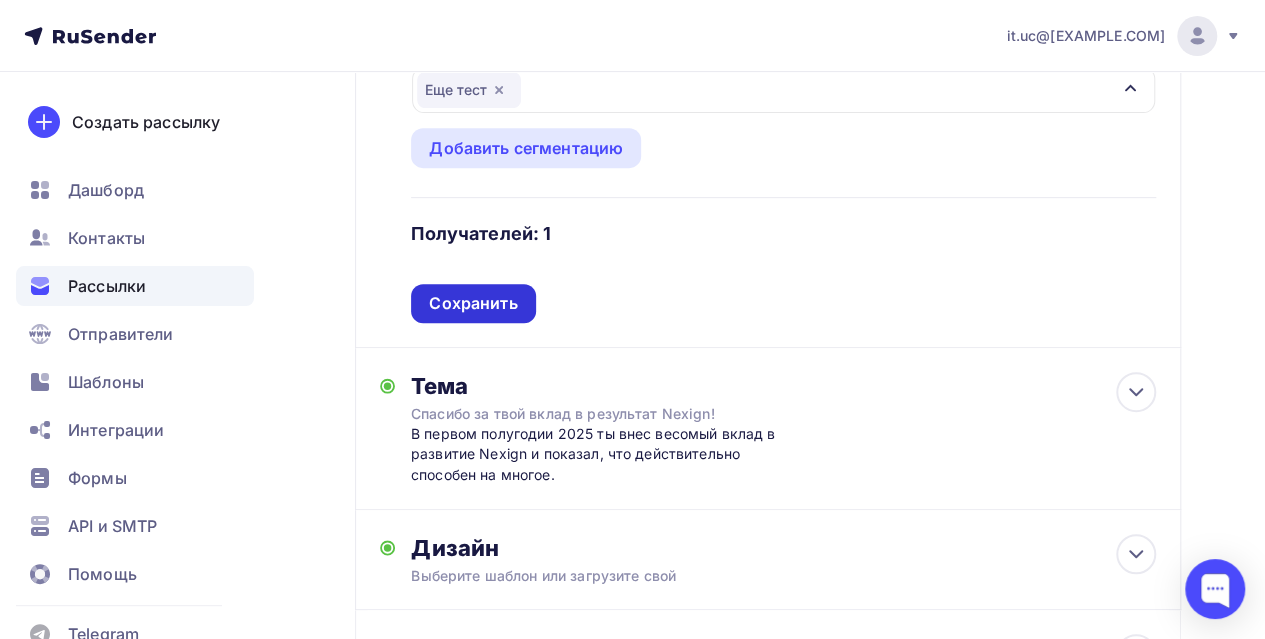 click on "Сохранить" at bounding box center [473, 303] 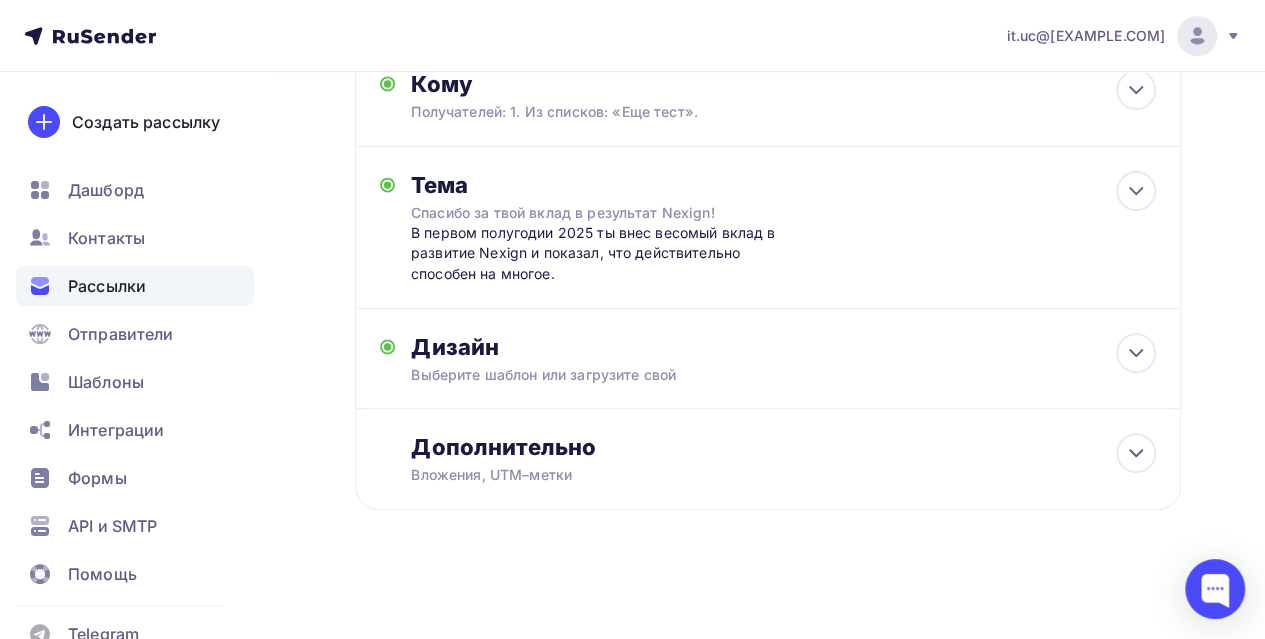 scroll, scrollTop: 0, scrollLeft: 0, axis: both 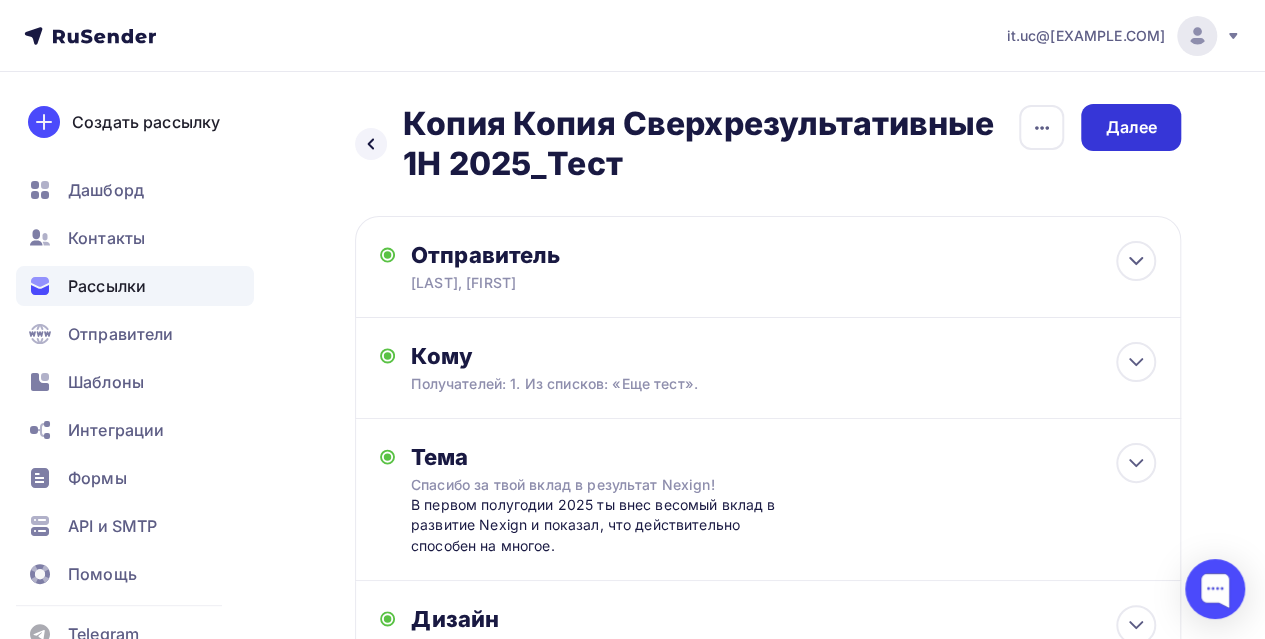 click on "Далее" at bounding box center (1131, 127) 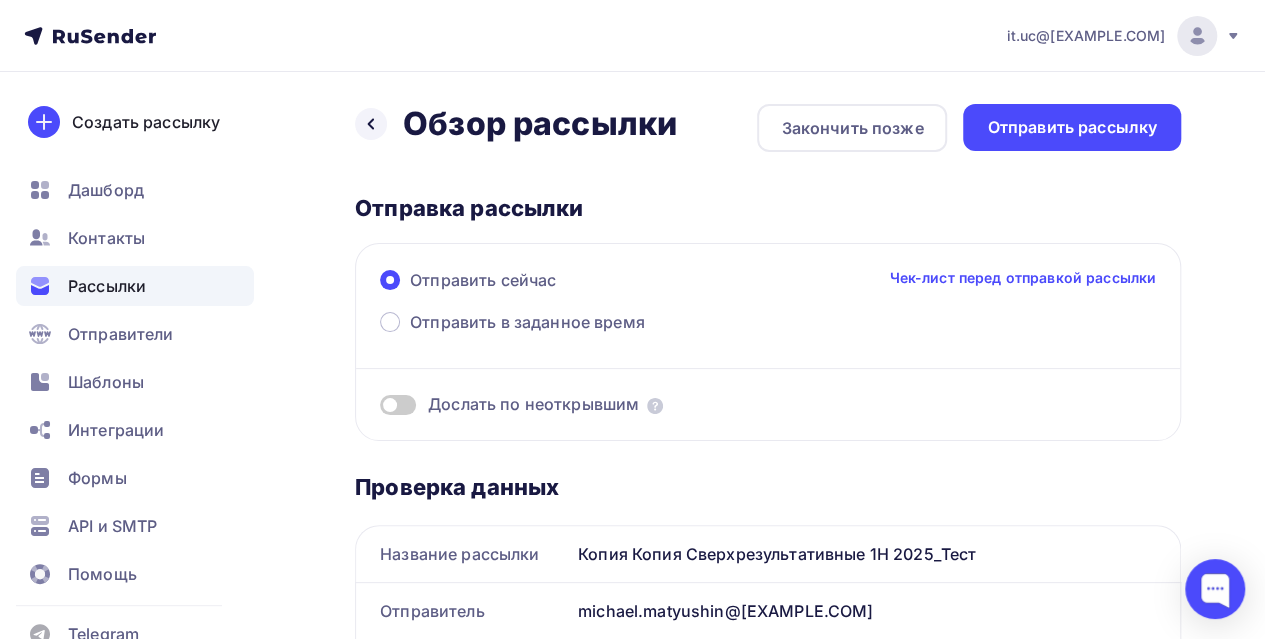 scroll, scrollTop: 0, scrollLeft: 0, axis: both 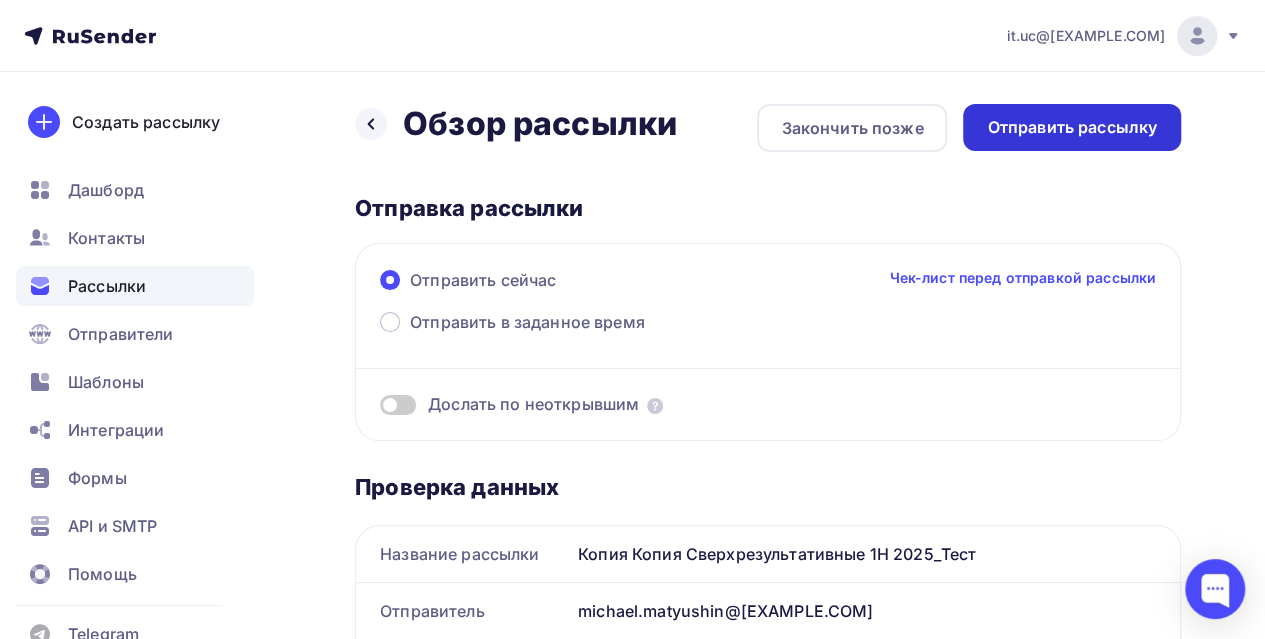 click on "Отправить рассылку" at bounding box center [1072, 127] 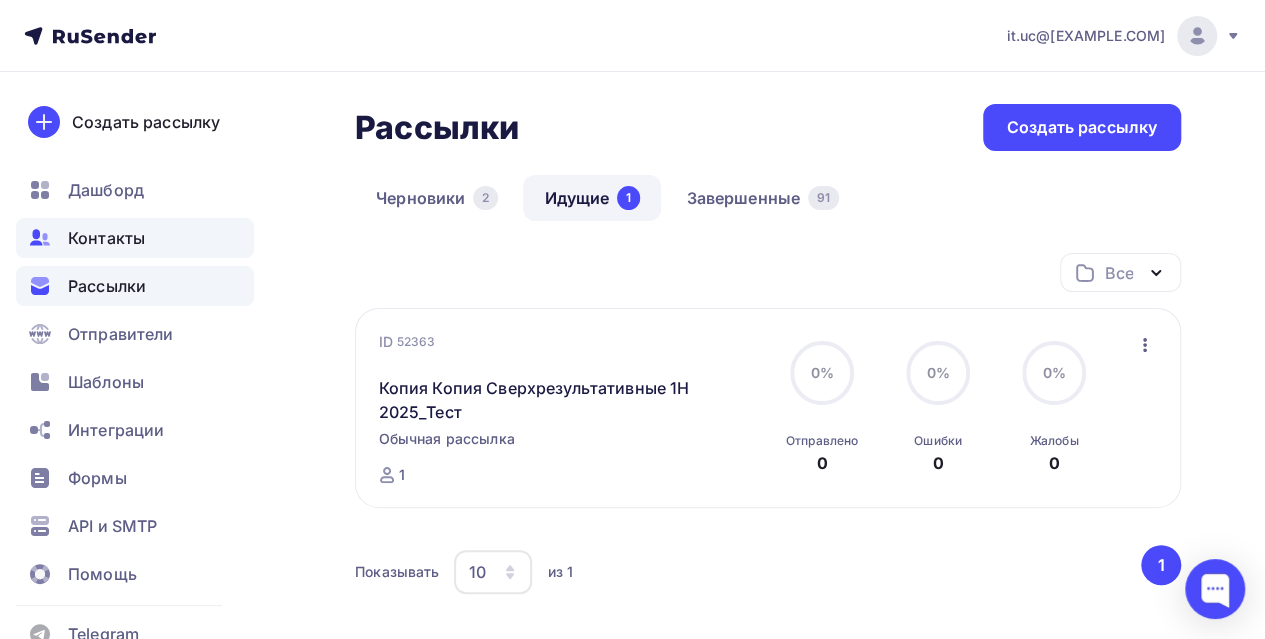 click on "Контакты" at bounding box center [135, 238] 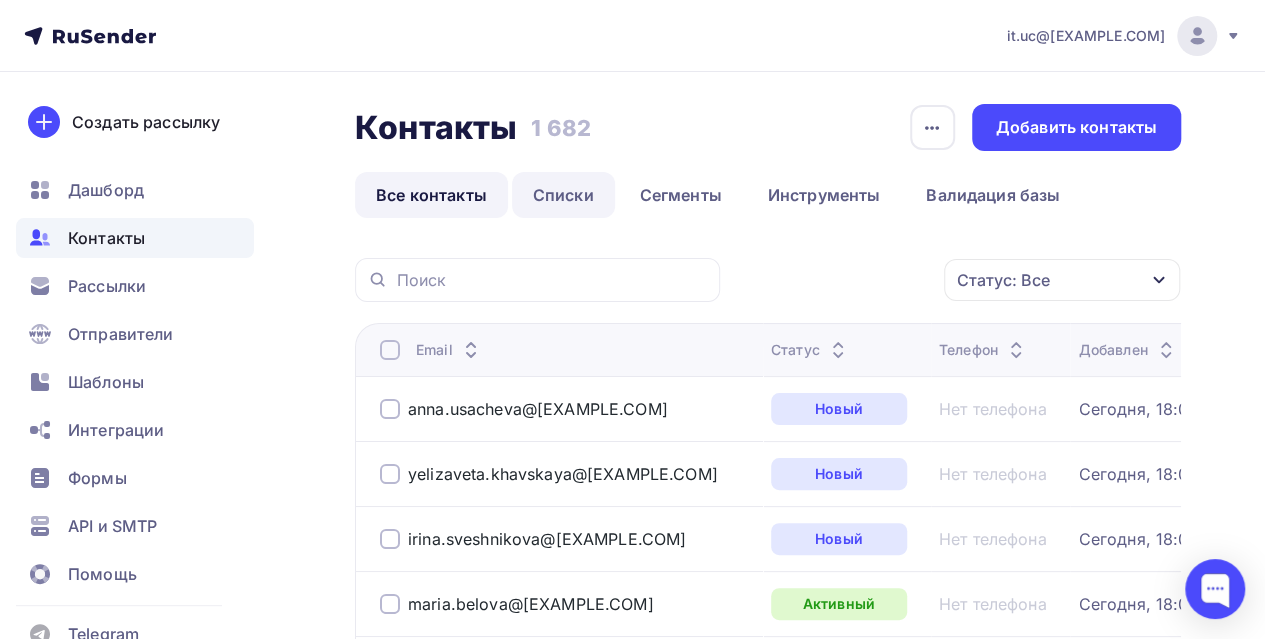 click on "Списки" at bounding box center (563, 195) 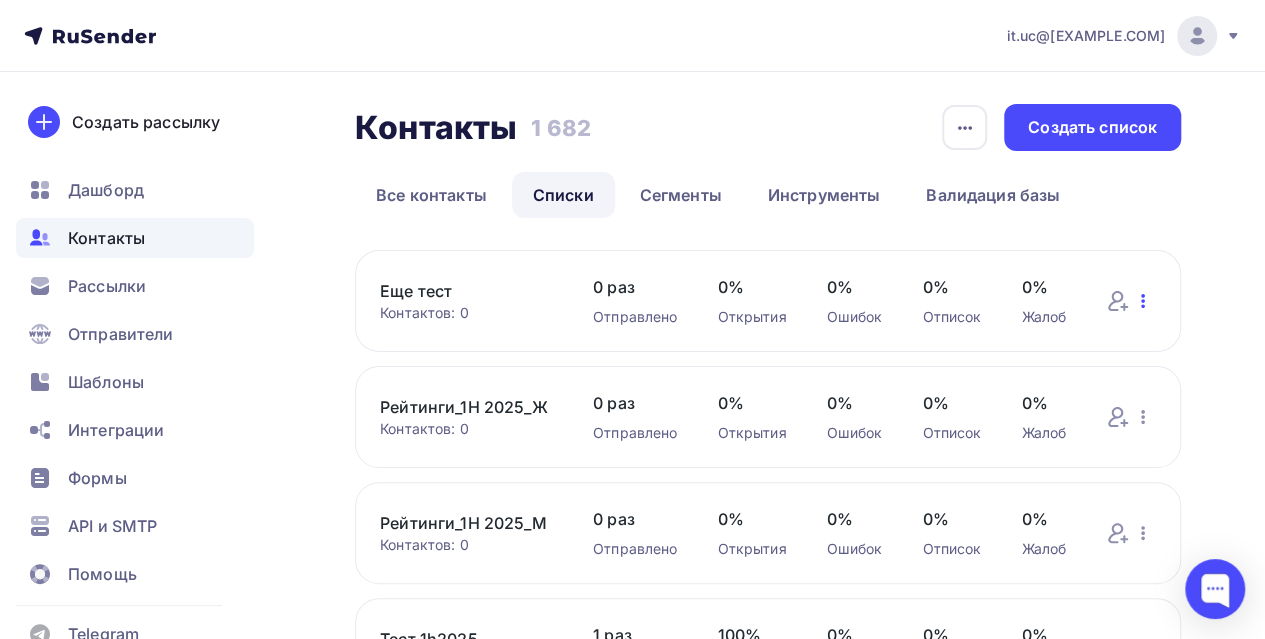 click 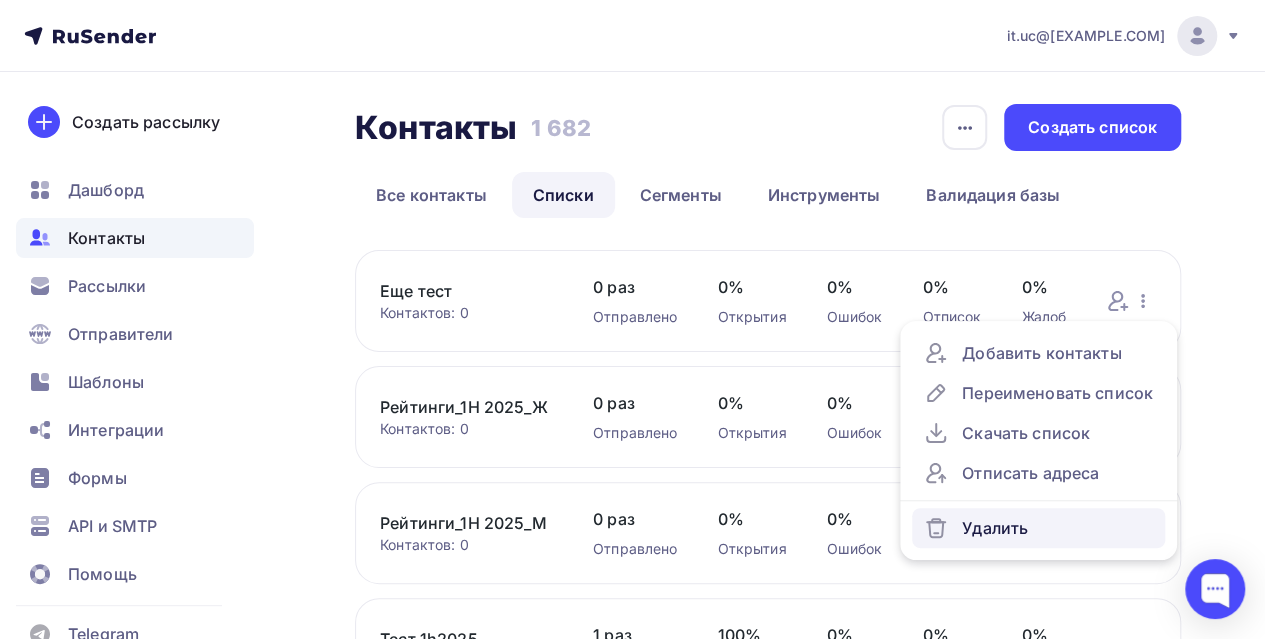 click on "Удалить" at bounding box center (1038, 528) 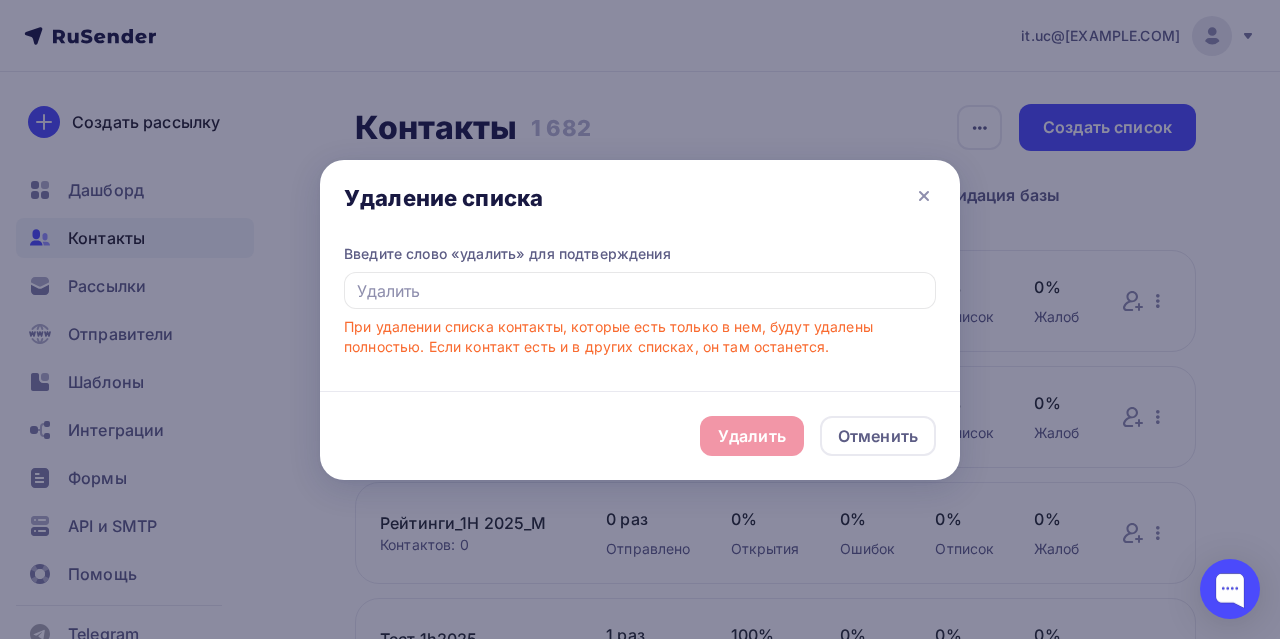 click on "Удалить
Отменить" at bounding box center [640, 435] 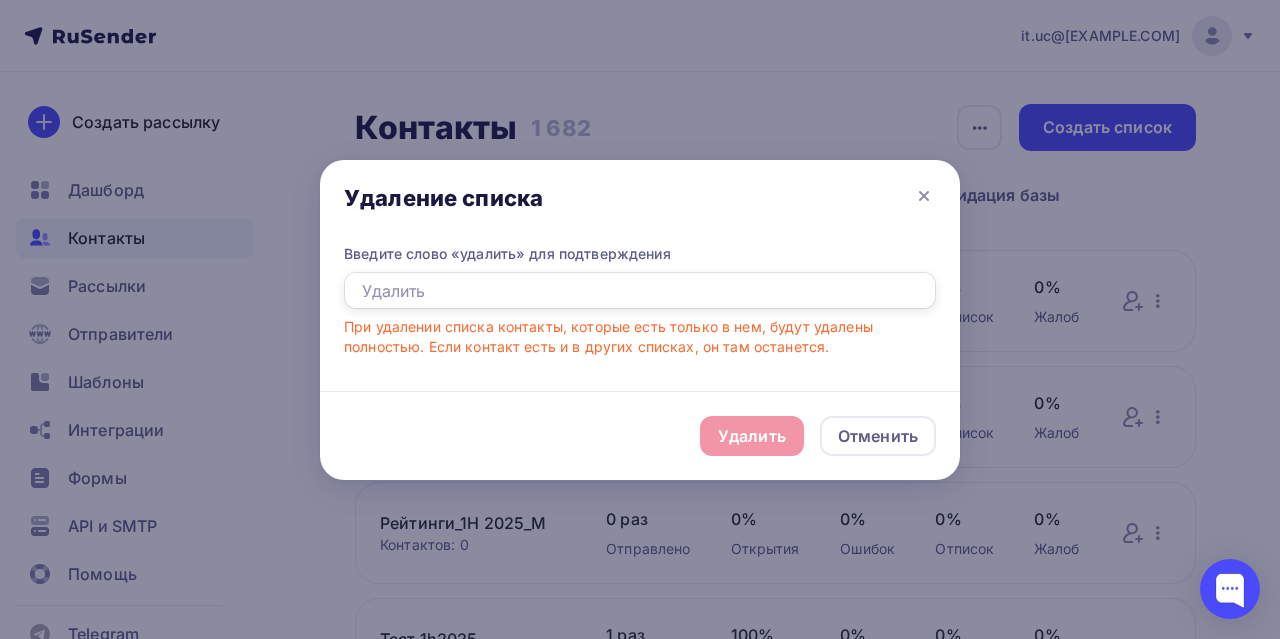 click at bounding box center (640, 291) 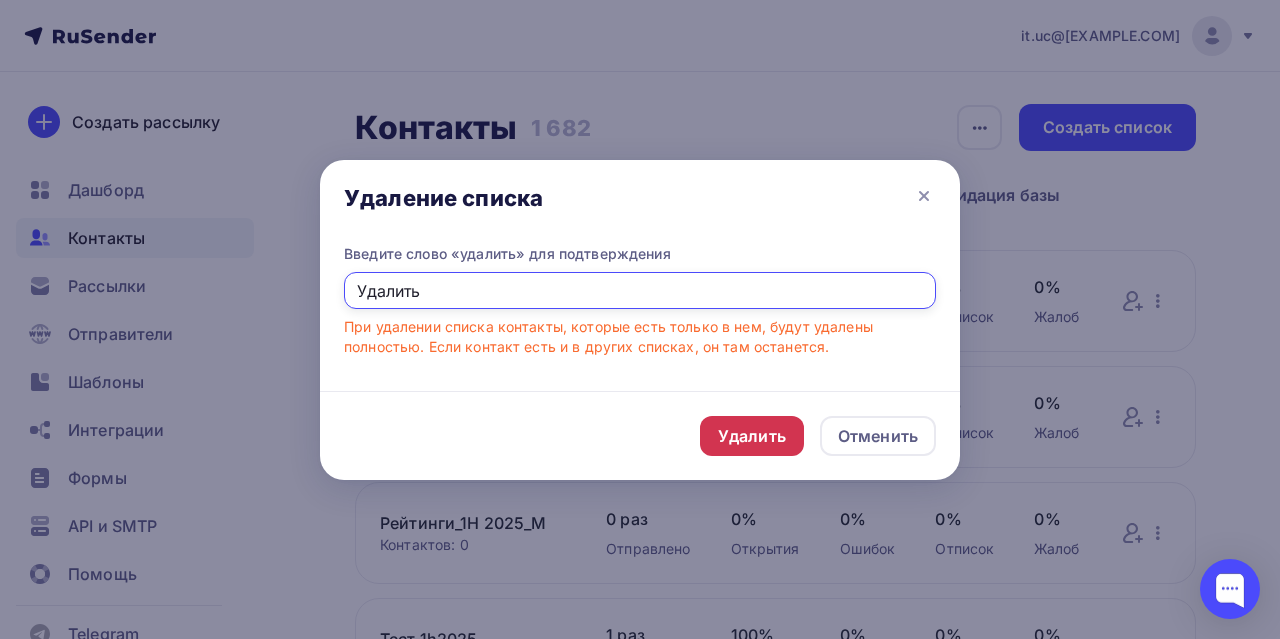 type on "Удалить" 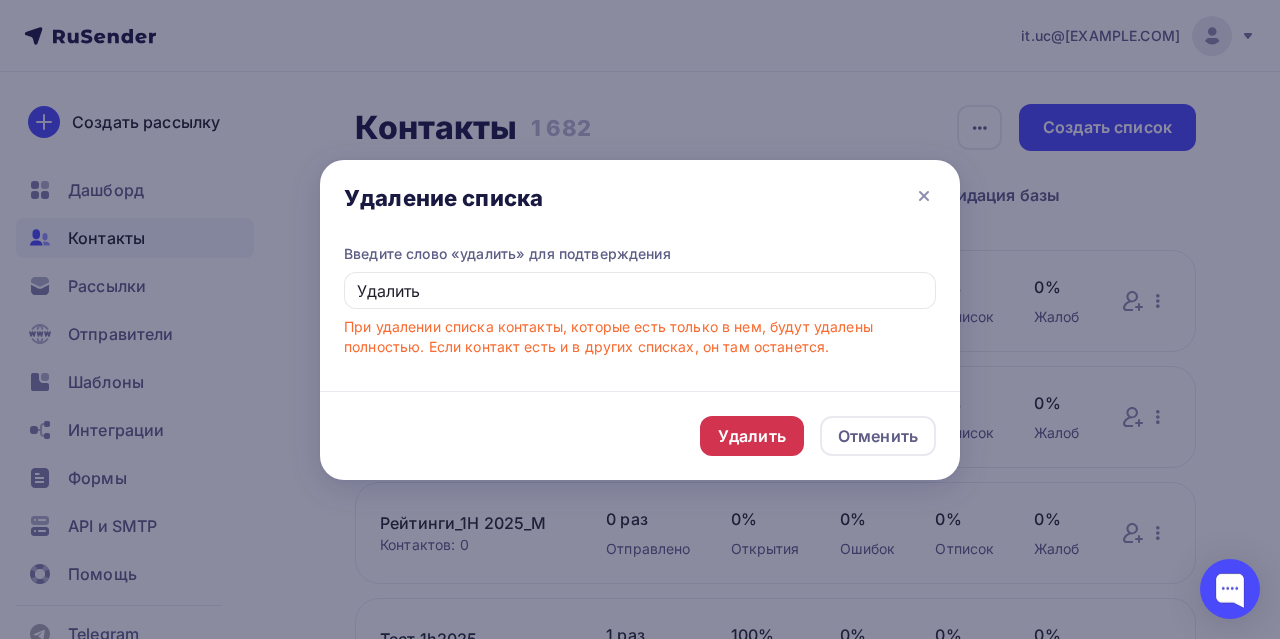 click on "Удалить" at bounding box center (752, 436) 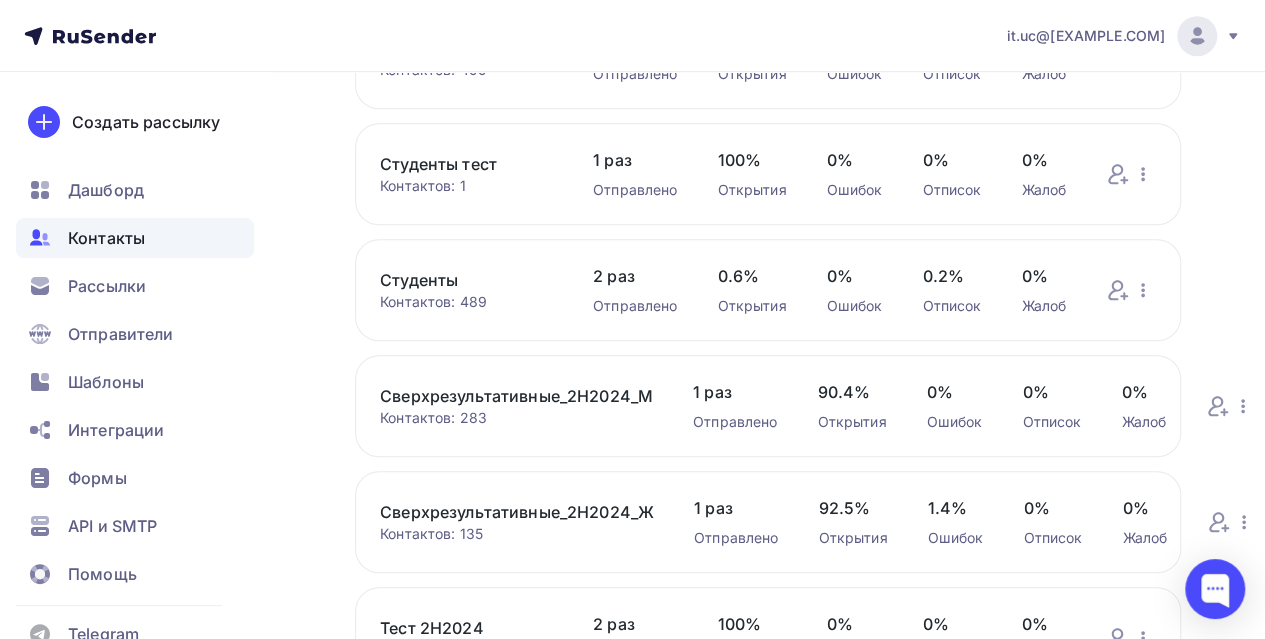 scroll, scrollTop: 600, scrollLeft: 0, axis: vertical 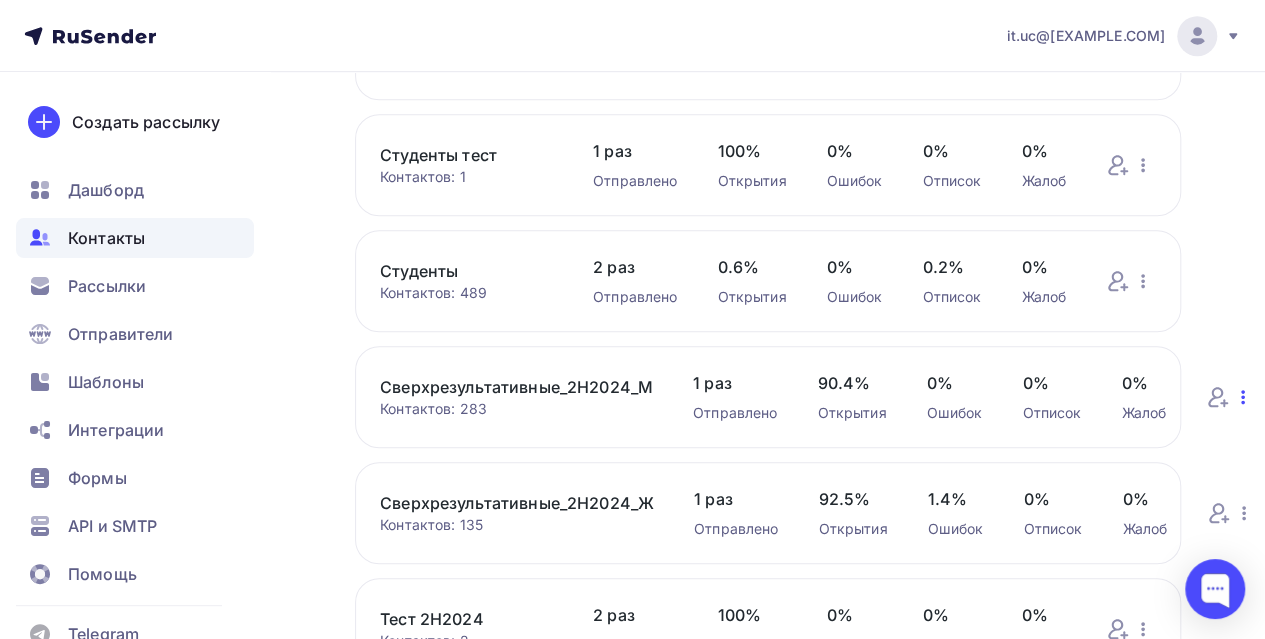 click 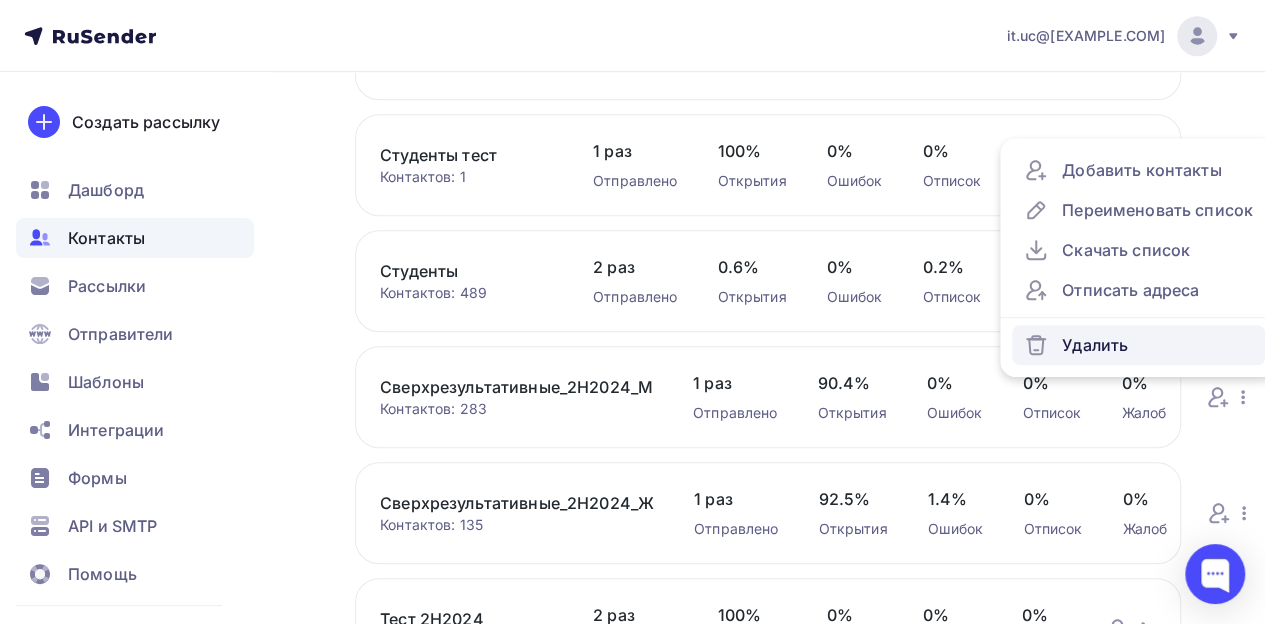 click on "Удалить" at bounding box center [1138, 345] 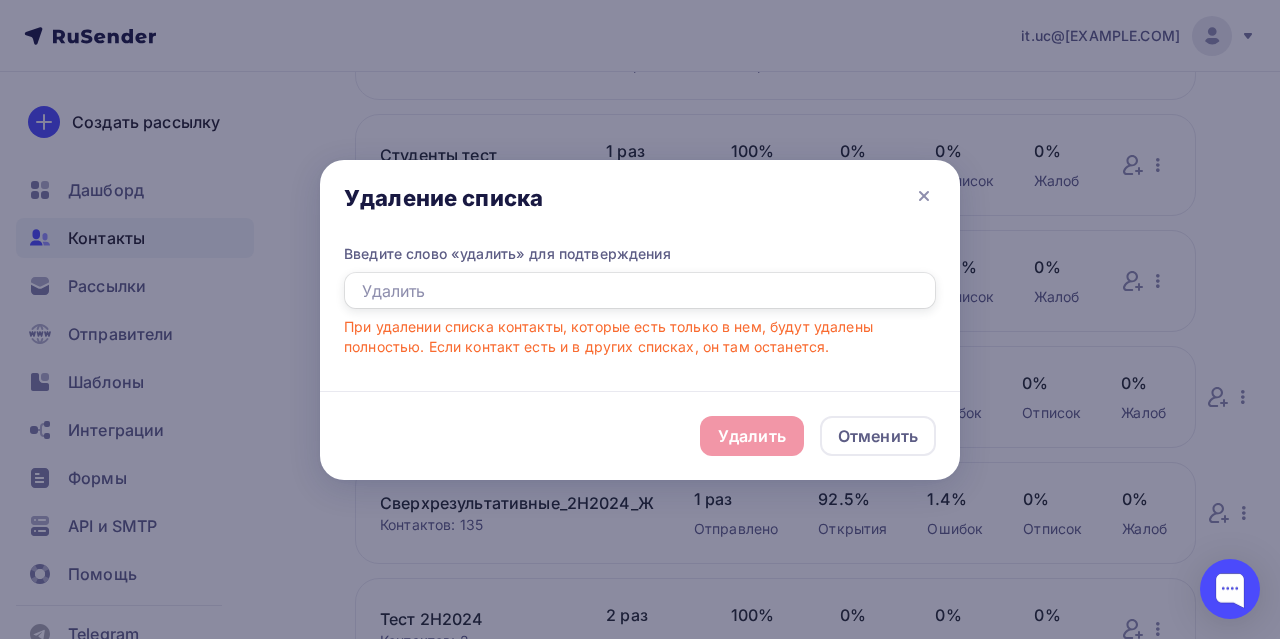 click at bounding box center (640, 291) 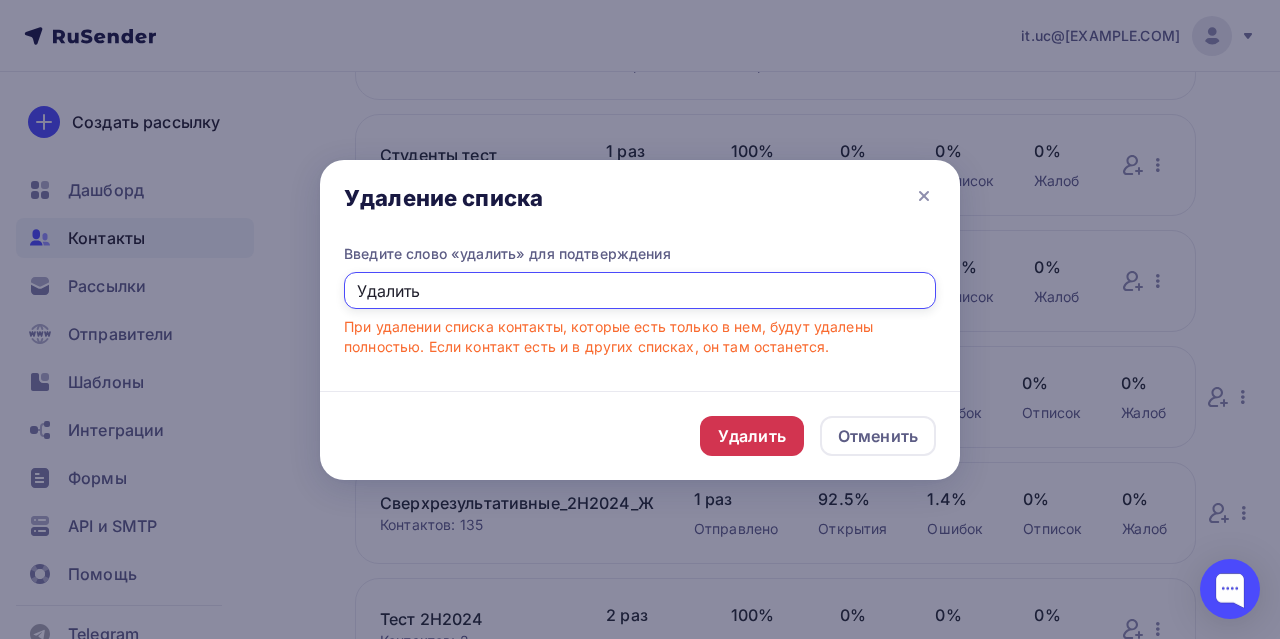 type on "Удалить" 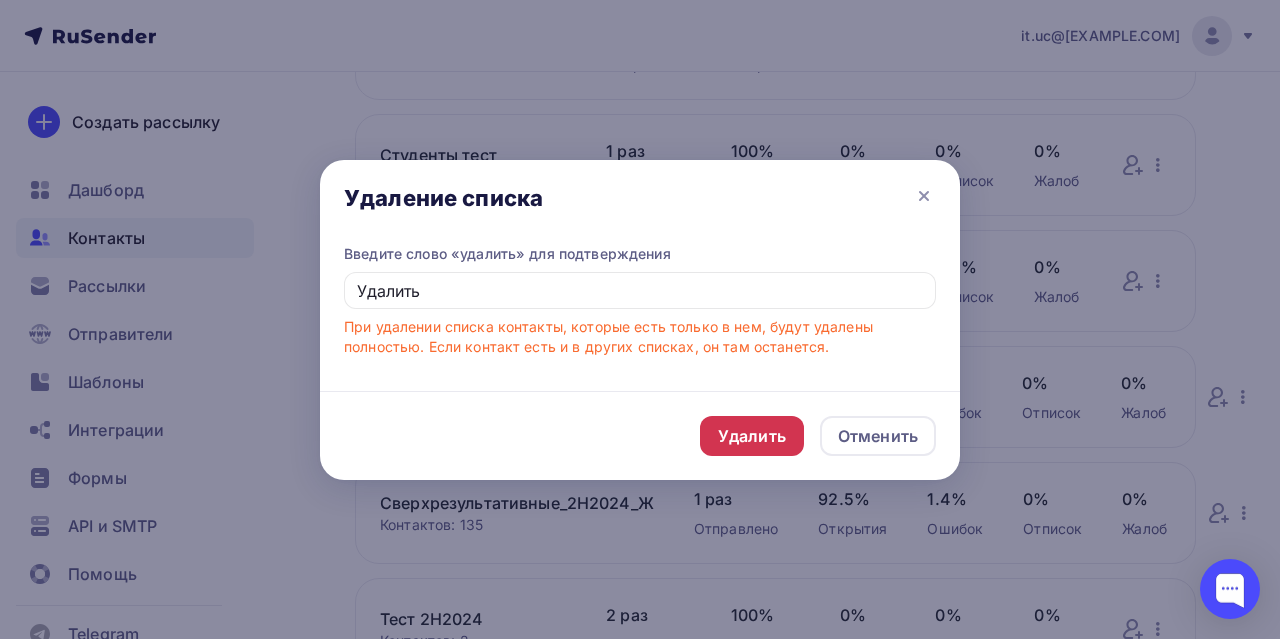 click on "Удалить" at bounding box center (752, 436) 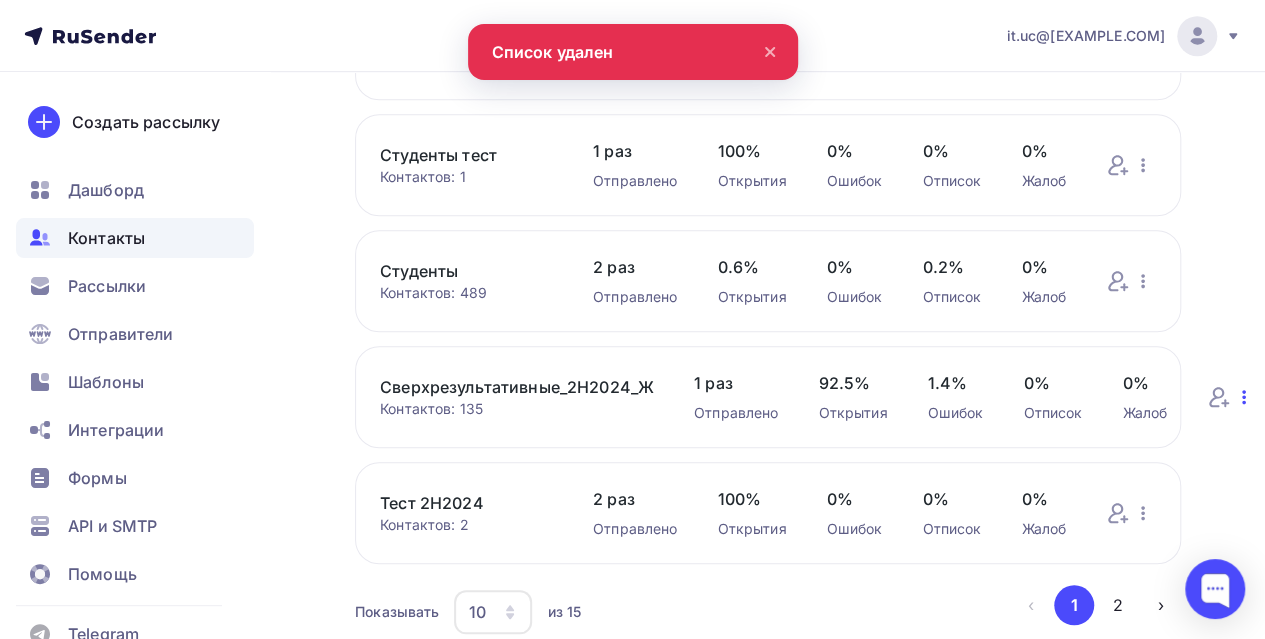click 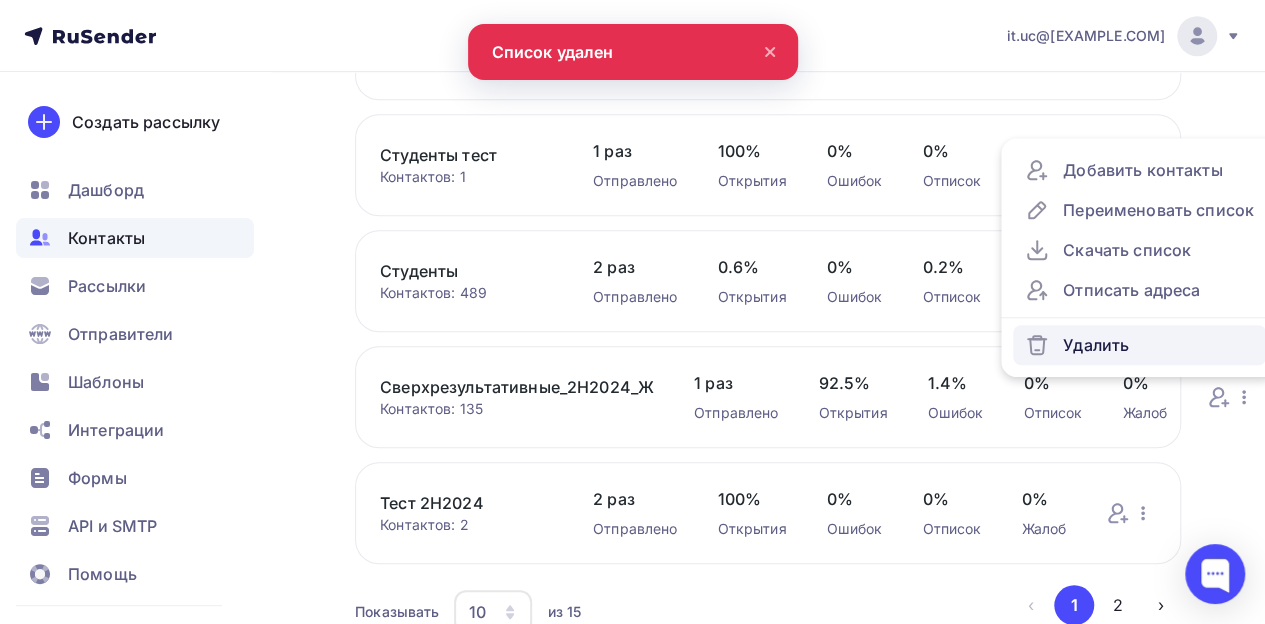 click on "Удалить" at bounding box center (1139, 345) 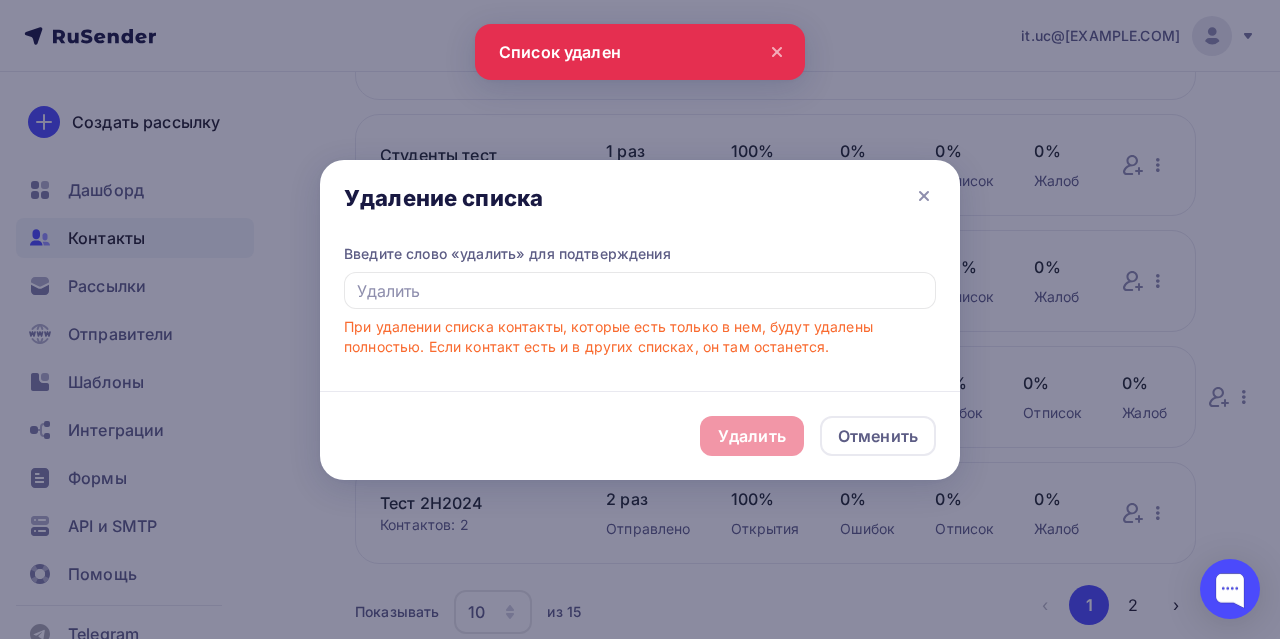 type 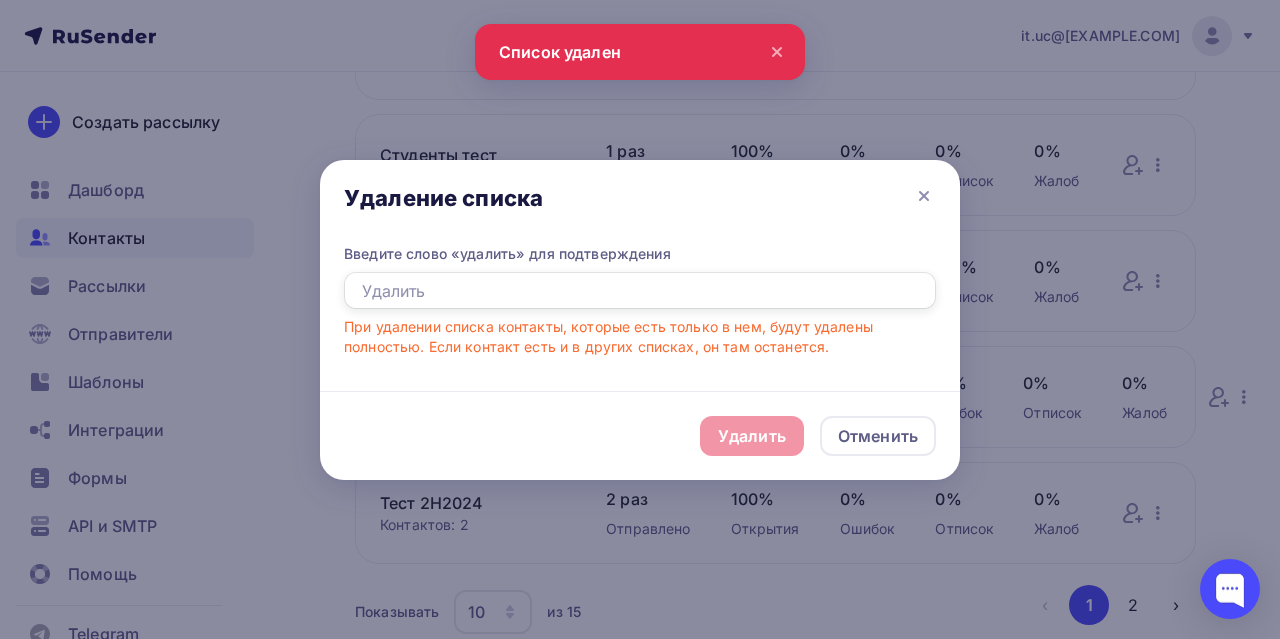 click at bounding box center [640, 291] 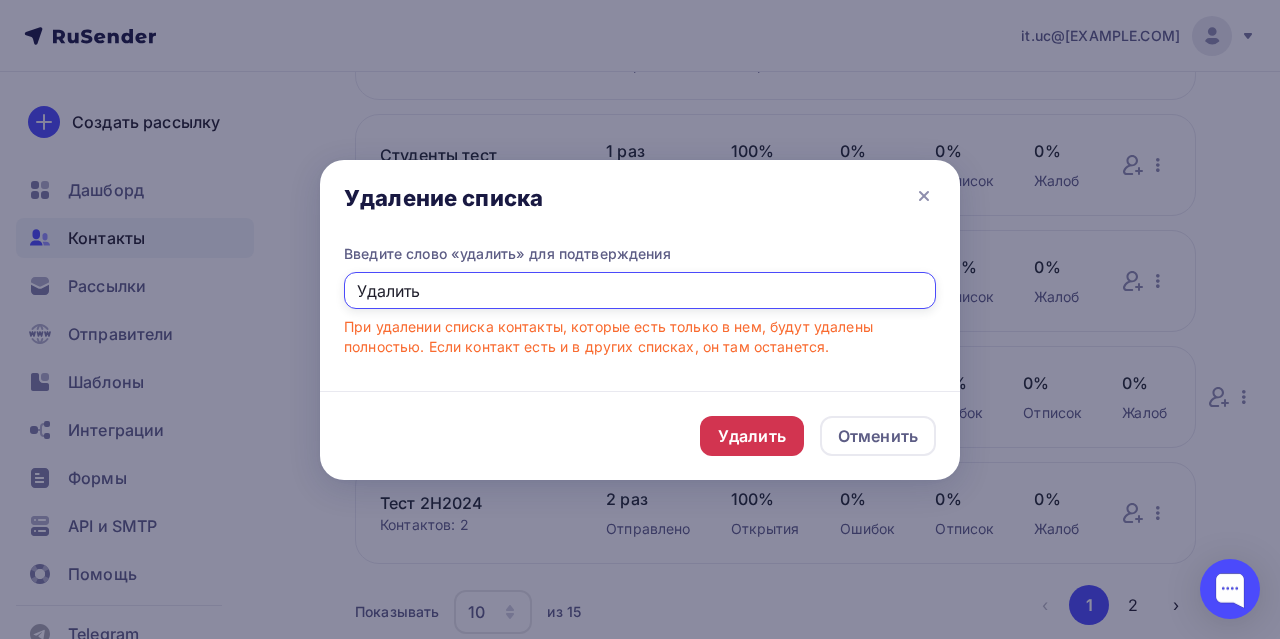 type on "Удалить" 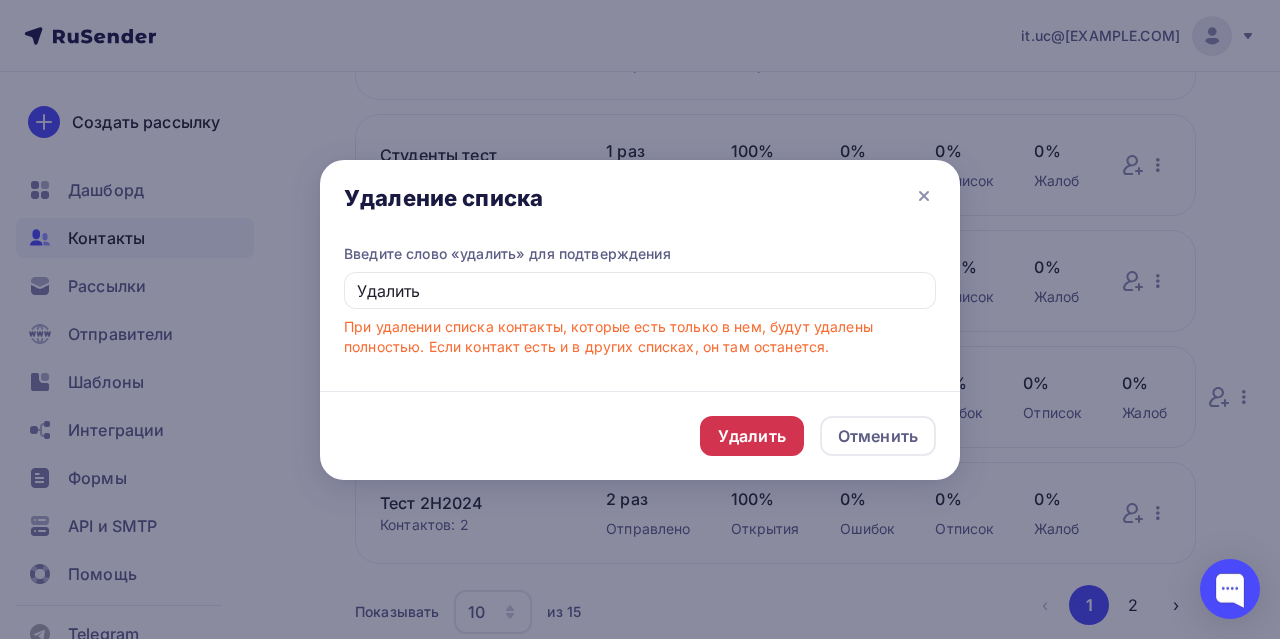 click on "Удалить" at bounding box center (752, 436) 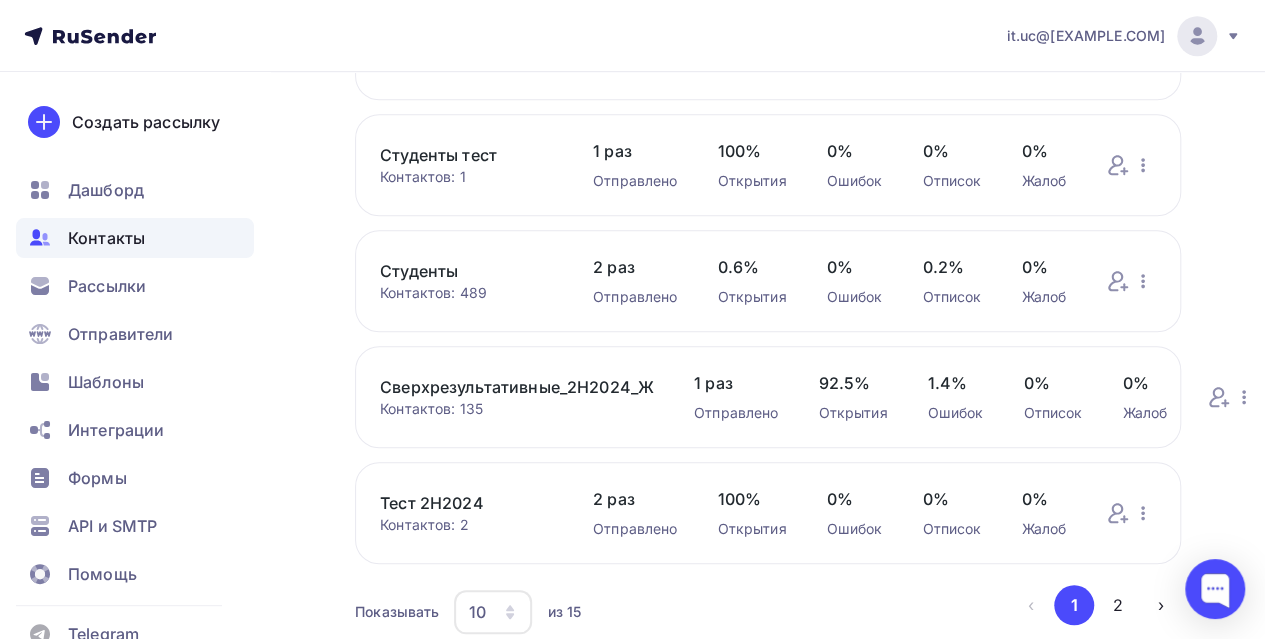 scroll, scrollTop: 568, scrollLeft: 0, axis: vertical 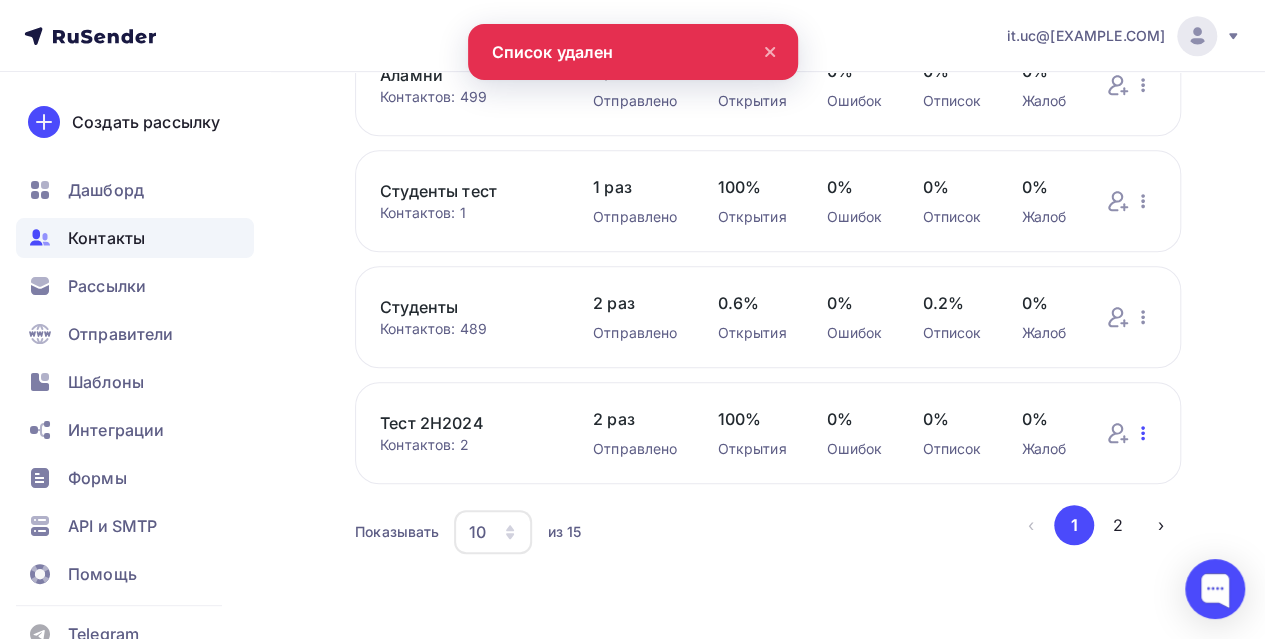 click 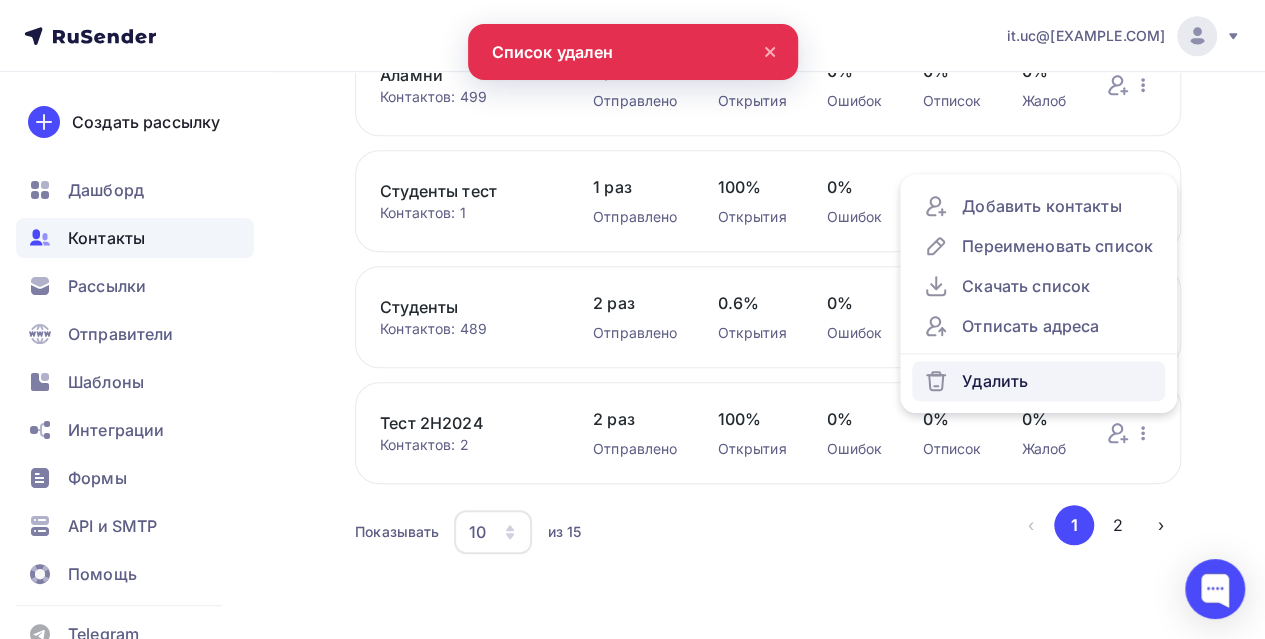 click on "Удалить" at bounding box center [1038, 381] 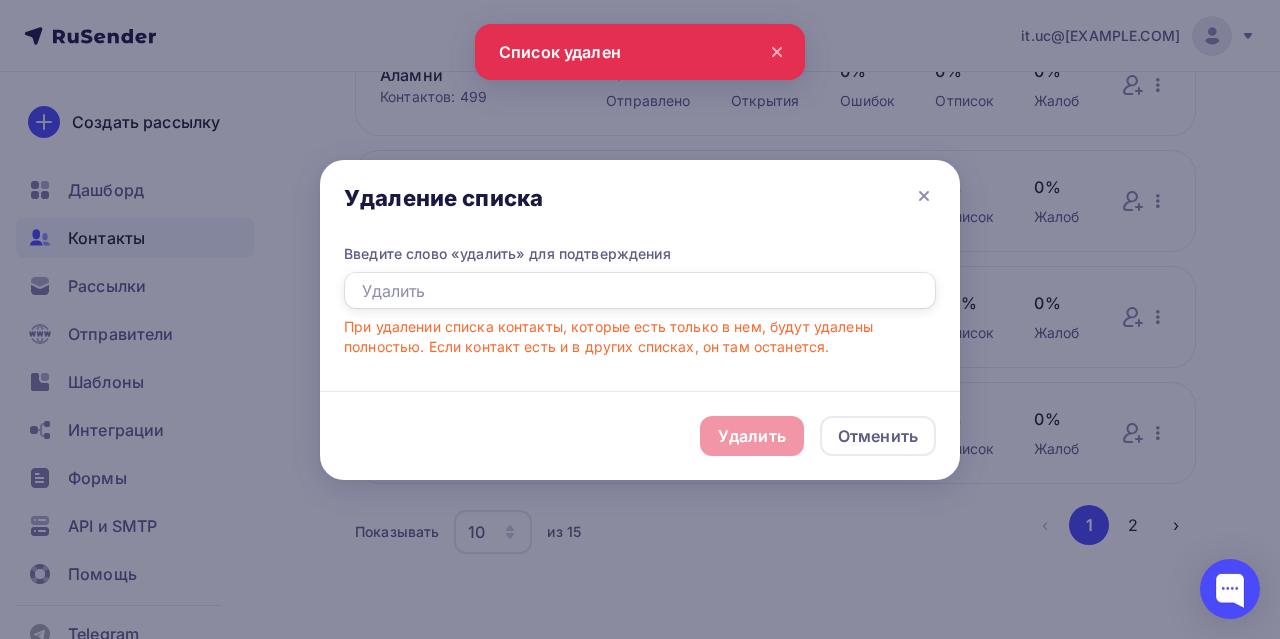 click at bounding box center (640, 291) 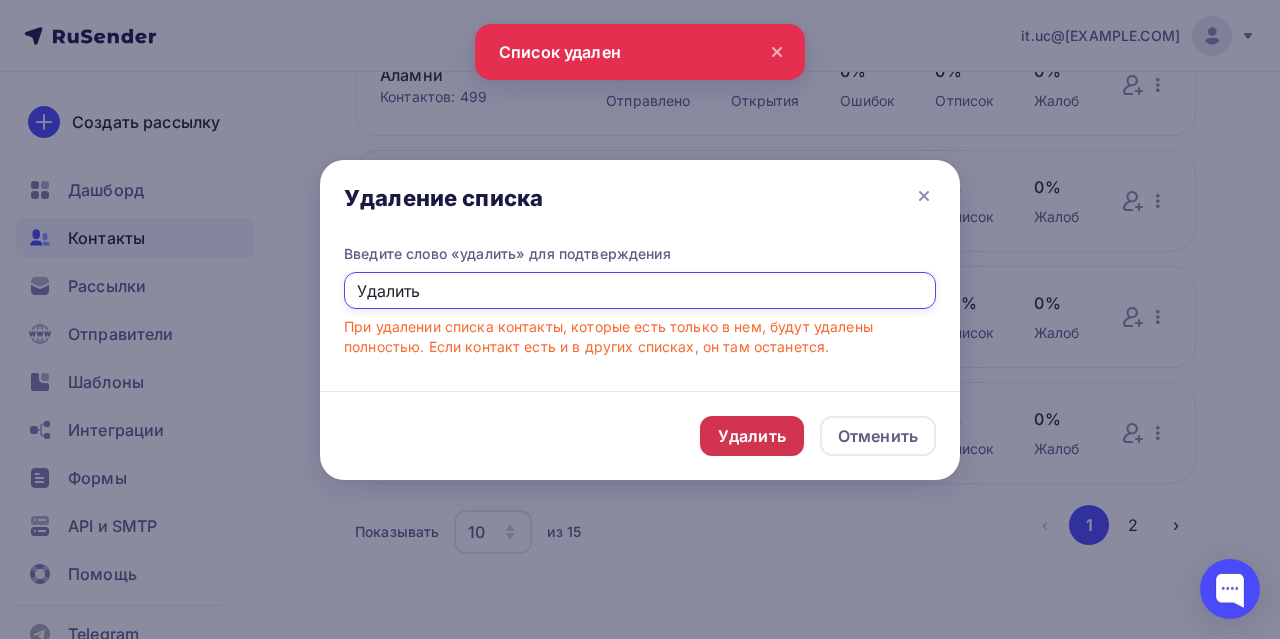 type on "Удалить" 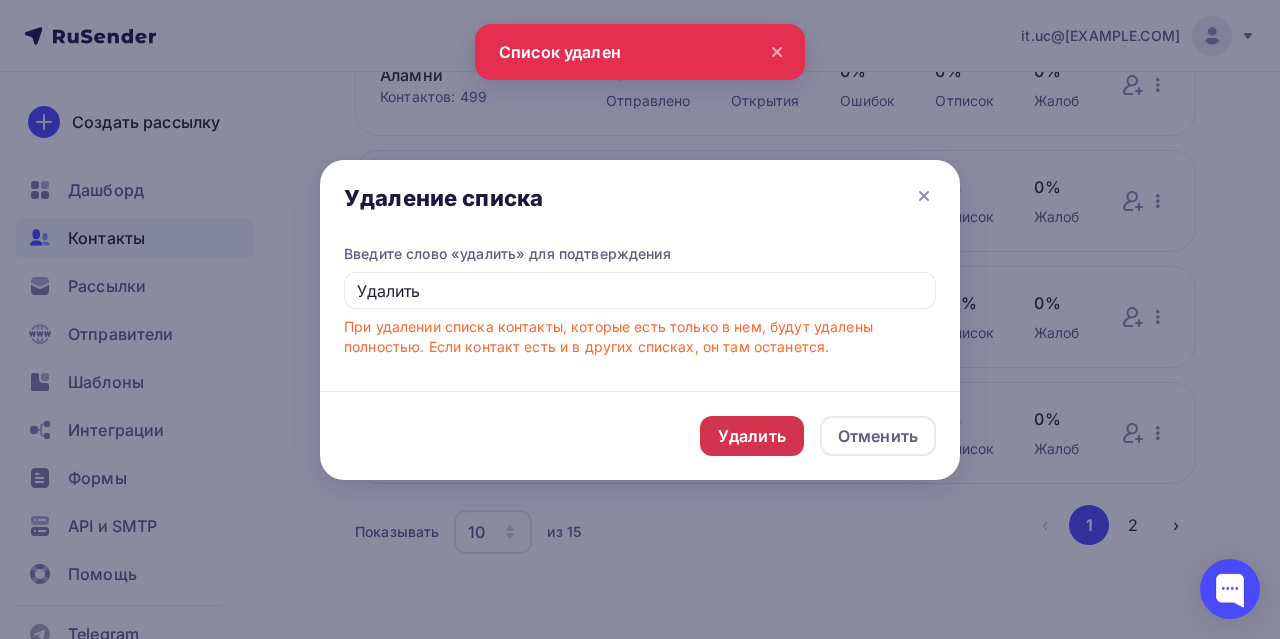 click on "Удалить" at bounding box center (752, 436) 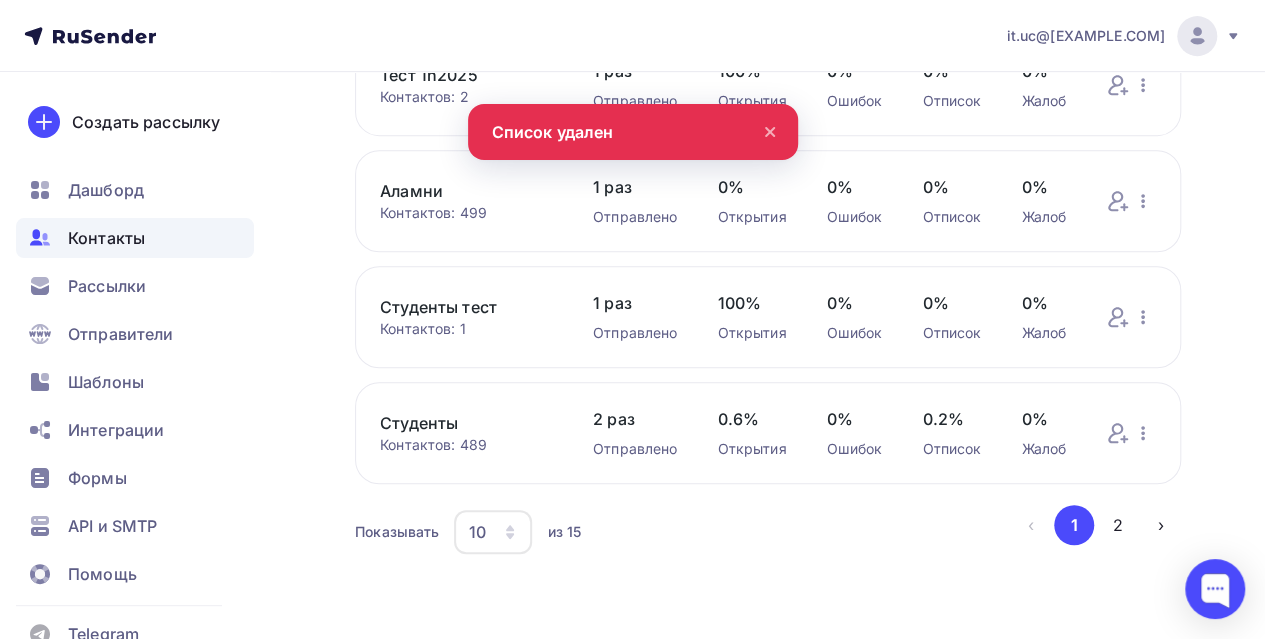 scroll, scrollTop: 452, scrollLeft: 0, axis: vertical 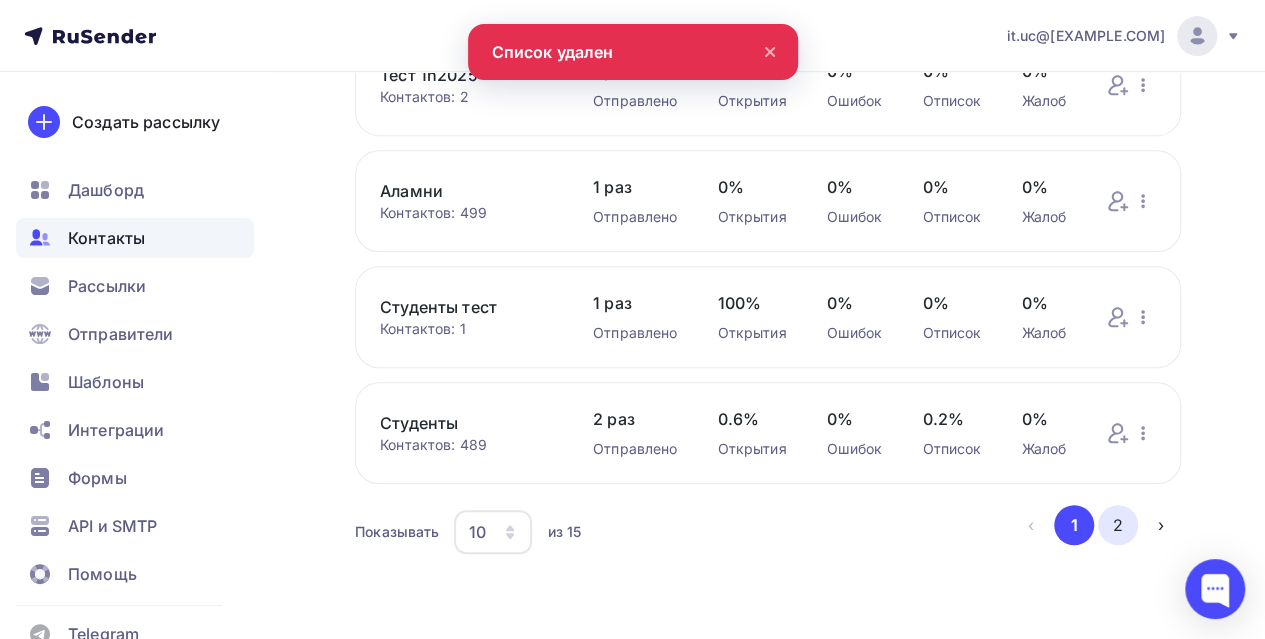 click on "2" at bounding box center [1118, 525] 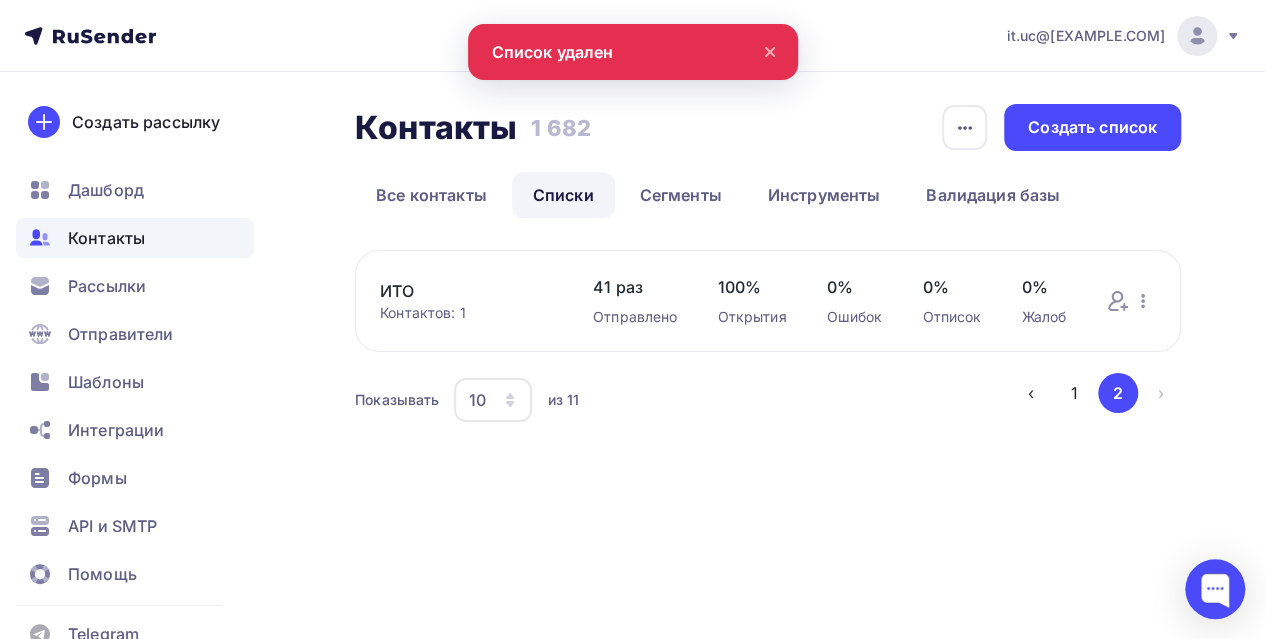 scroll, scrollTop: 0, scrollLeft: 0, axis: both 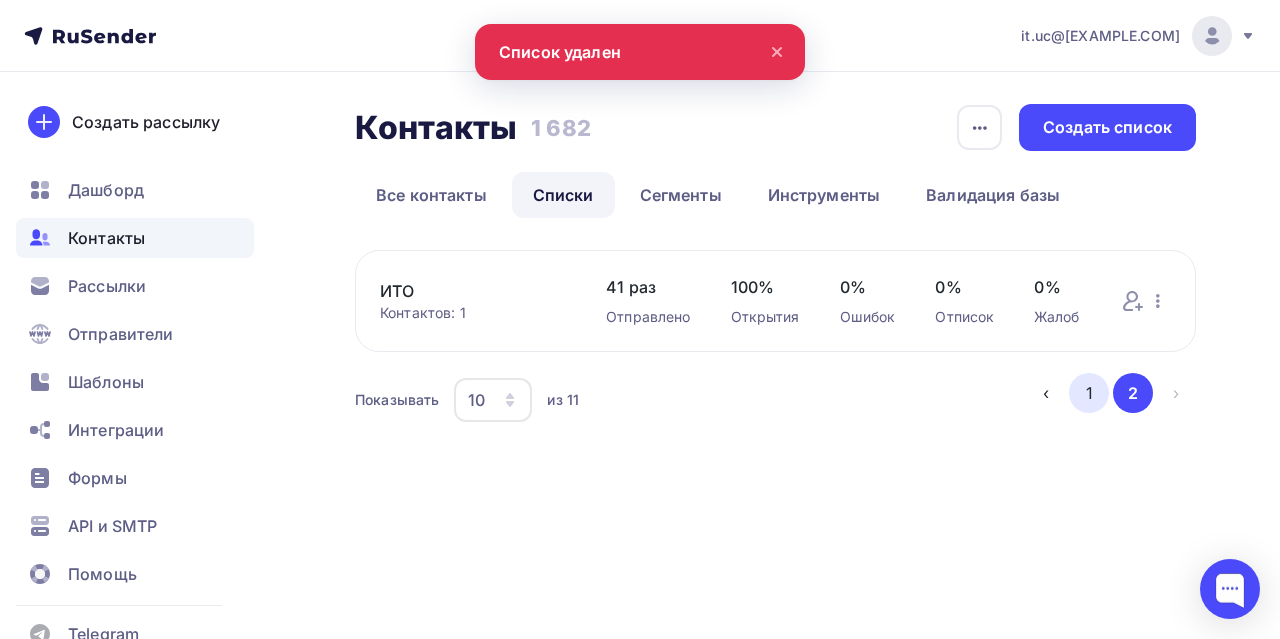 click on "1" at bounding box center [1089, 393] 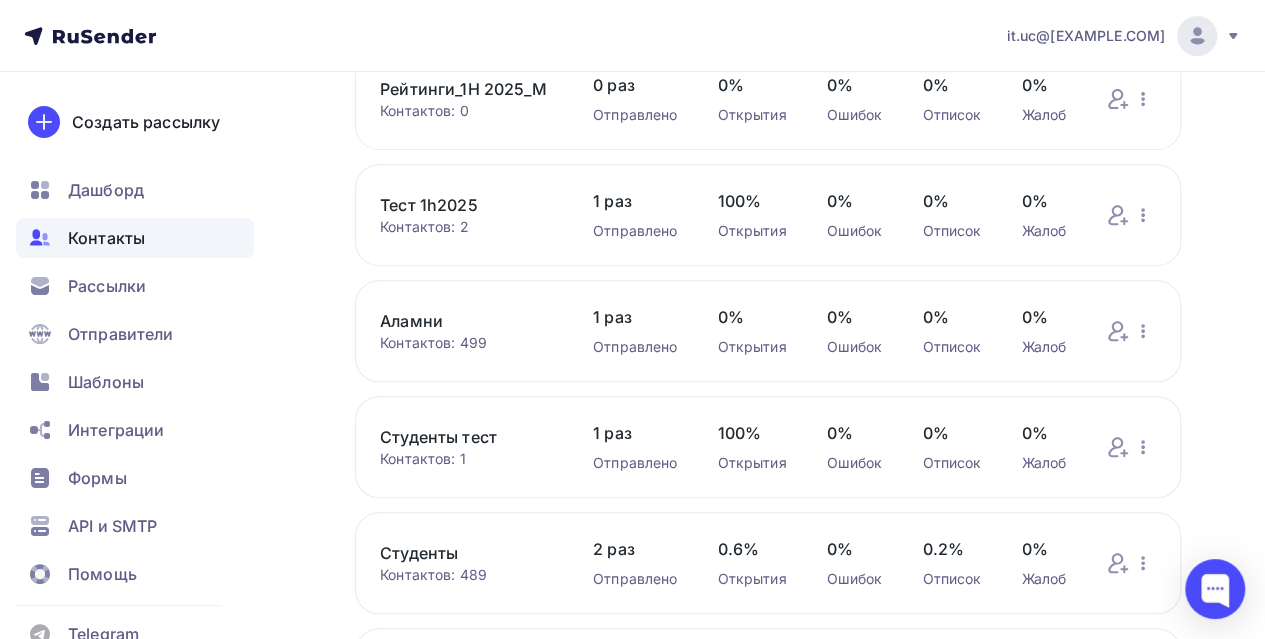 scroll, scrollTop: 0, scrollLeft: 0, axis: both 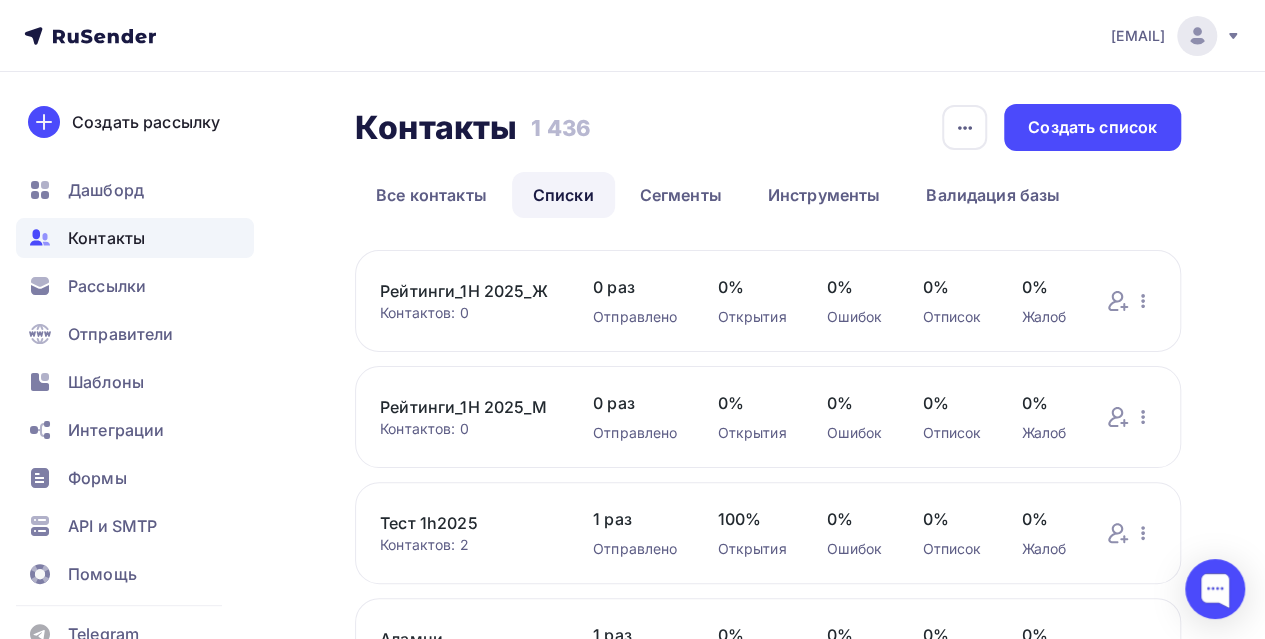 click on "Рейтинги_1H 2025_Ж" at bounding box center [466, 291] 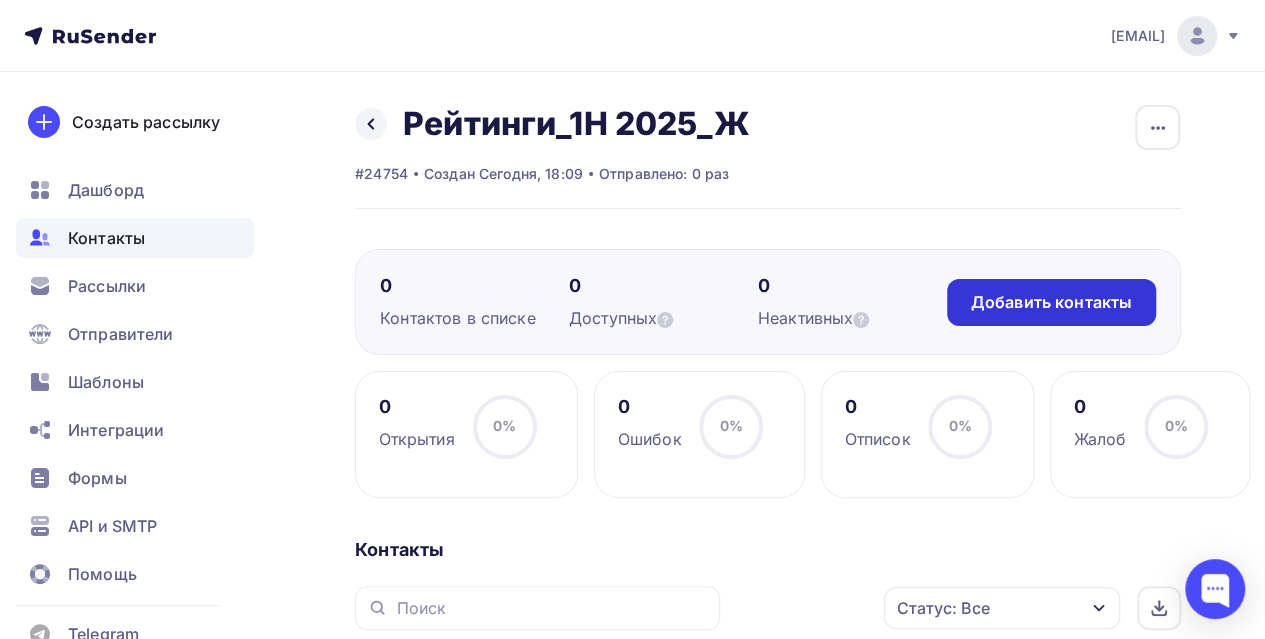click on "Добавить контакты" at bounding box center (1051, 302) 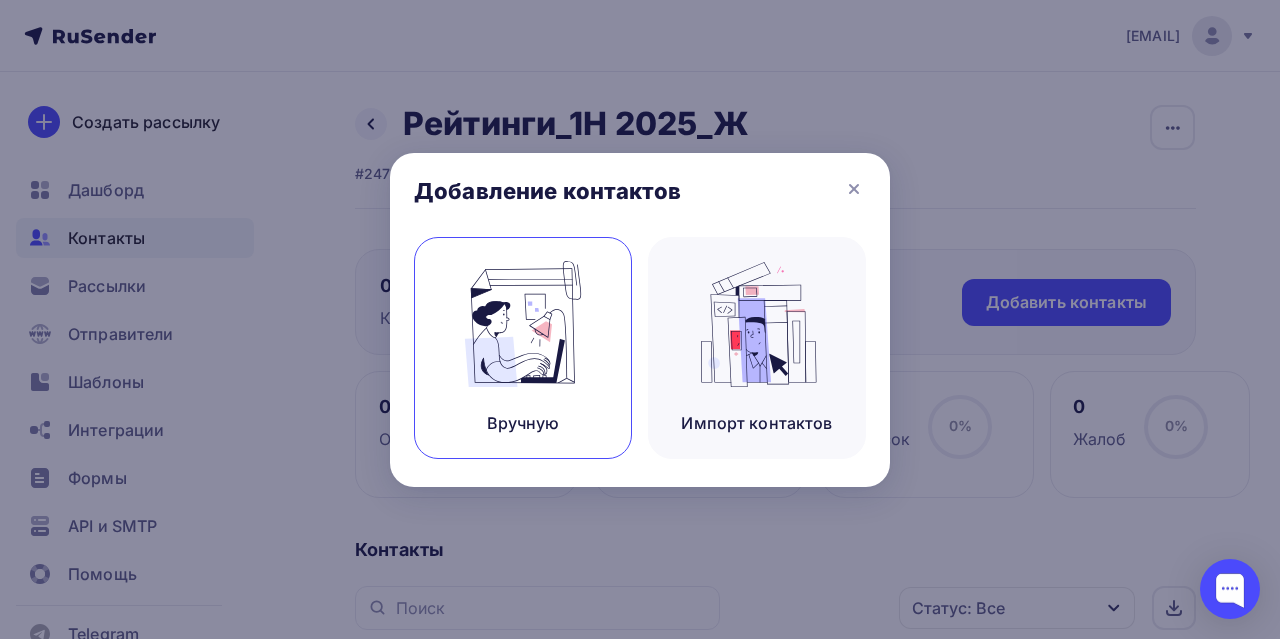 click on "Вручную" at bounding box center (523, 348) 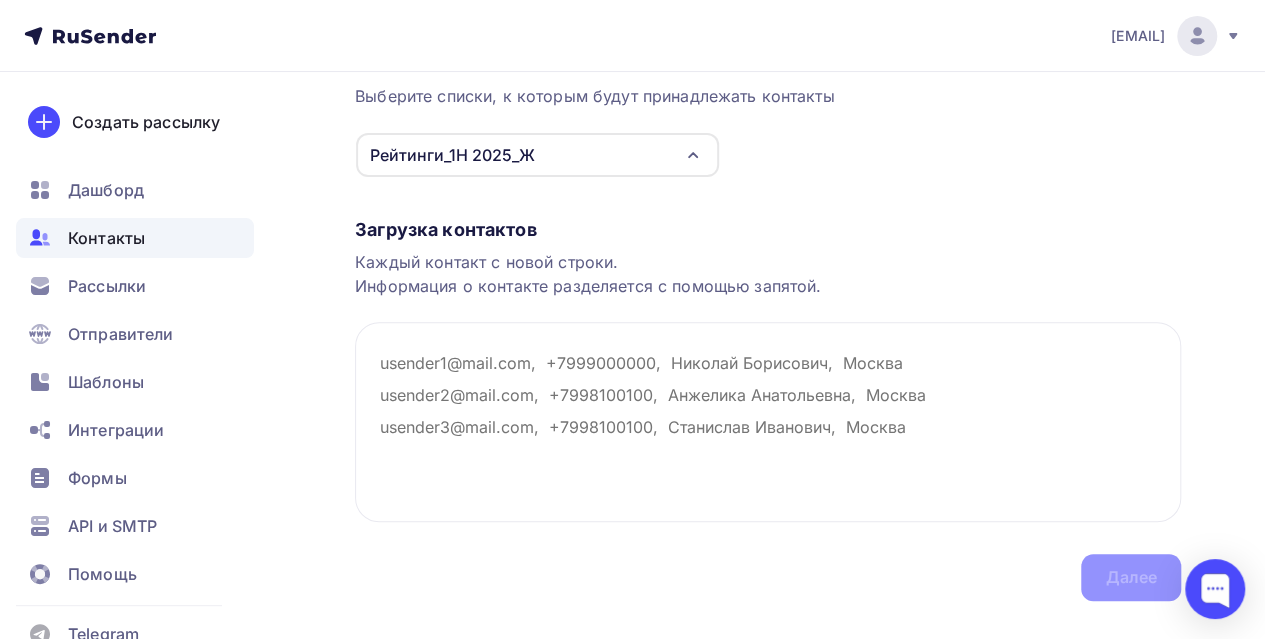 scroll, scrollTop: 200, scrollLeft: 0, axis: vertical 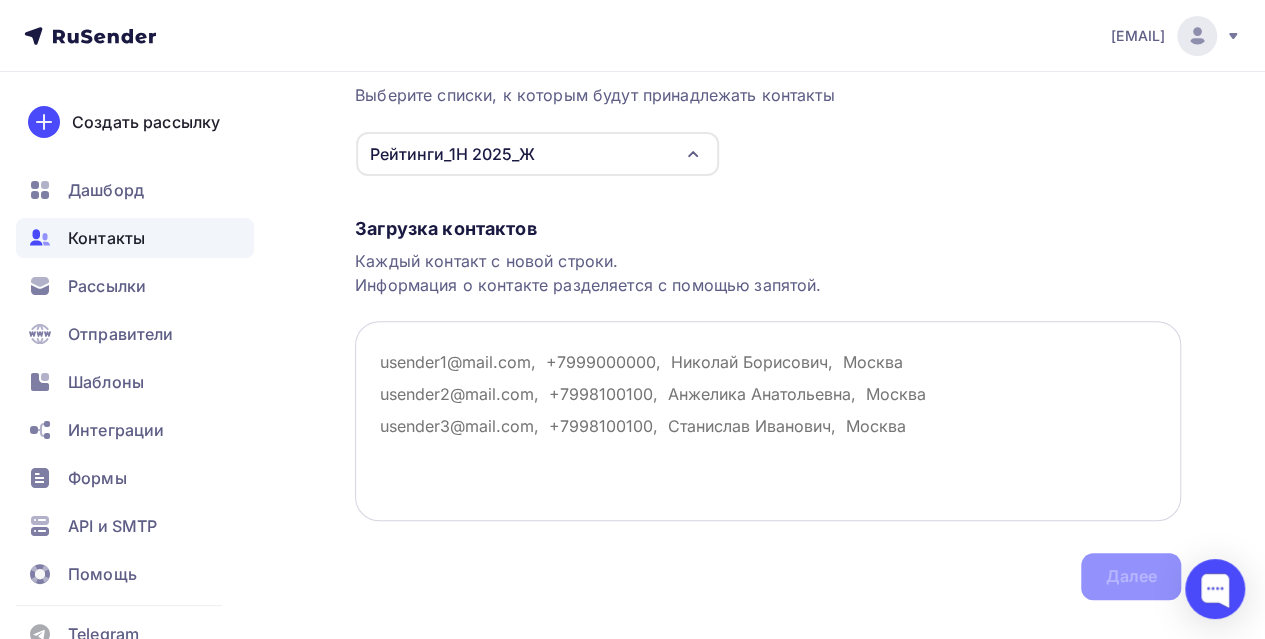 click at bounding box center [768, 421] 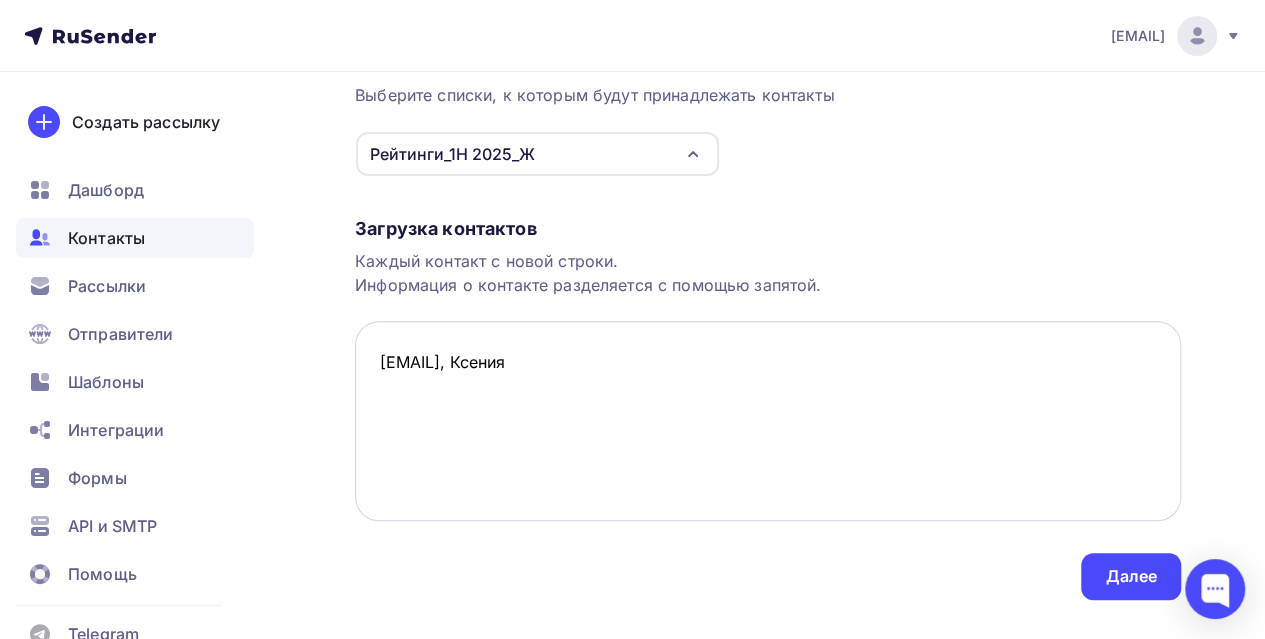 click on "[EMAIL], Ксения" at bounding box center (768, 421) 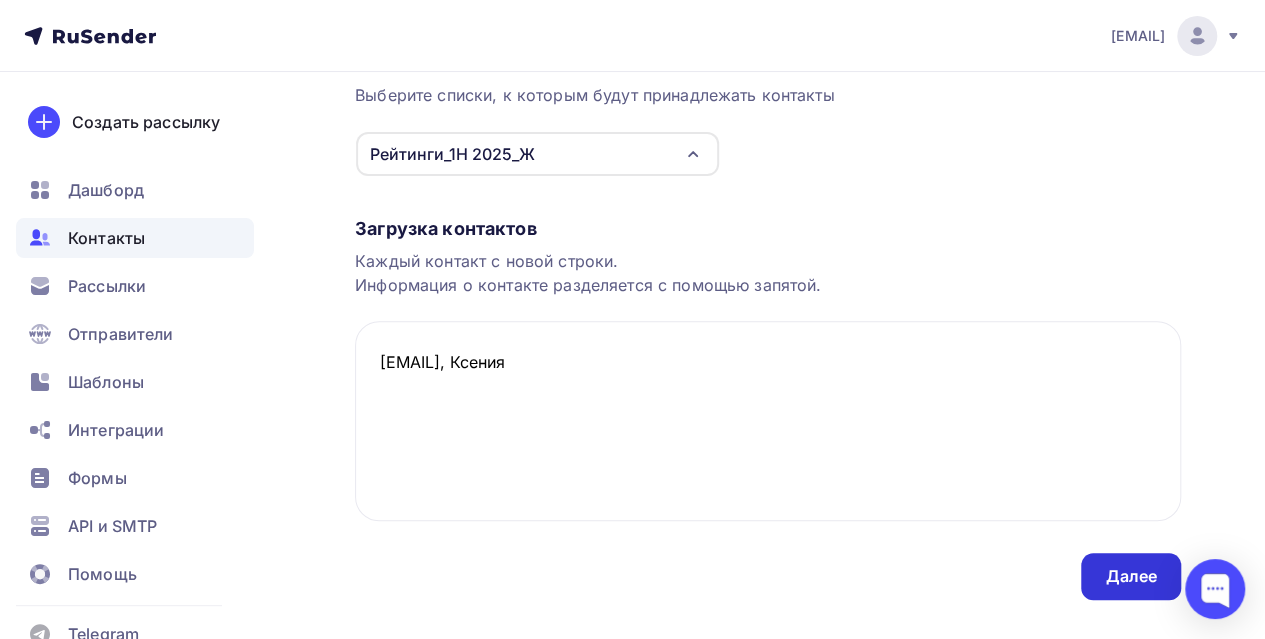 type on "Kseniya.Likholobova@nexign.com, Ксения" 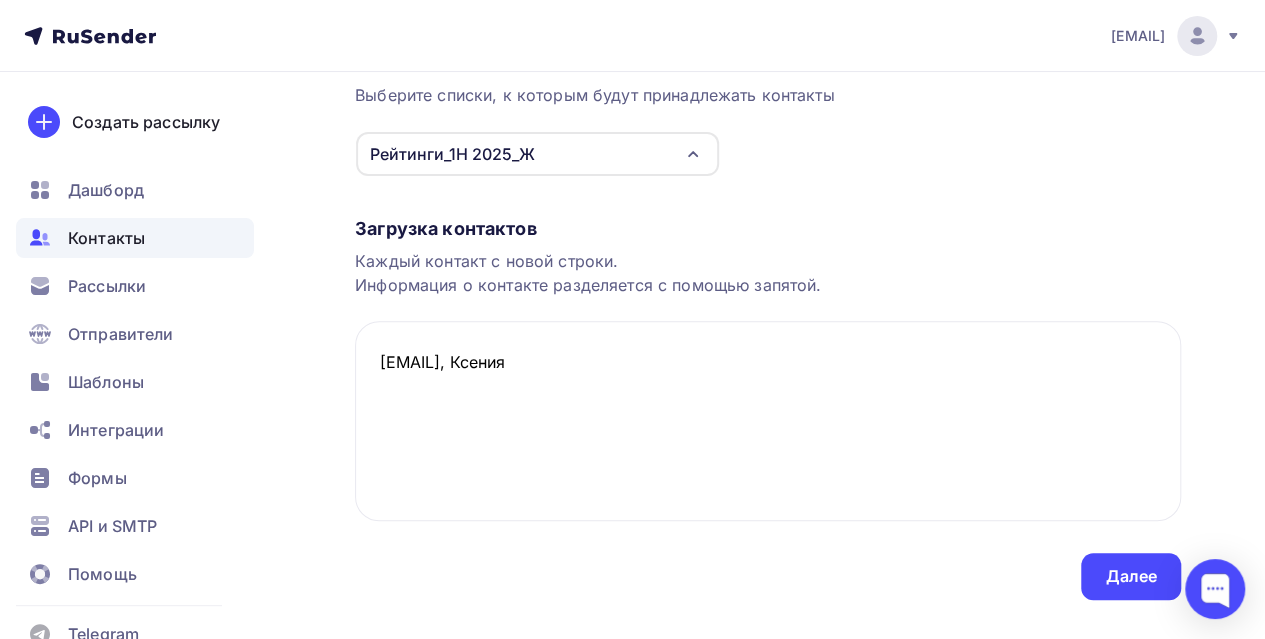 scroll, scrollTop: 0, scrollLeft: 0, axis: both 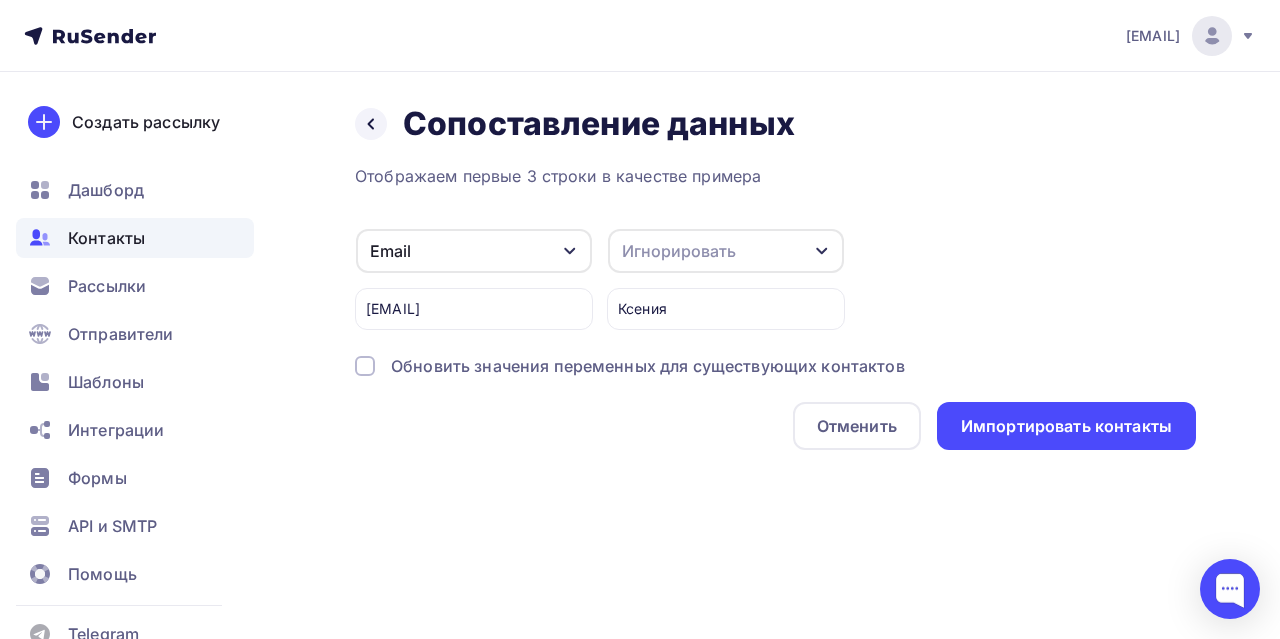click on "Игнорировать" at bounding box center (679, 251) 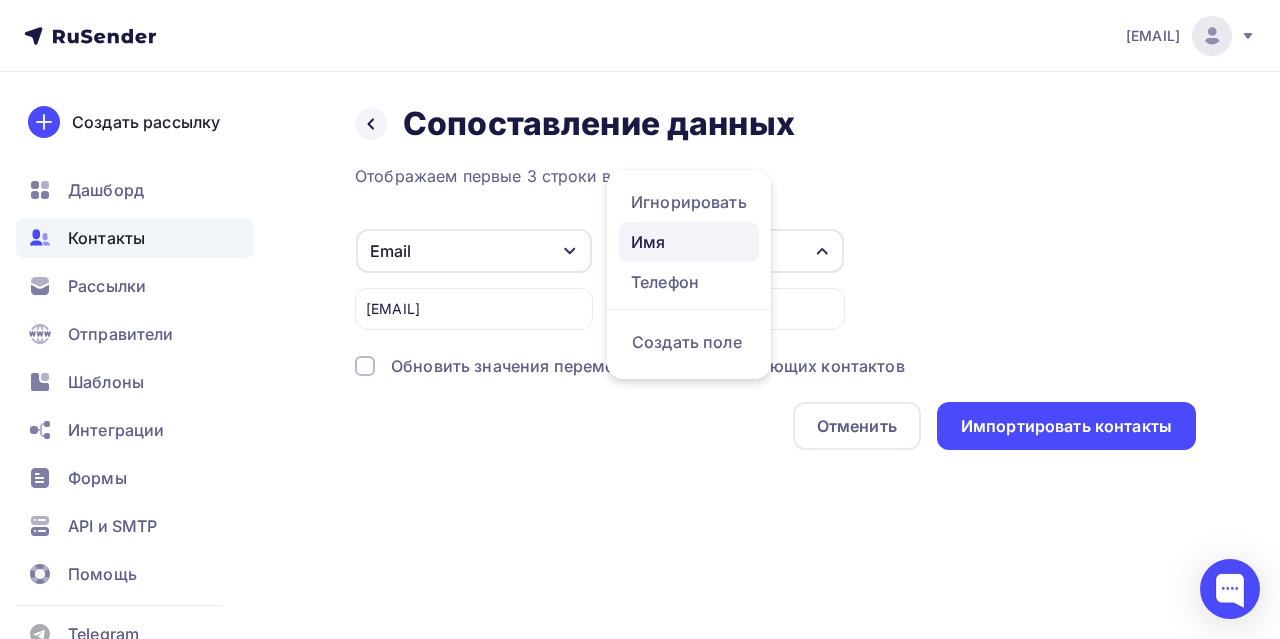 click on "Имя" at bounding box center [689, 242] 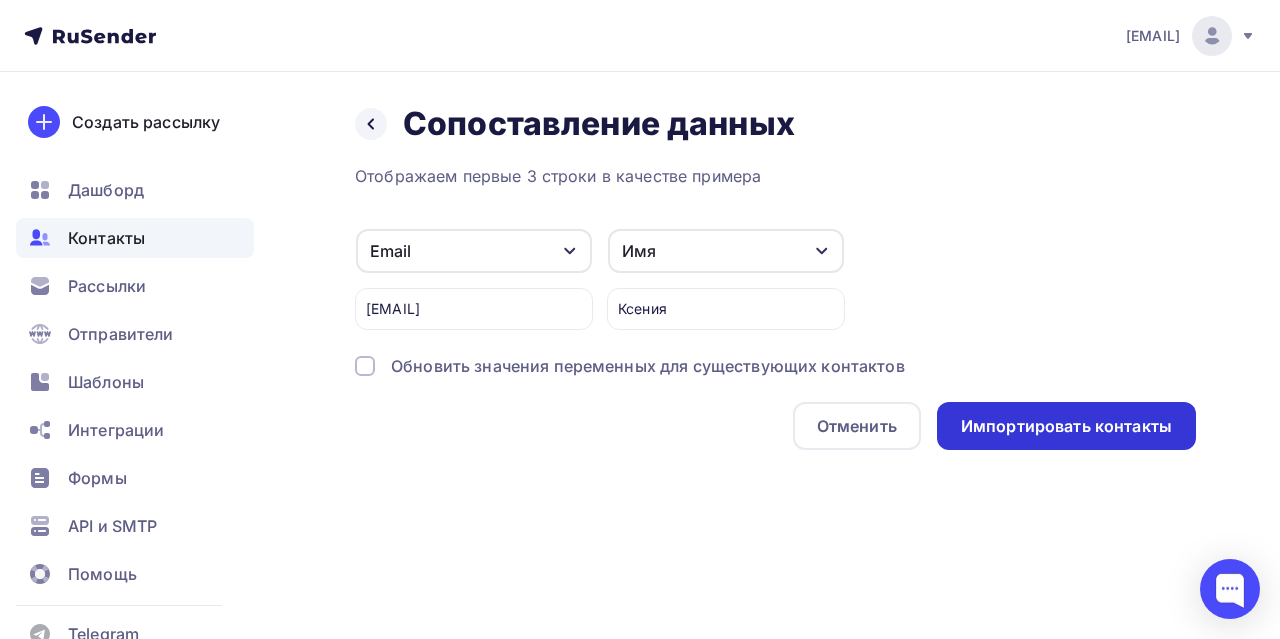 click on "Импортировать контакты" at bounding box center [1066, 426] 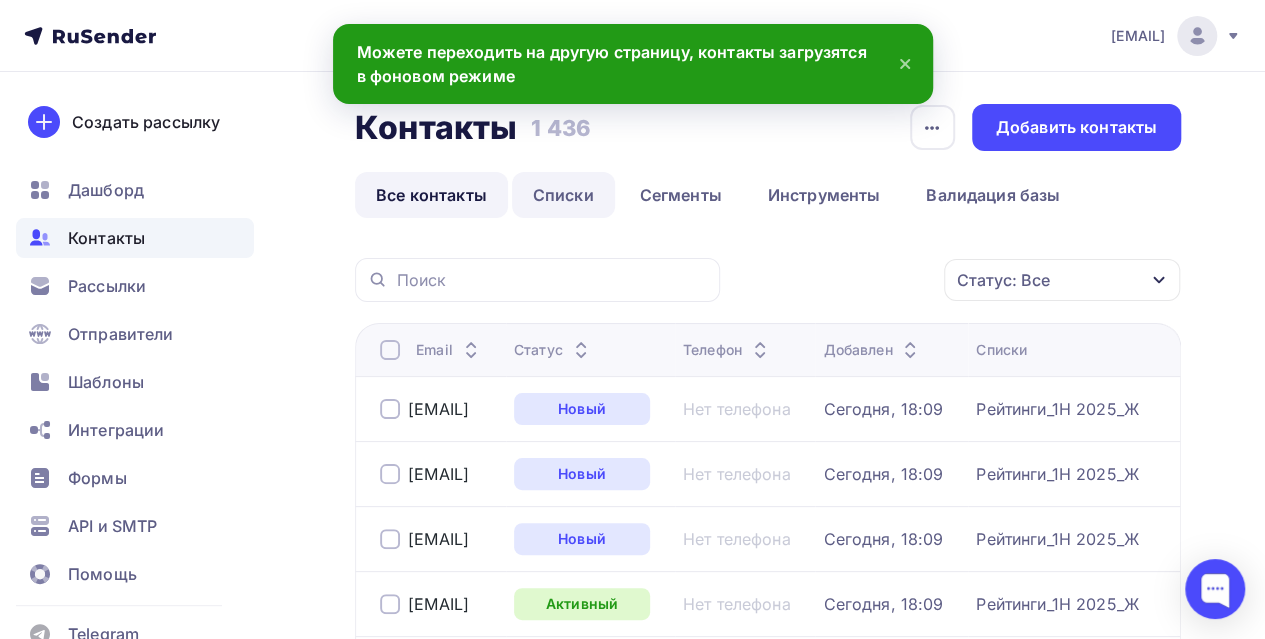 click on "Списки" at bounding box center (563, 195) 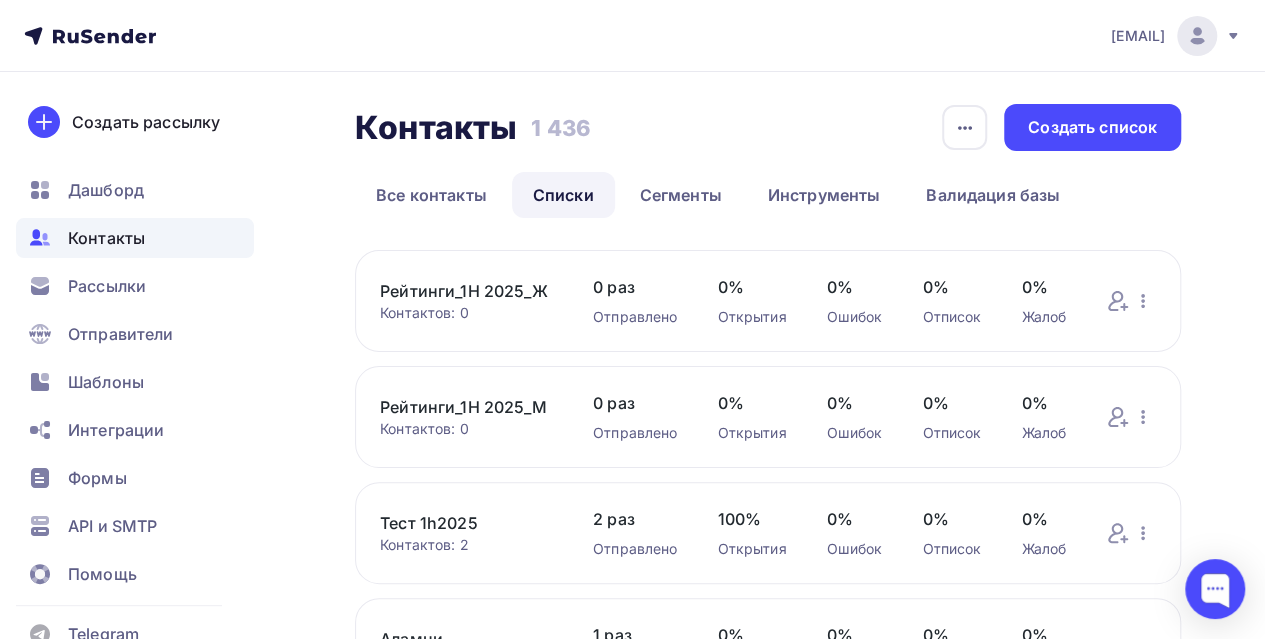click on "Рейтинги_1H 2025_М" at bounding box center [466, 407] 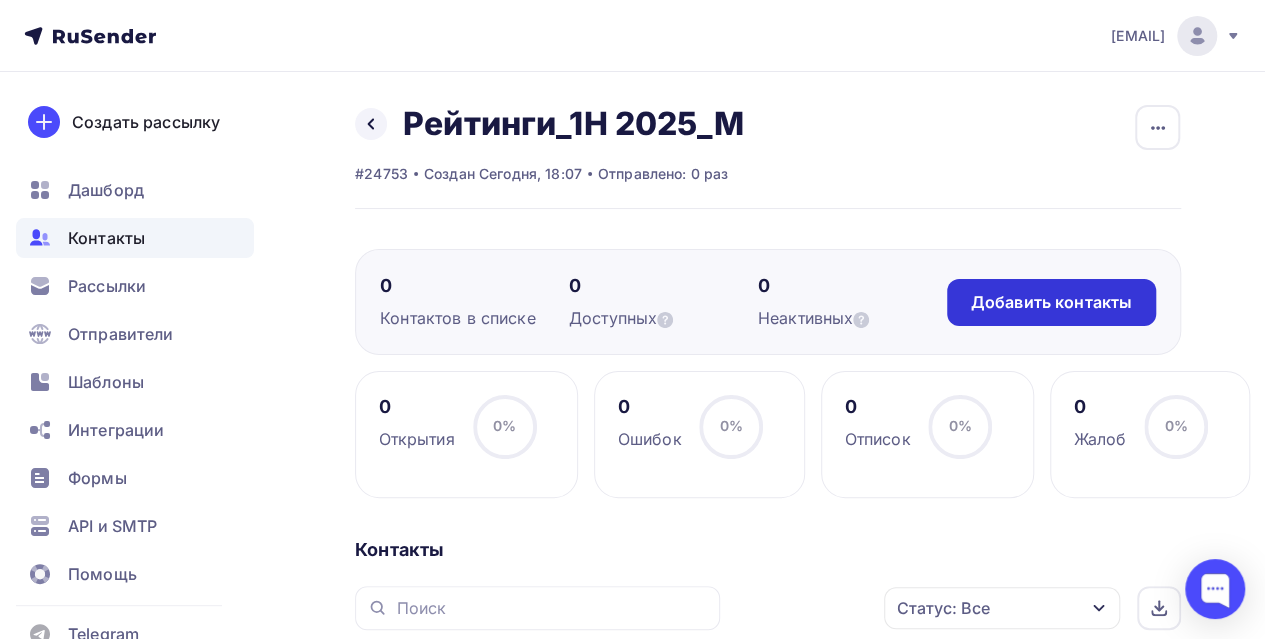 click on "Добавить контакты" at bounding box center (1051, 302) 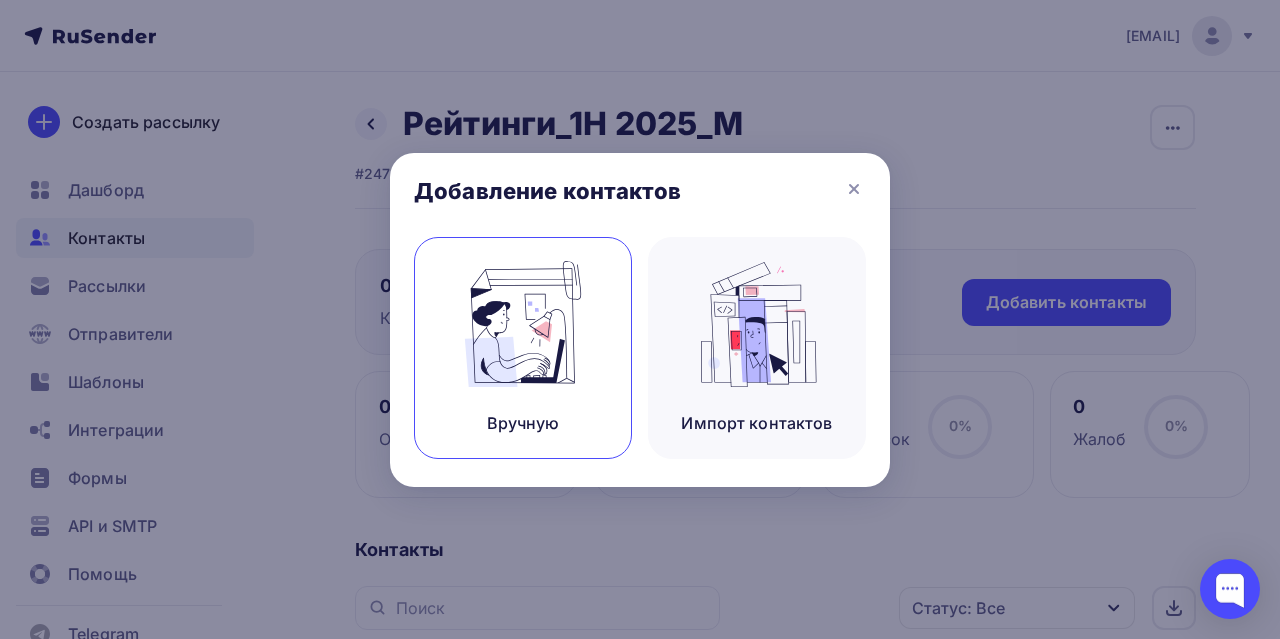 click at bounding box center (523, 324) 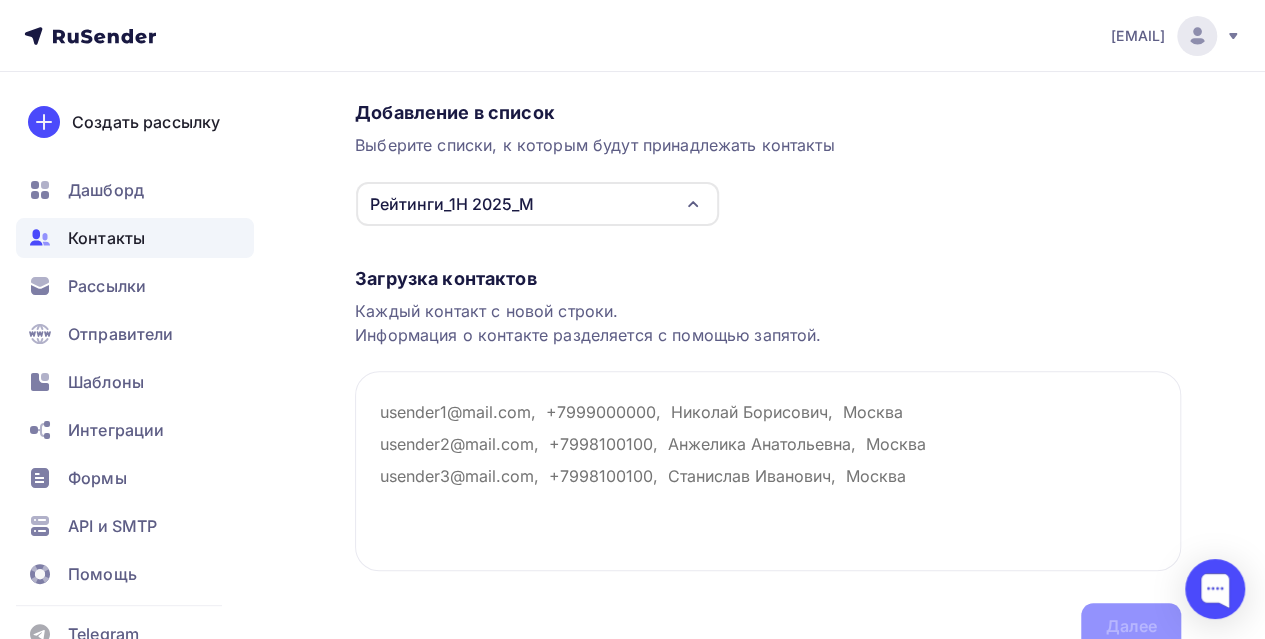 scroll, scrollTop: 200, scrollLeft: 0, axis: vertical 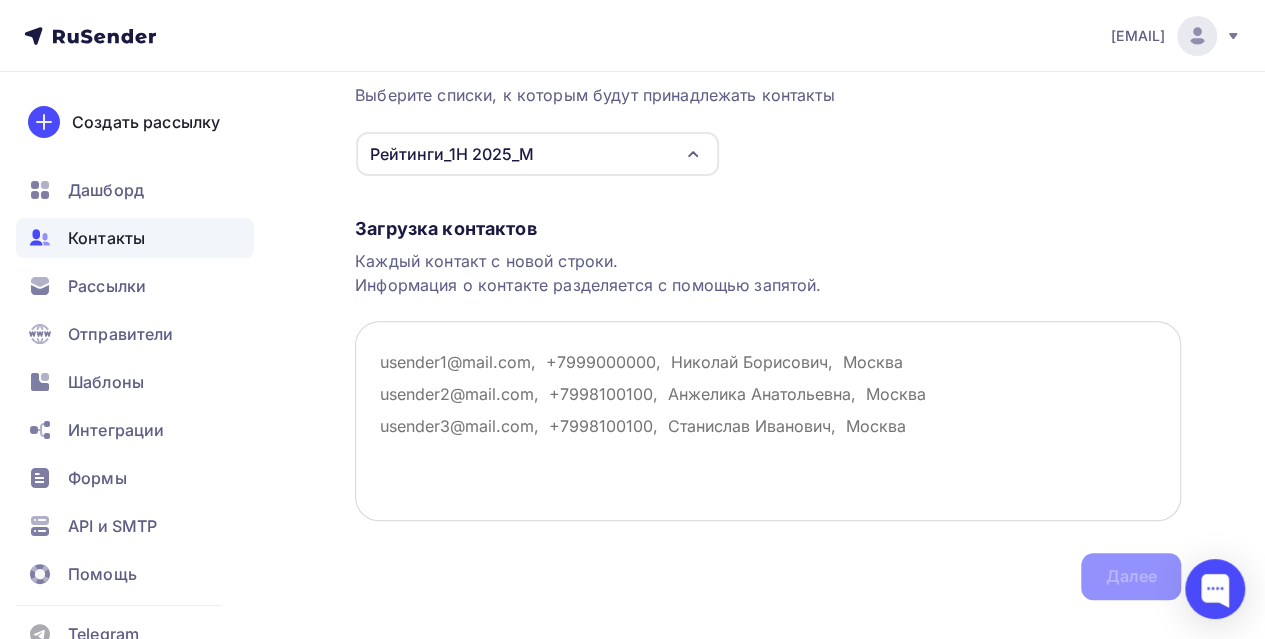 click at bounding box center [768, 421] 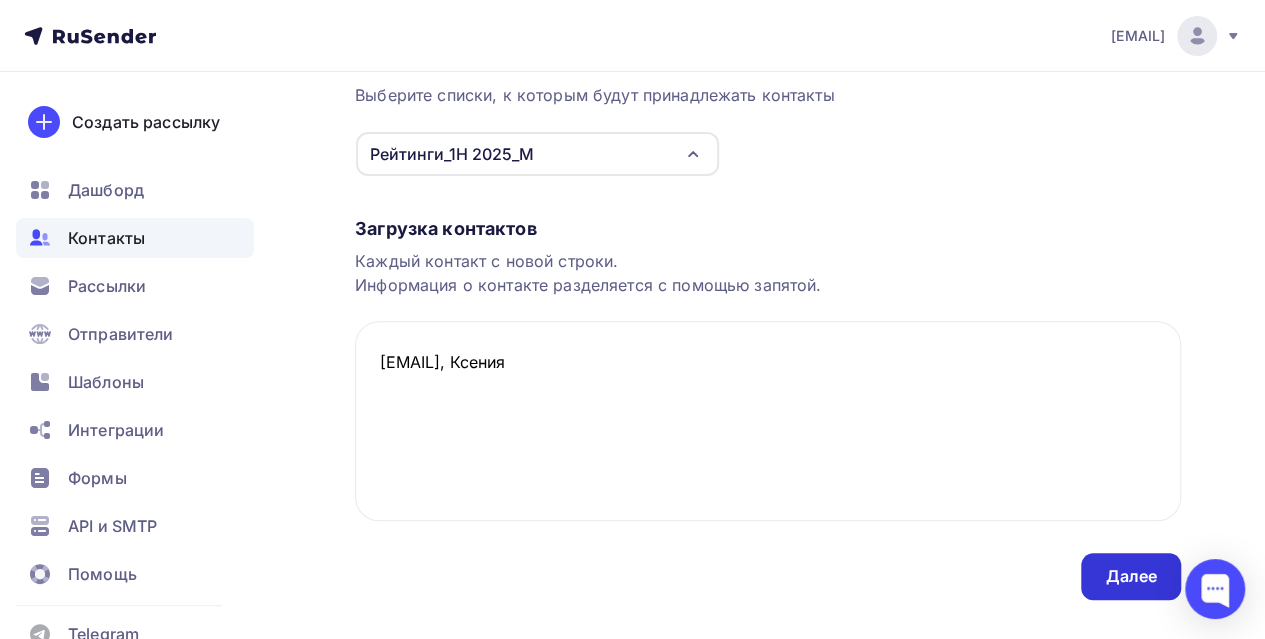 type on "Kseniya.Likholobova@nexign.com, Ксения" 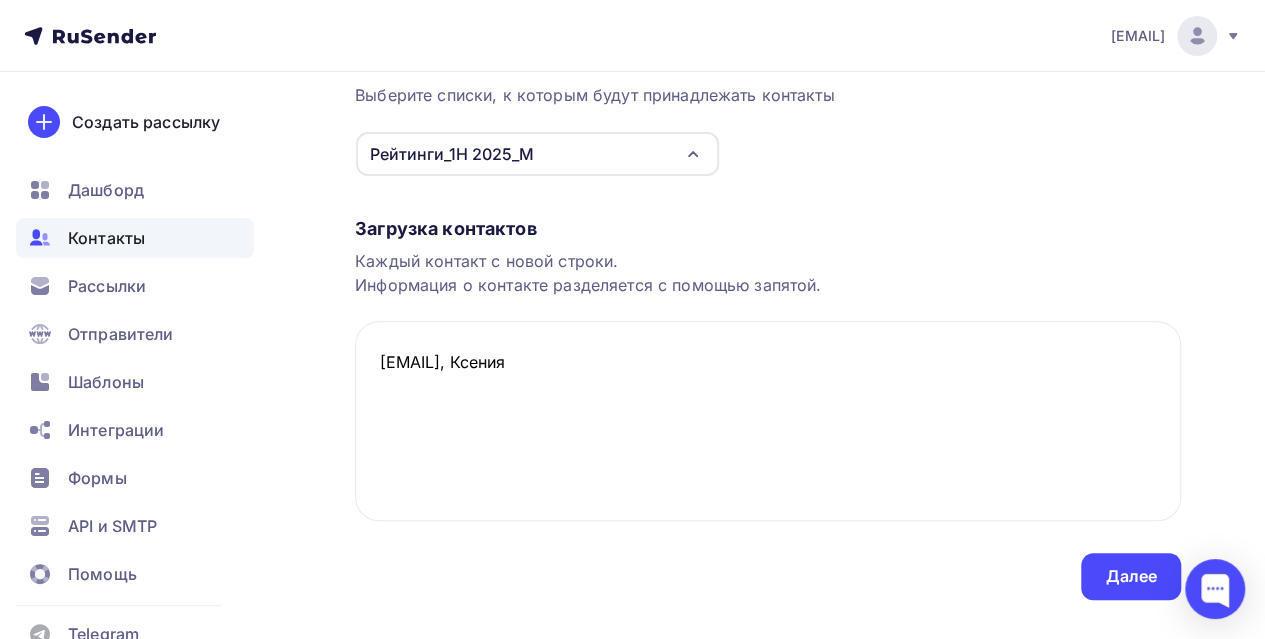 scroll, scrollTop: 0, scrollLeft: 0, axis: both 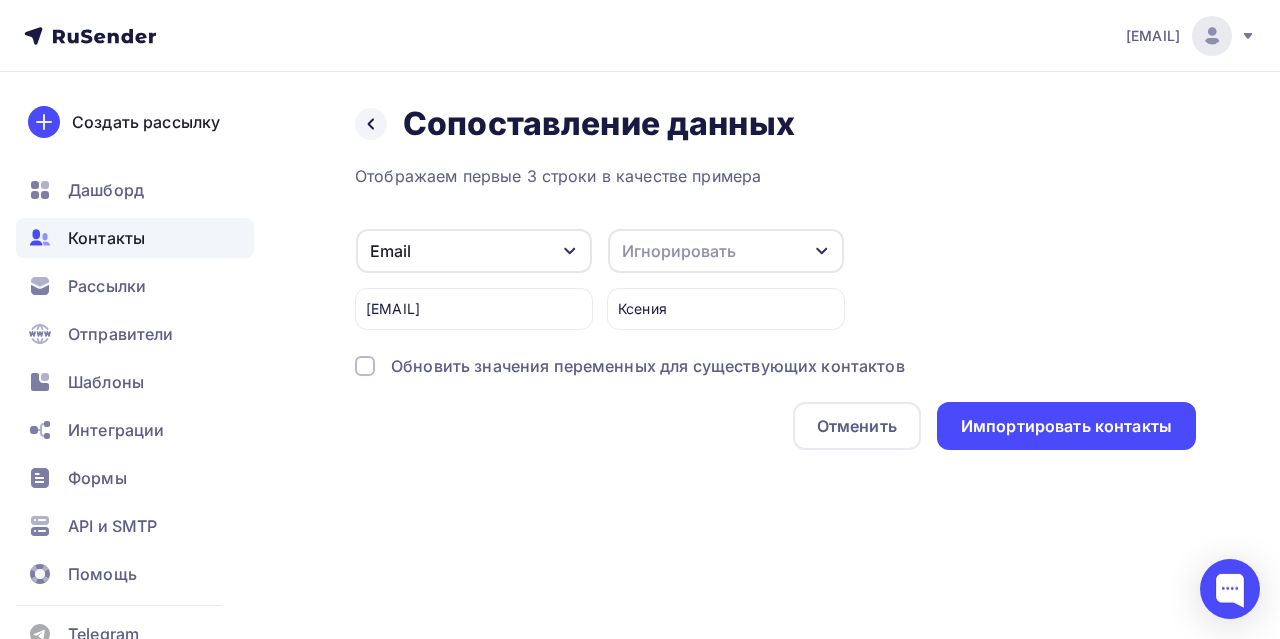 click on "Игнорировать" at bounding box center (726, 251) 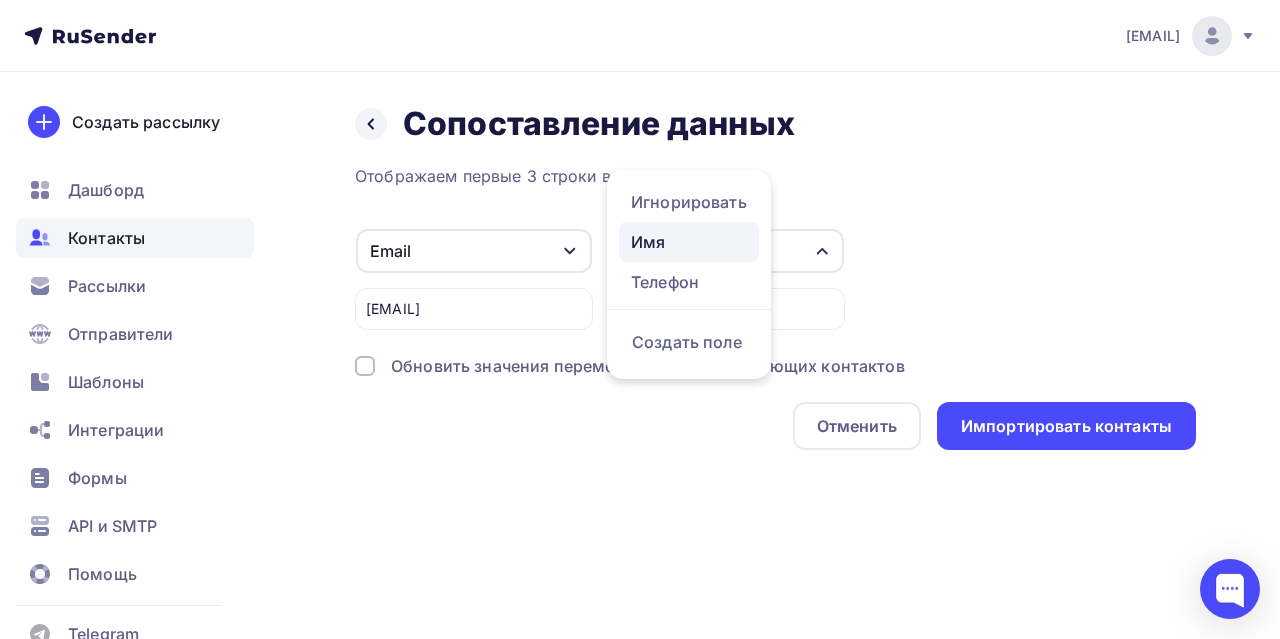 click on "Имя" at bounding box center [689, 242] 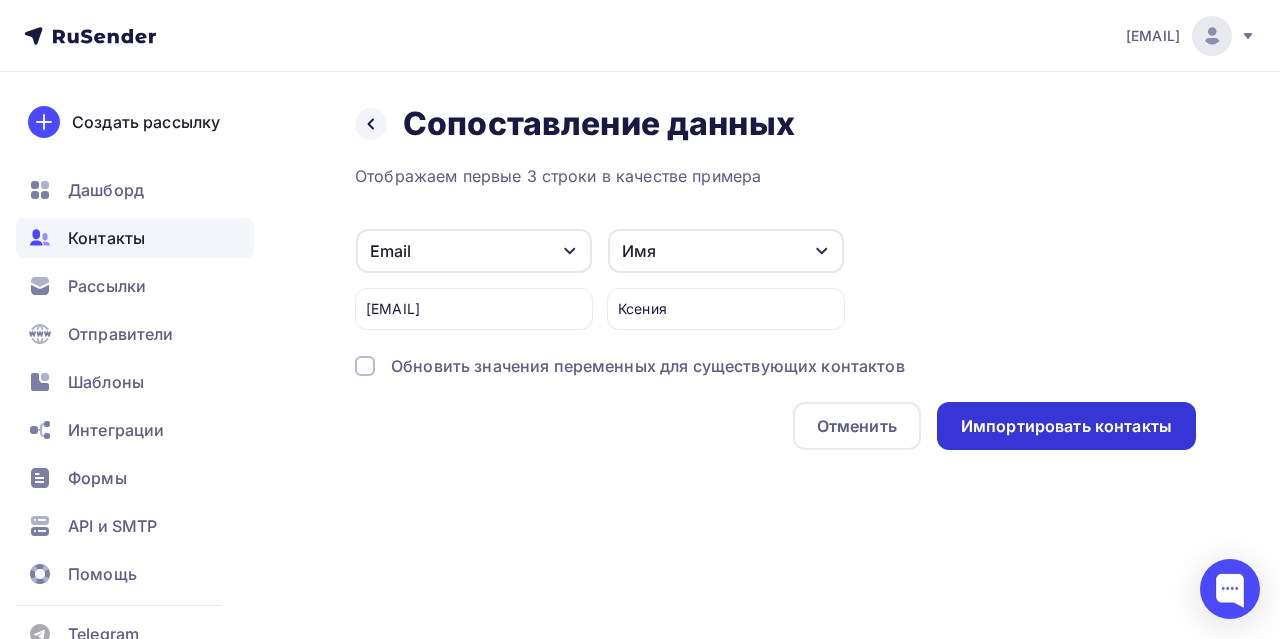 click on "Импортировать контакты" at bounding box center (1066, 426) 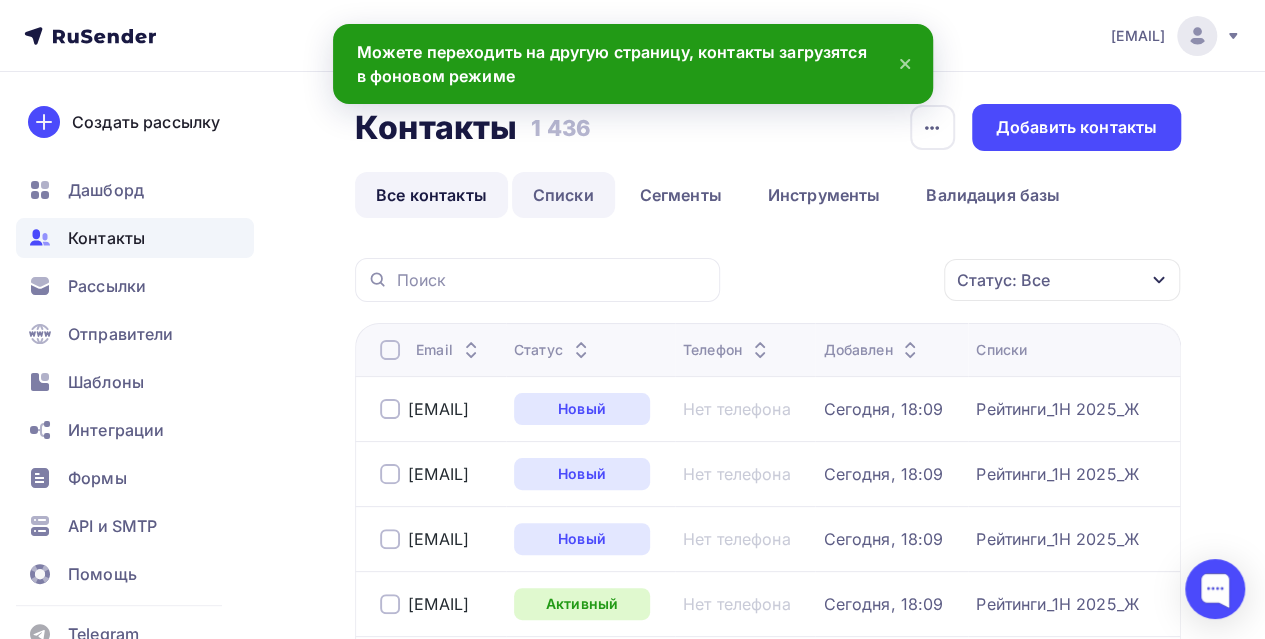 click on "Списки" at bounding box center [563, 195] 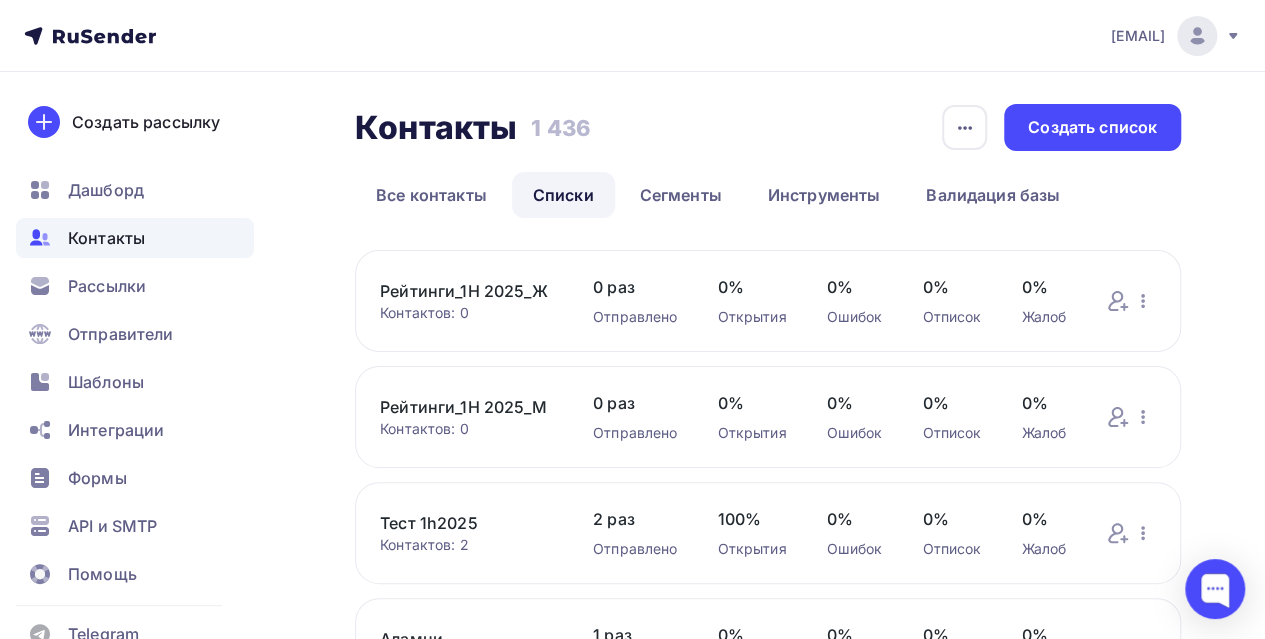 click on "Рейтинги_1H 2025_Ж" at bounding box center [466, 291] 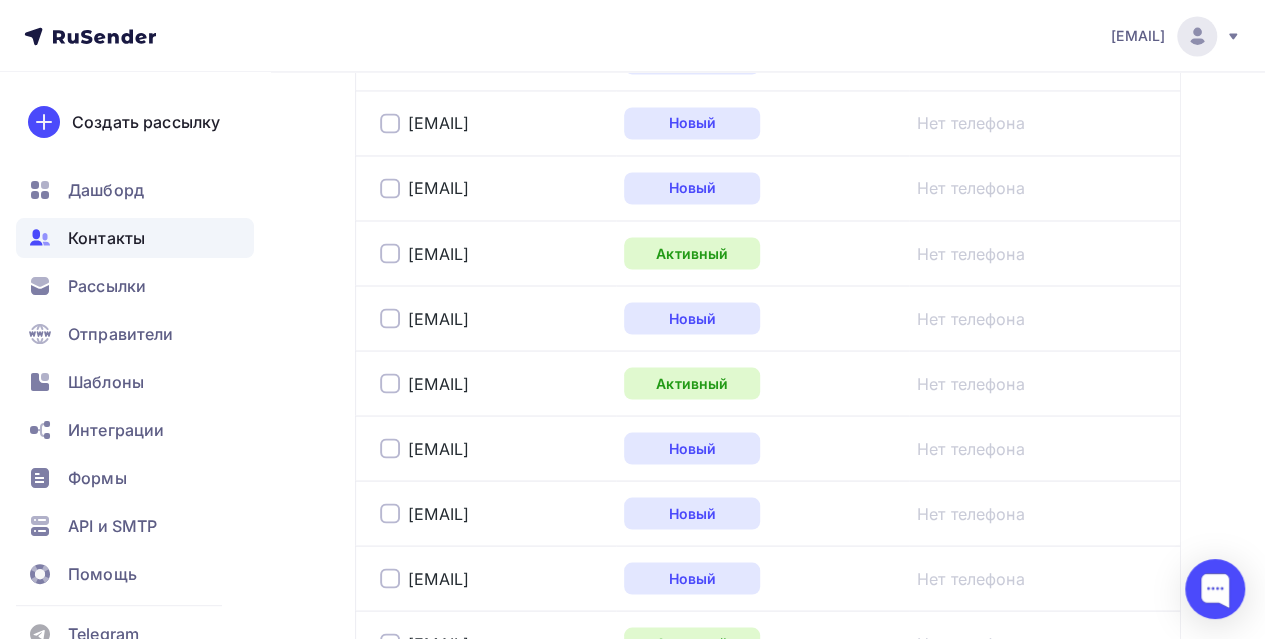 scroll, scrollTop: 1302, scrollLeft: 0, axis: vertical 